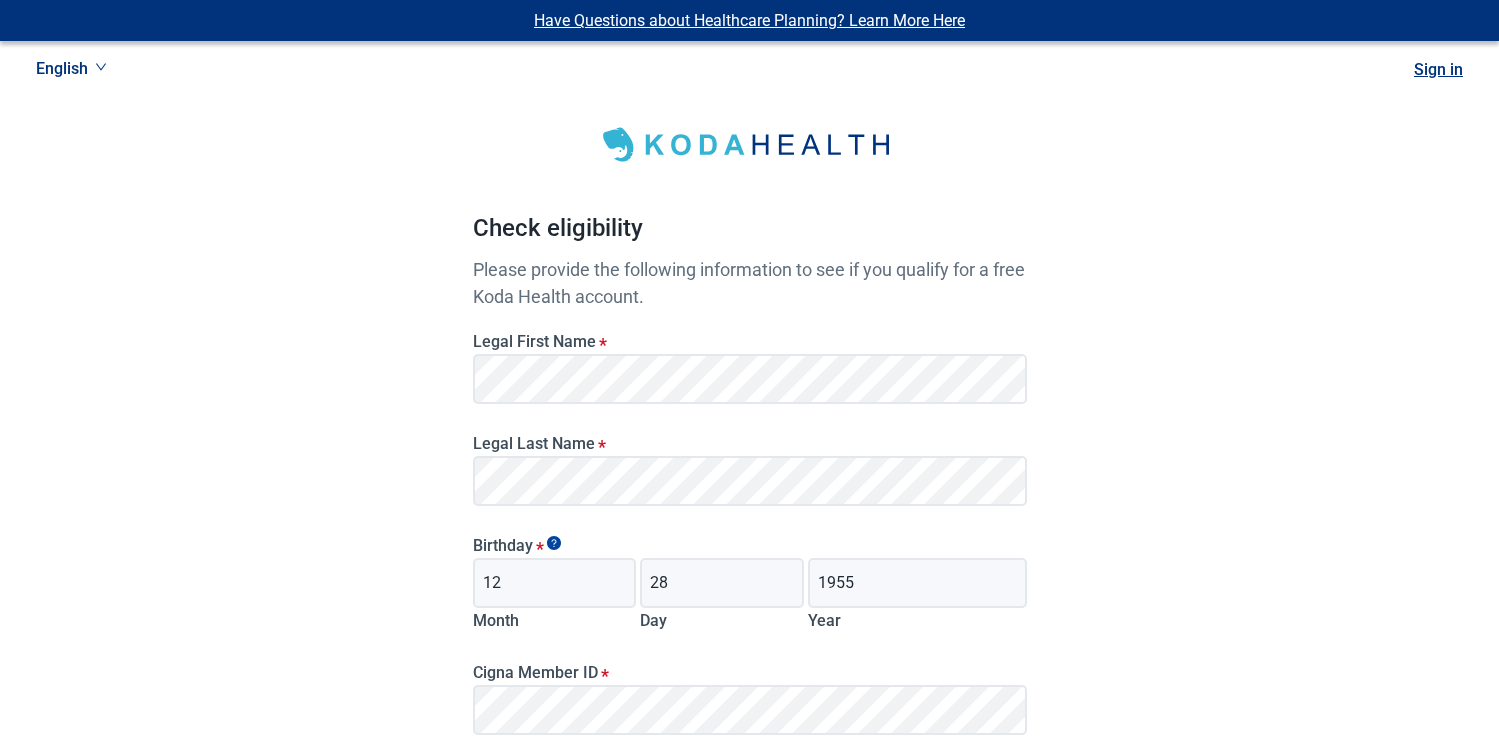 scroll, scrollTop: 261, scrollLeft: 0, axis: vertical 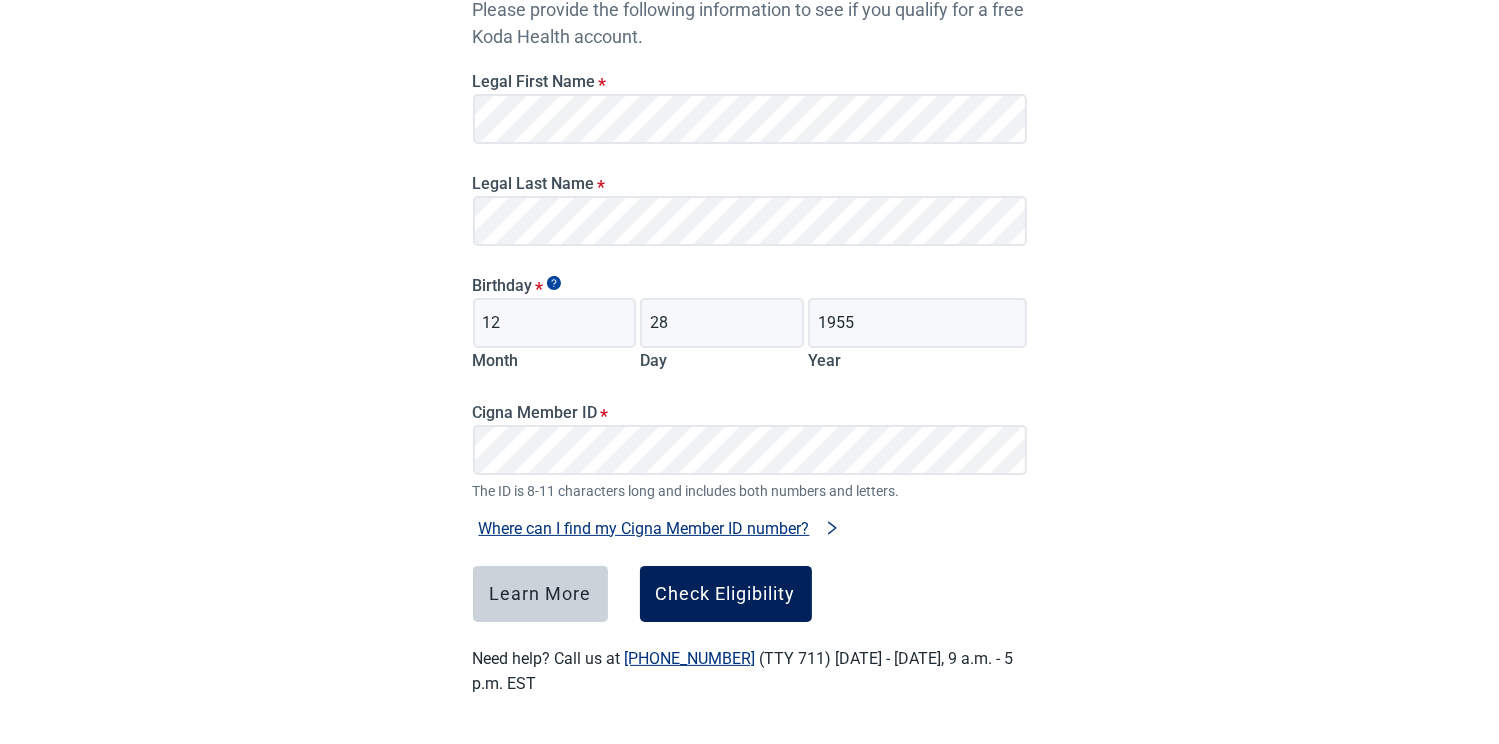 click on "Check Eligibility" at bounding box center (726, 594) 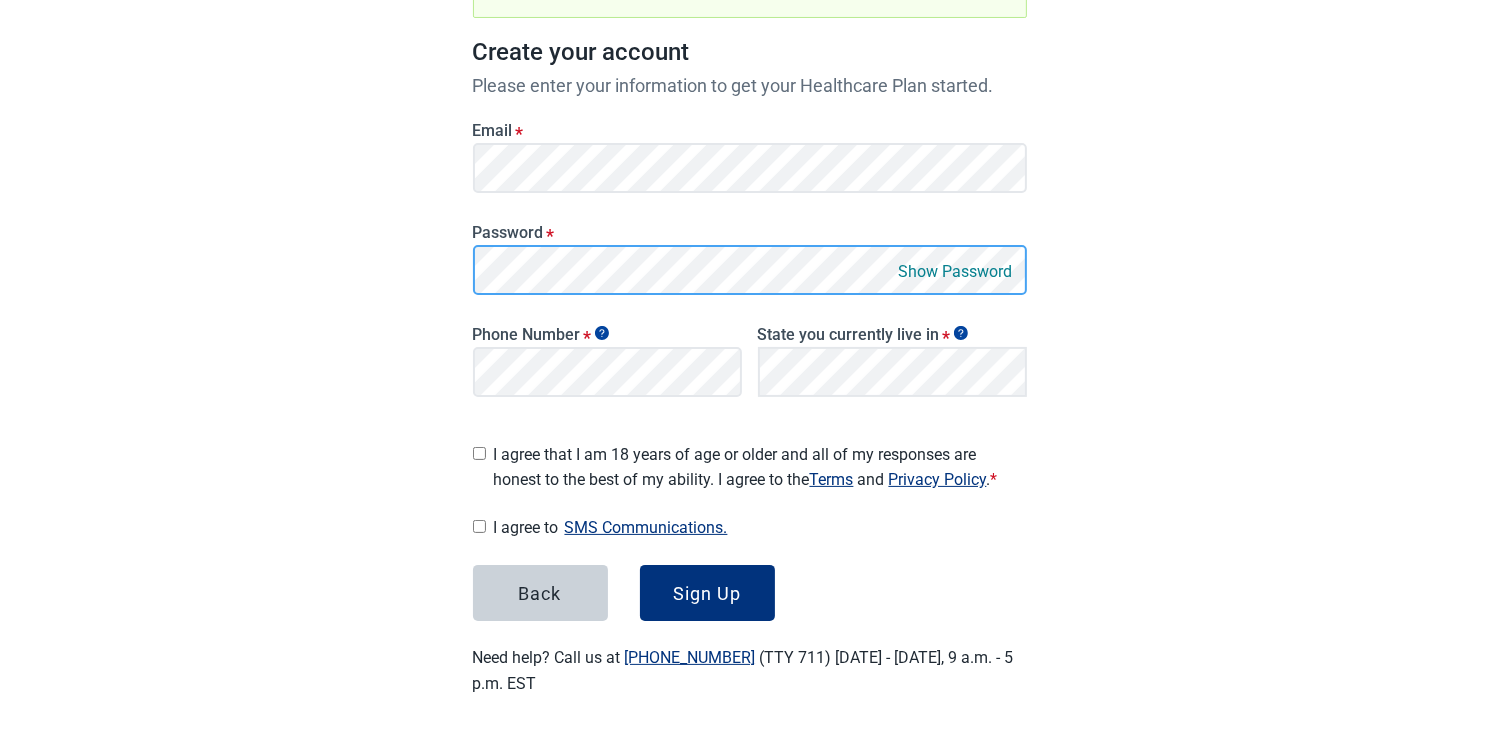 scroll, scrollTop: 268, scrollLeft: 0, axis: vertical 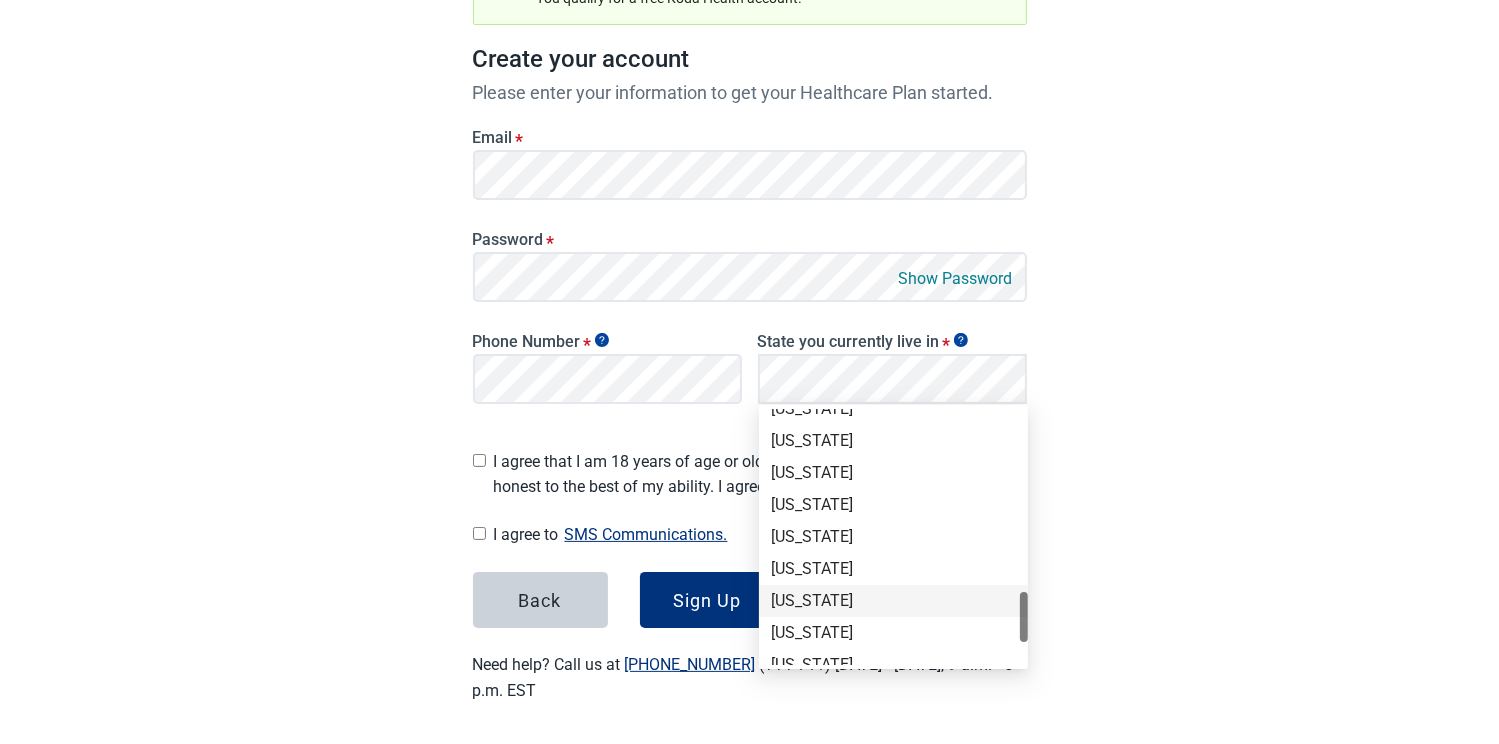 click on "[US_STATE]" at bounding box center [893, 601] 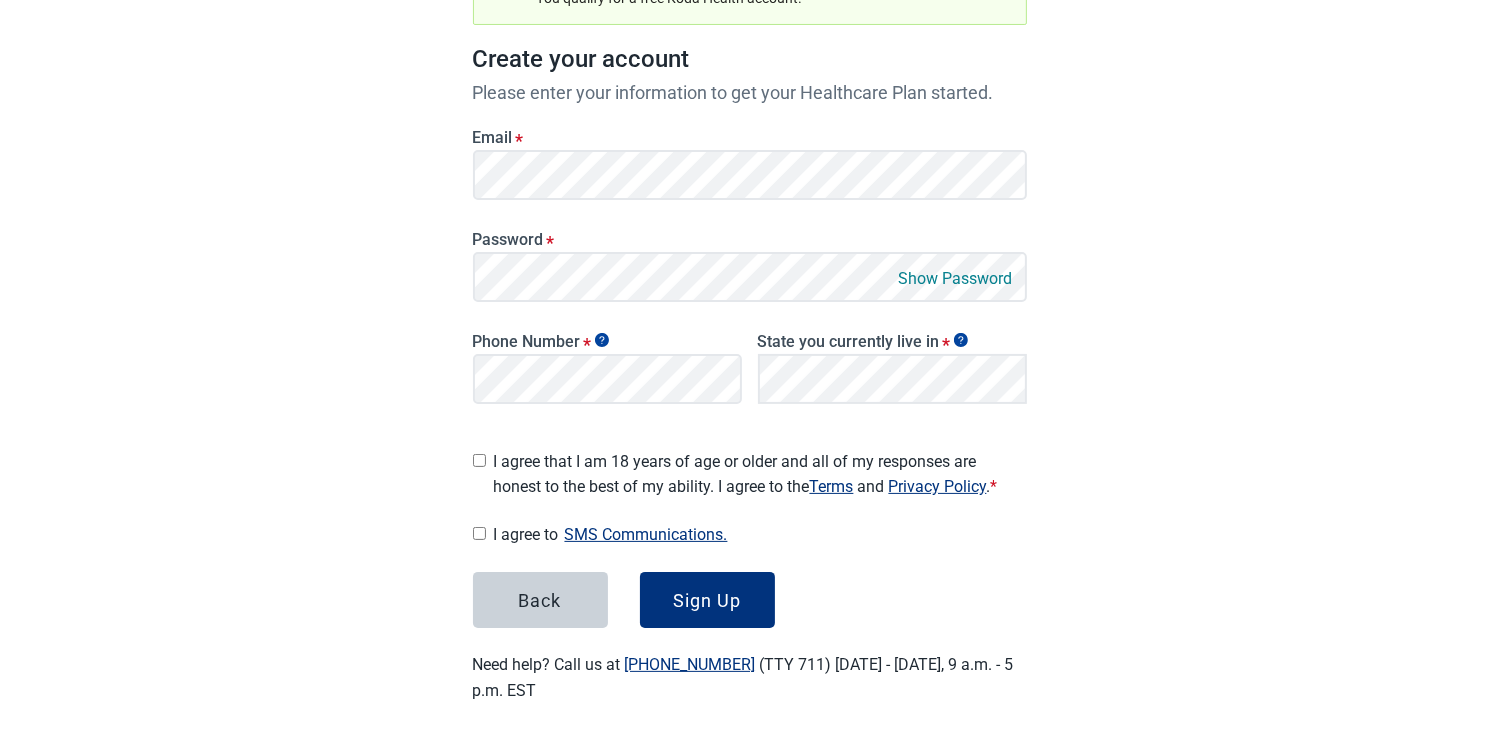 click on "I agree that I am 18 years of age or older and all of my responses are honest to the best of my ability. I agree to the  Terms   and   Privacy Policy . *" at bounding box center (479, 460) 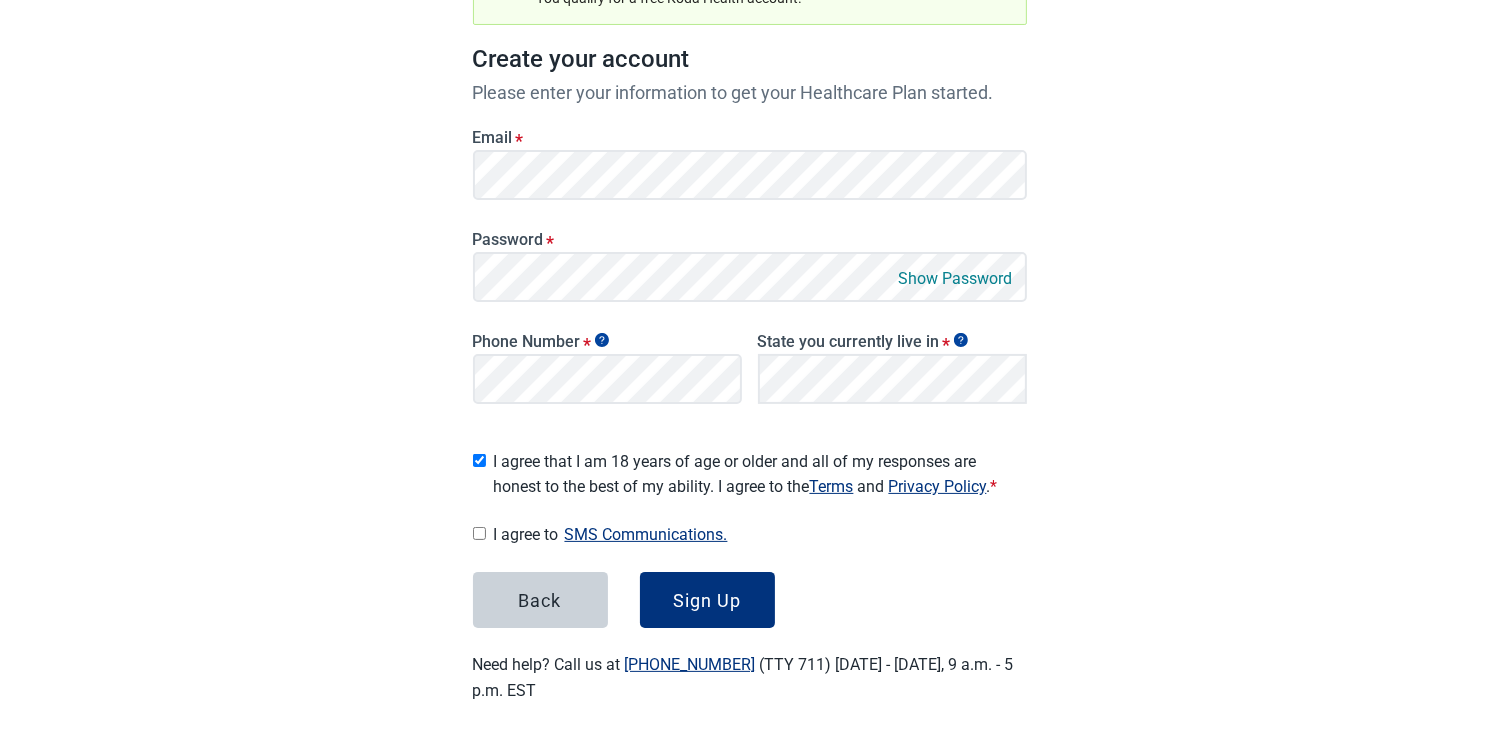 checkbox on "true" 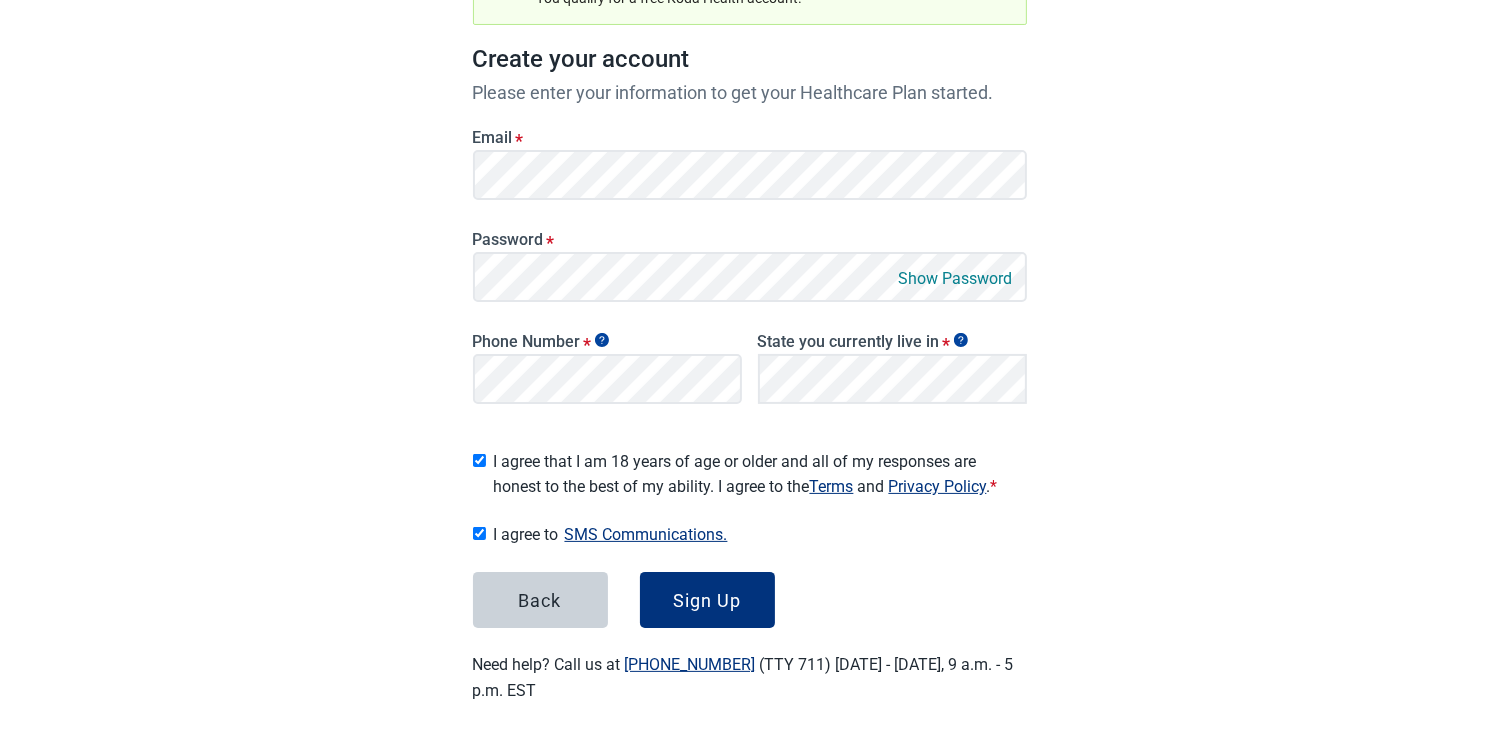 checkbox on "true" 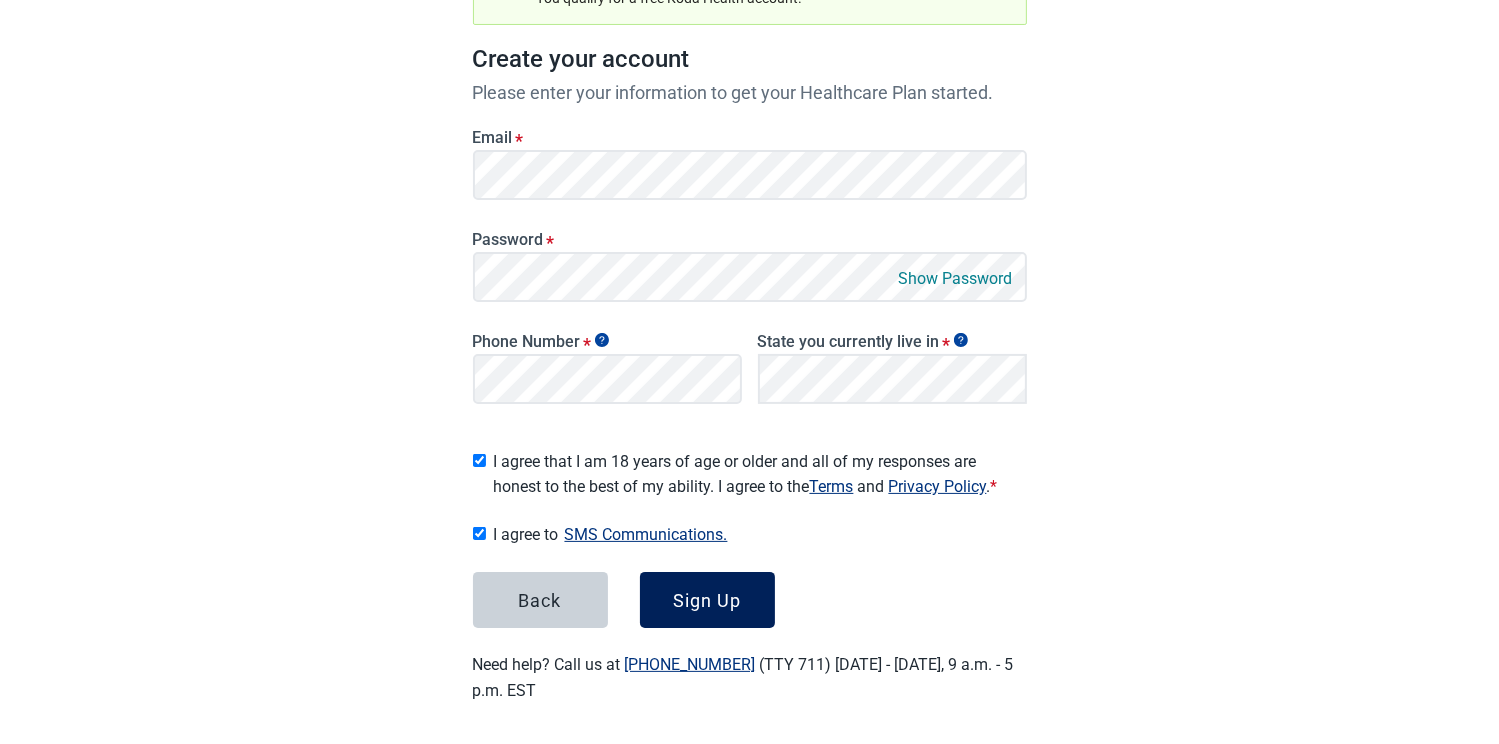 click on "Sign Up" at bounding box center [707, 600] 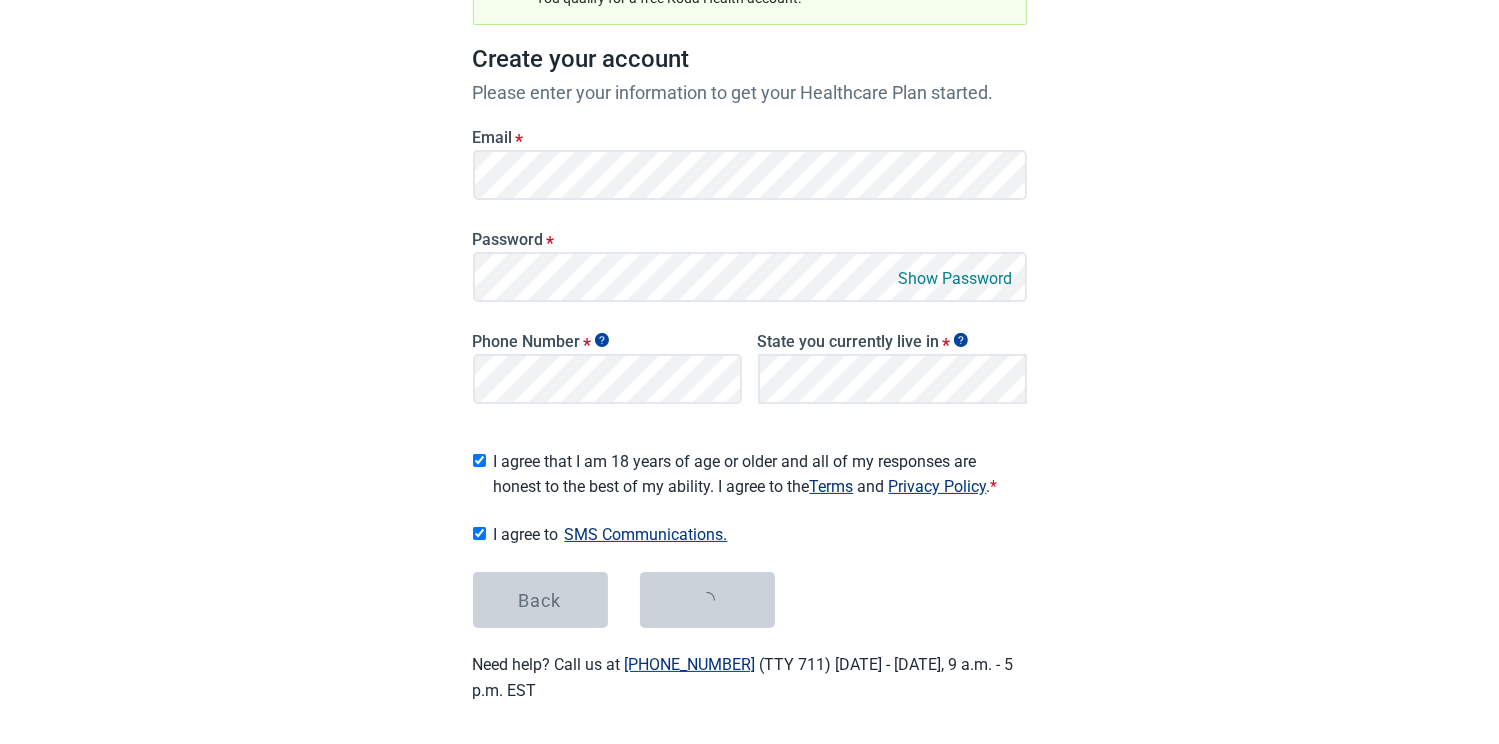 scroll, scrollTop: 0, scrollLeft: 0, axis: both 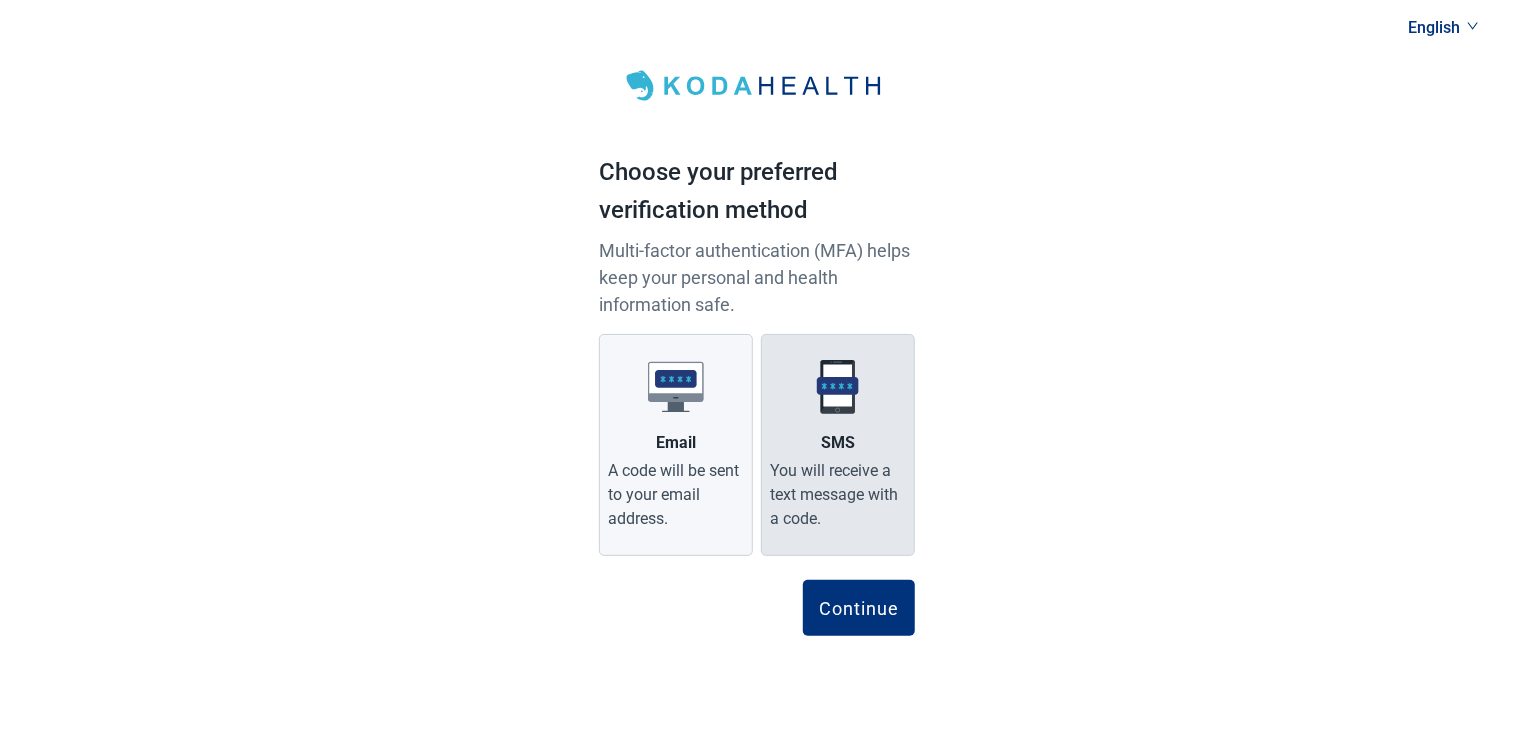 click on "You will receive a text message with a code." at bounding box center (838, 495) 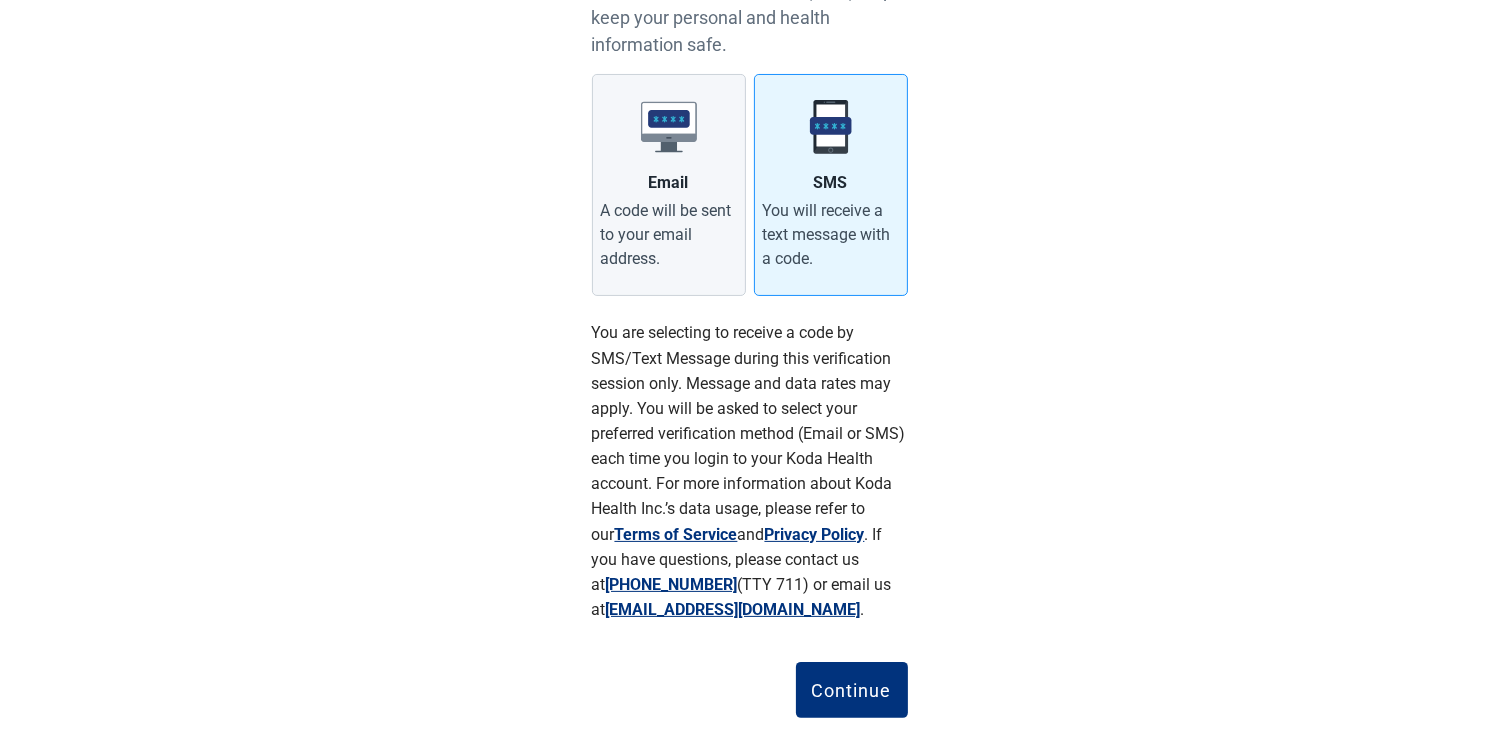 scroll, scrollTop: 297, scrollLeft: 0, axis: vertical 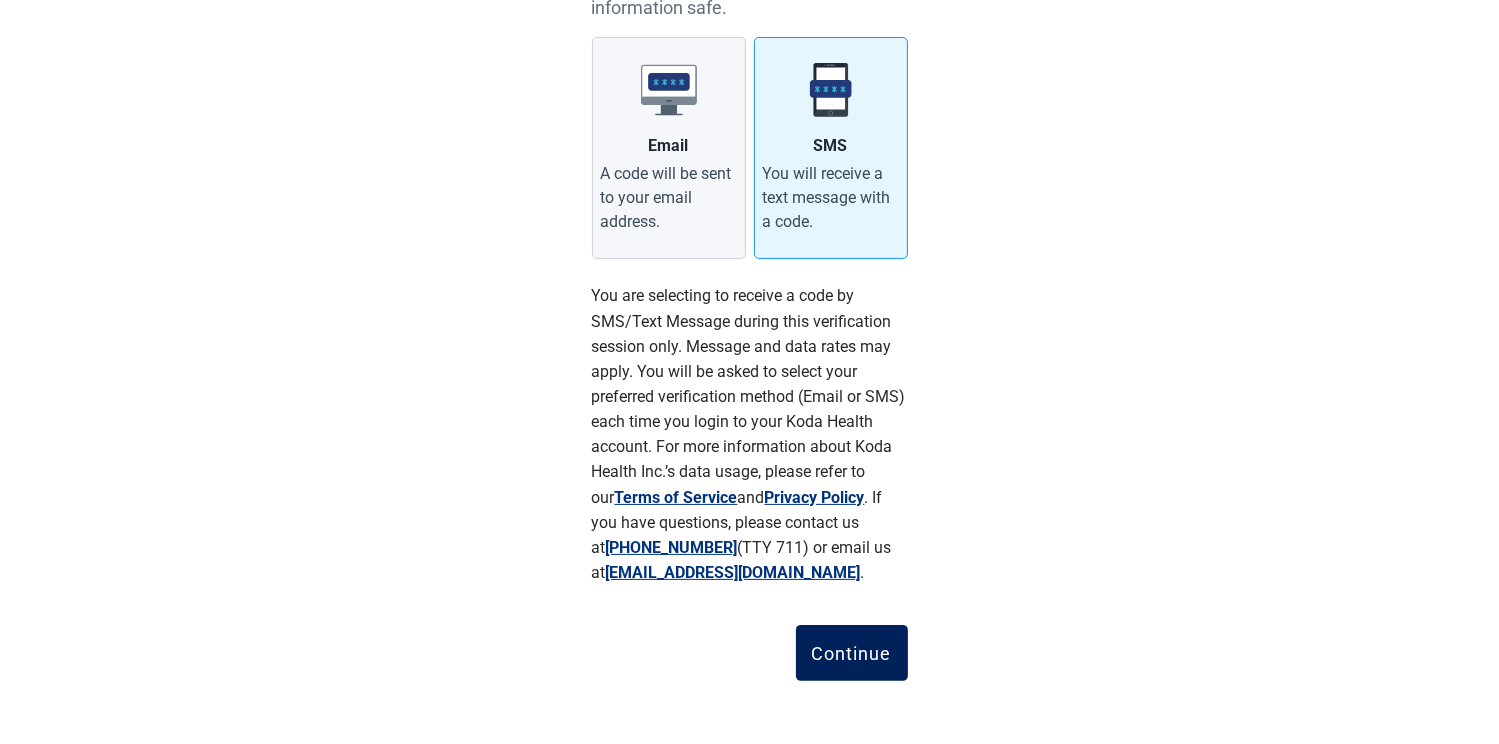 click on "Continue" at bounding box center (852, 653) 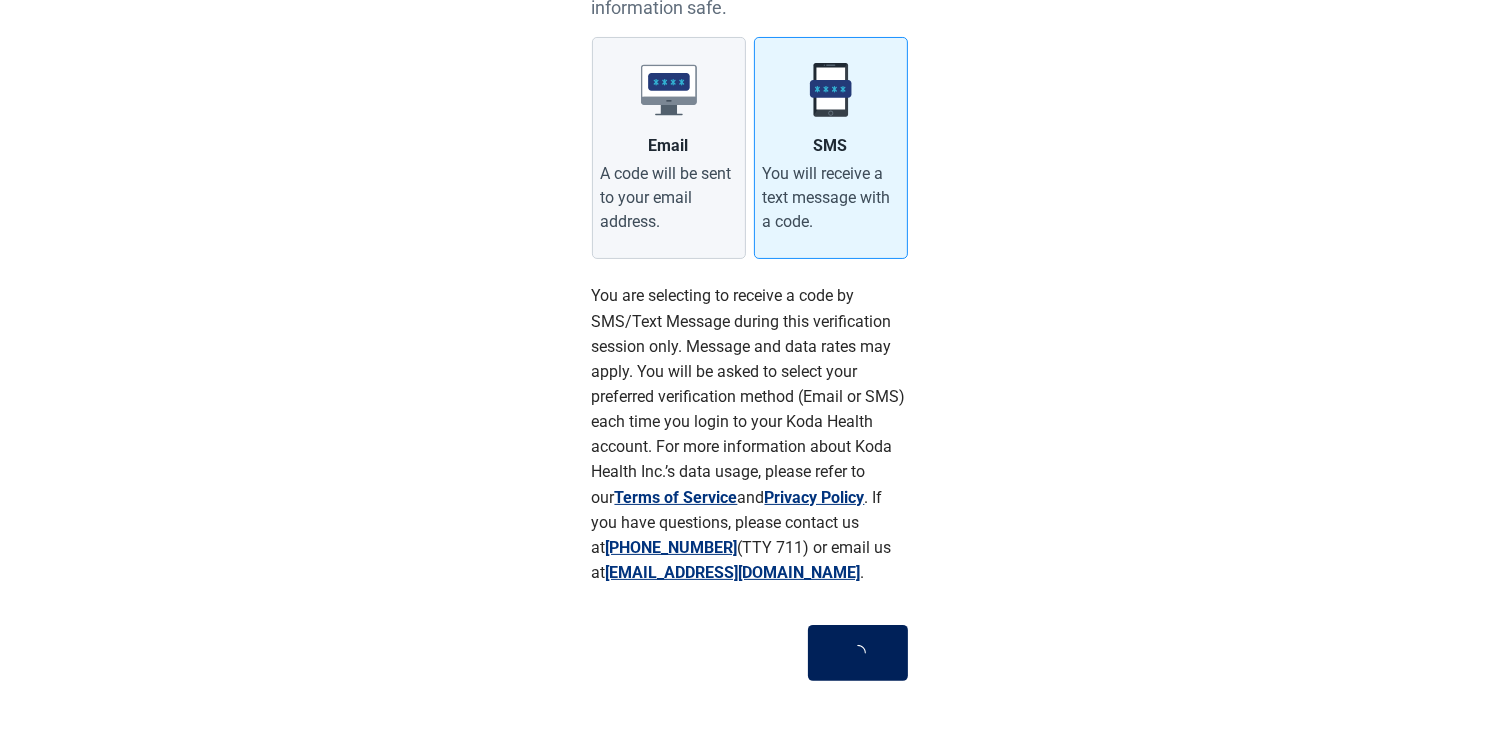 scroll, scrollTop: 22, scrollLeft: 0, axis: vertical 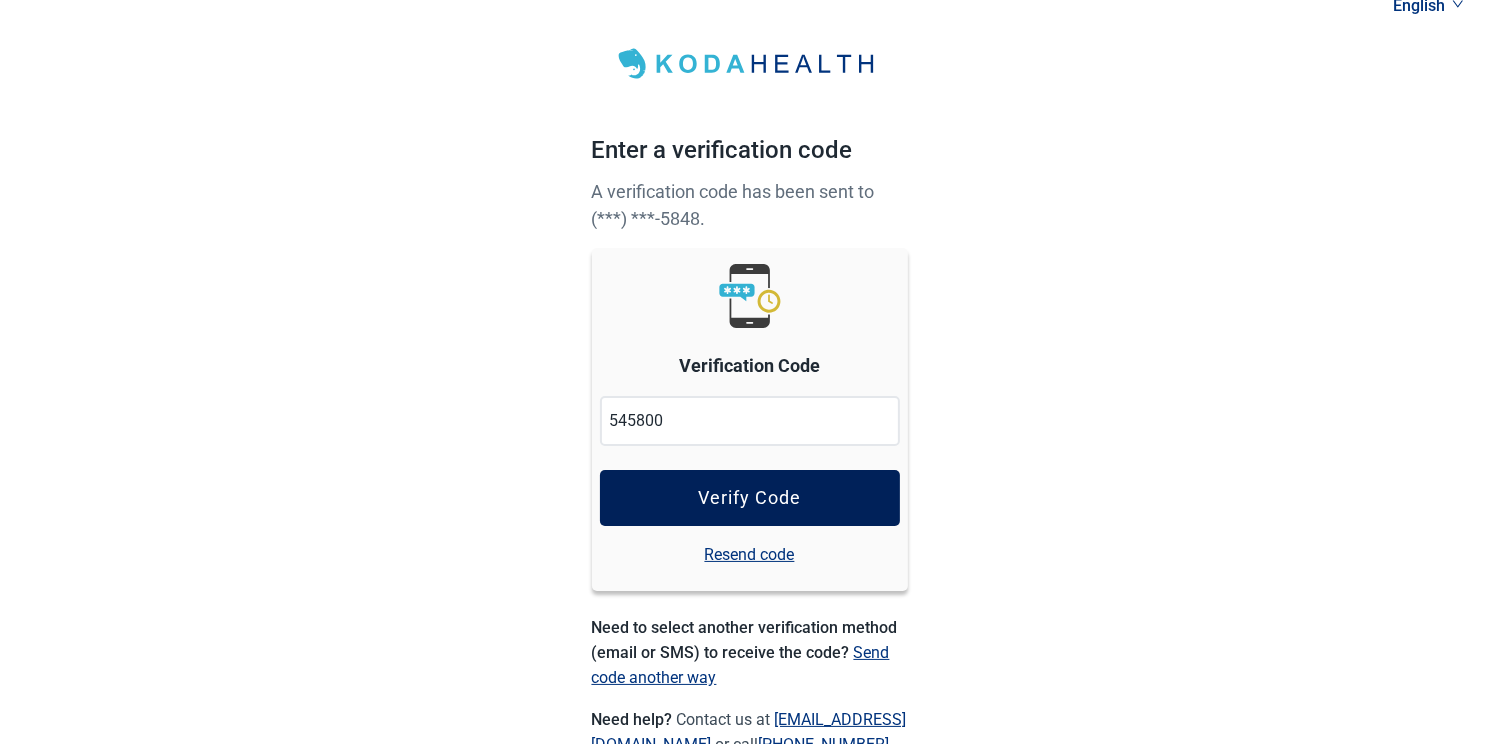type on "545800" 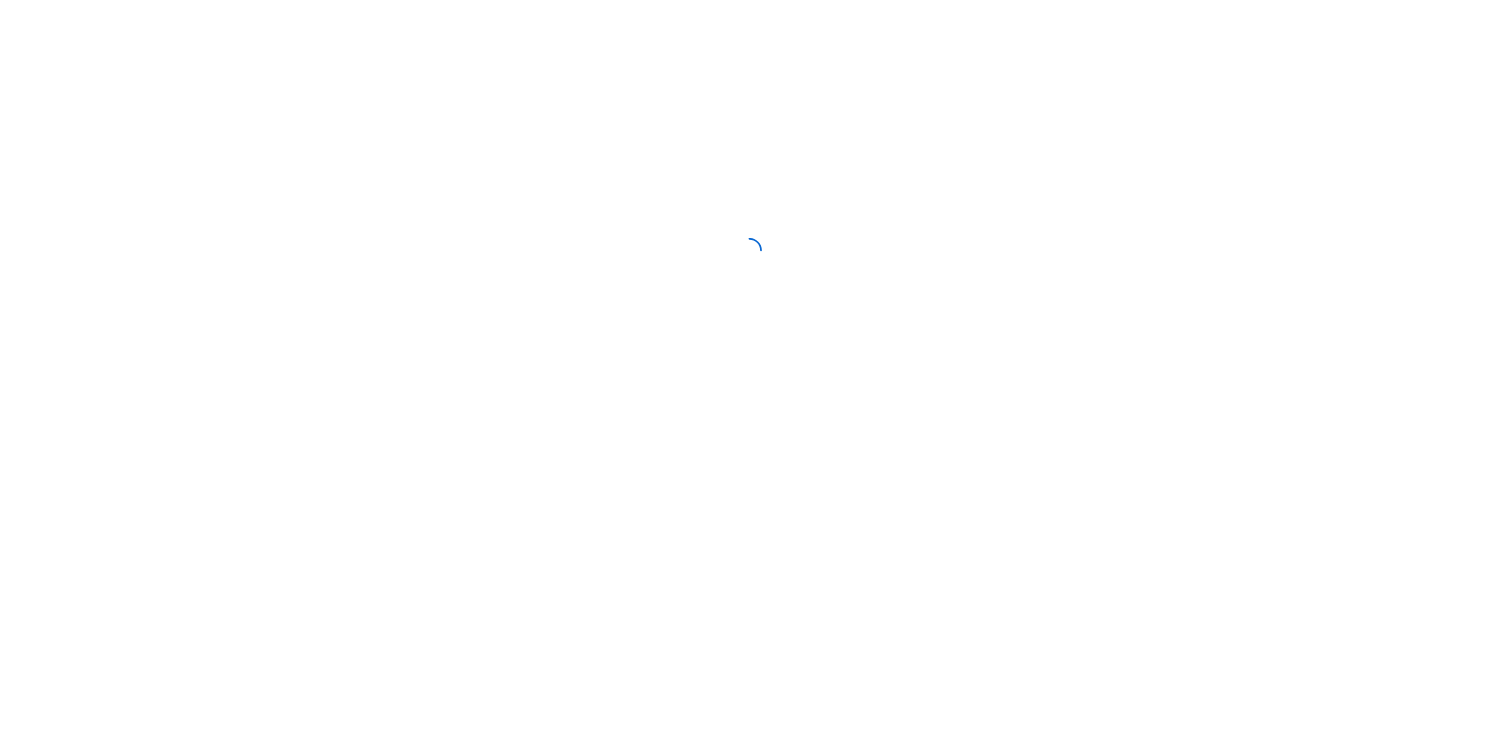 scroll, scrollTop: 0, scrollLeft: 0, axis: both 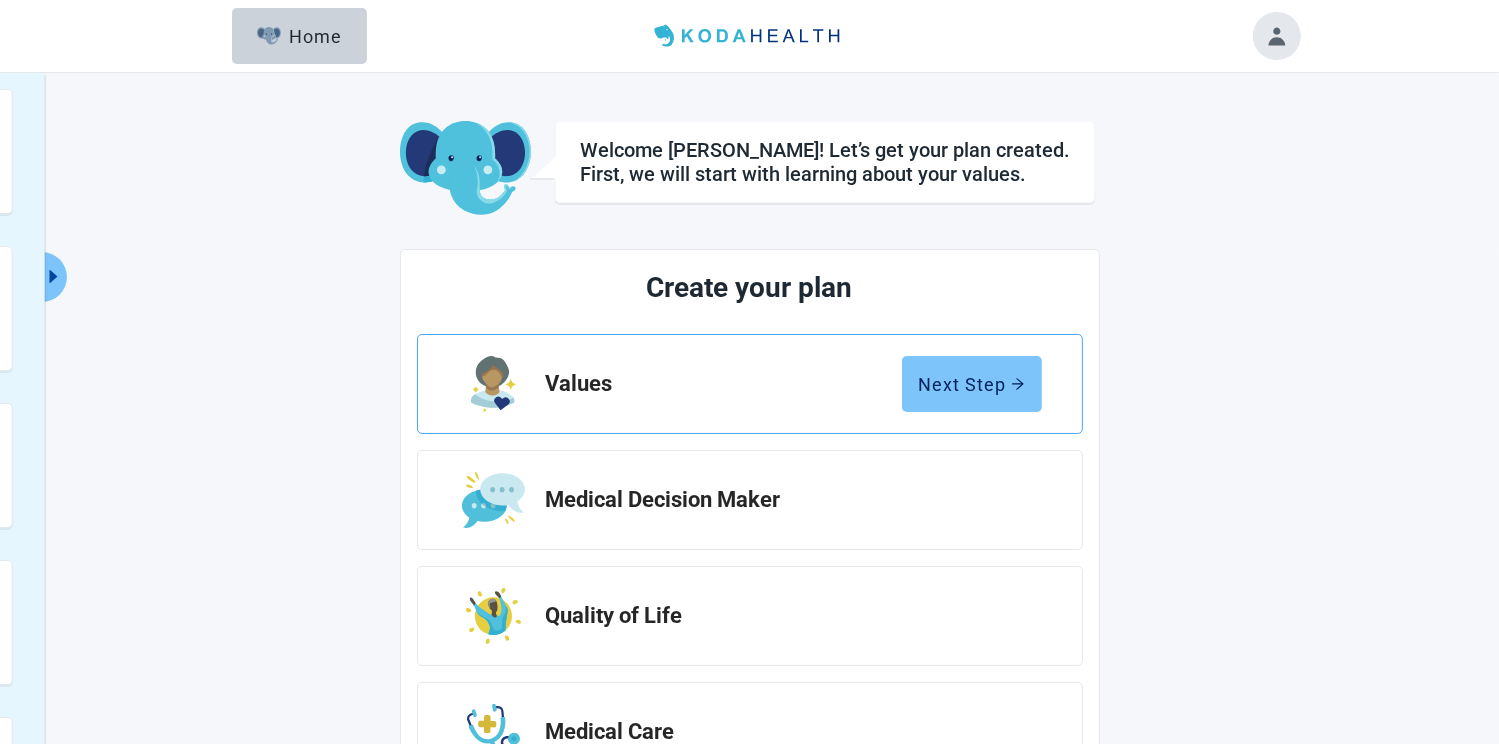 click on "Next Step" at bounding box center [972, 384] 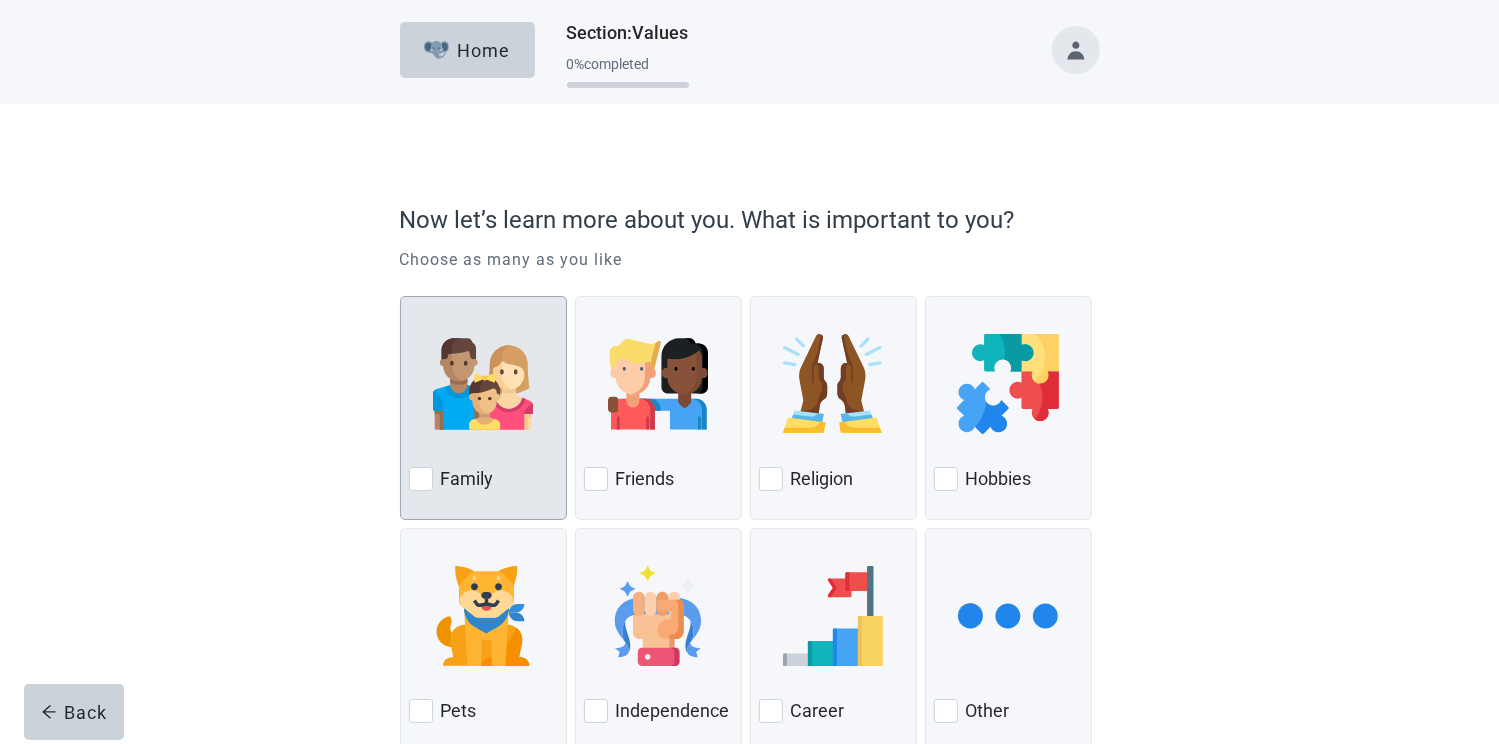 click at bounding box center (483, 384) 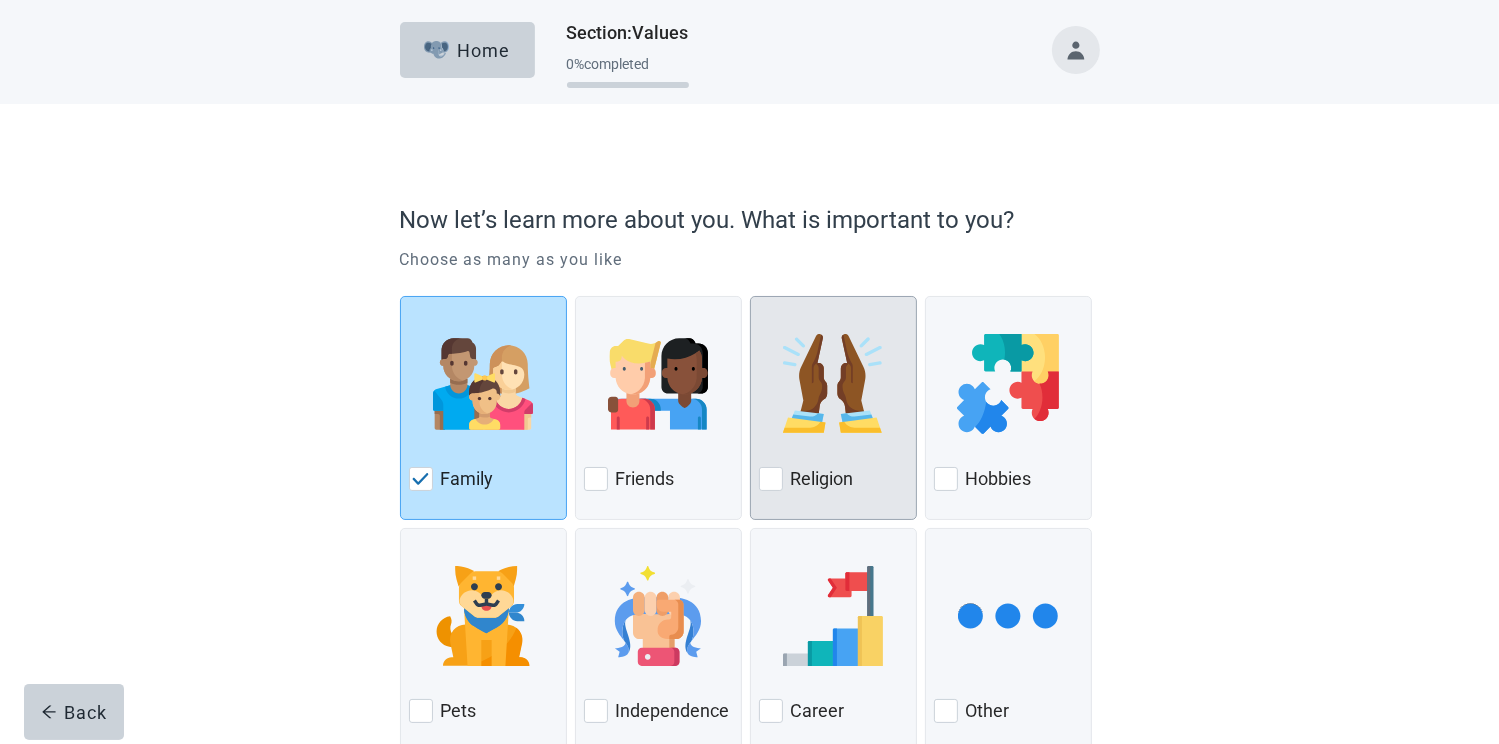 click at bounding box center (833, 384) 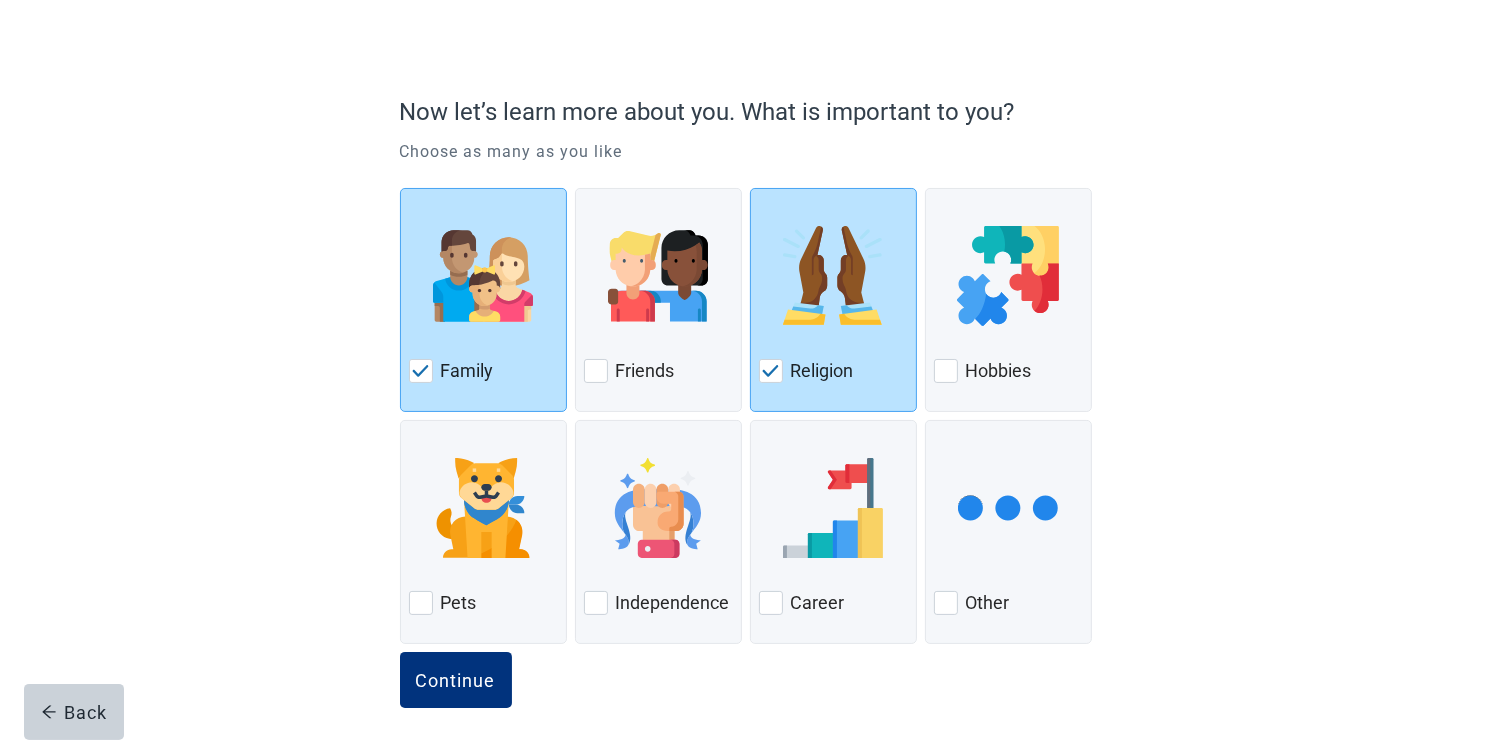 scroll, scrollTop: 115, scrollLeft: 0, axis: vertical 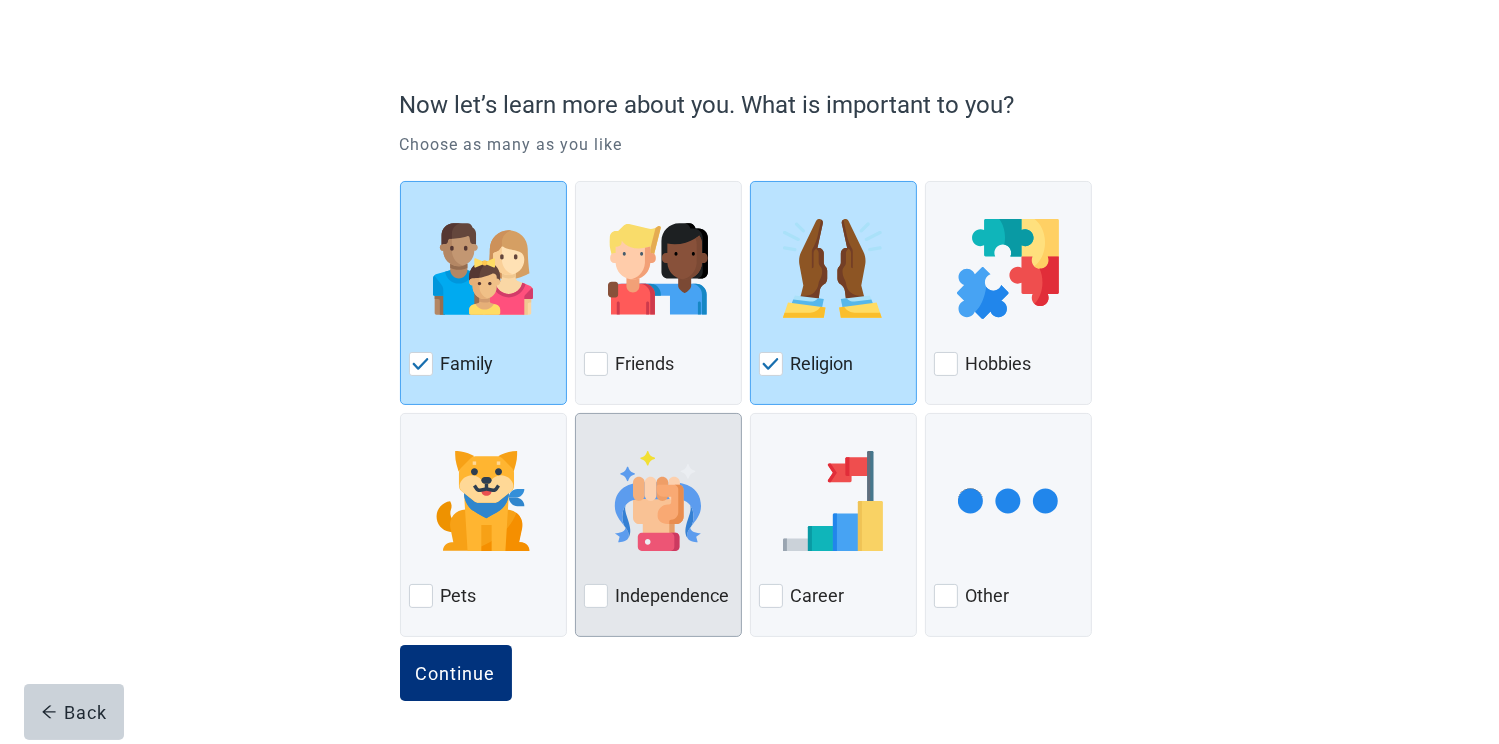click at bounding box center [658, 501] 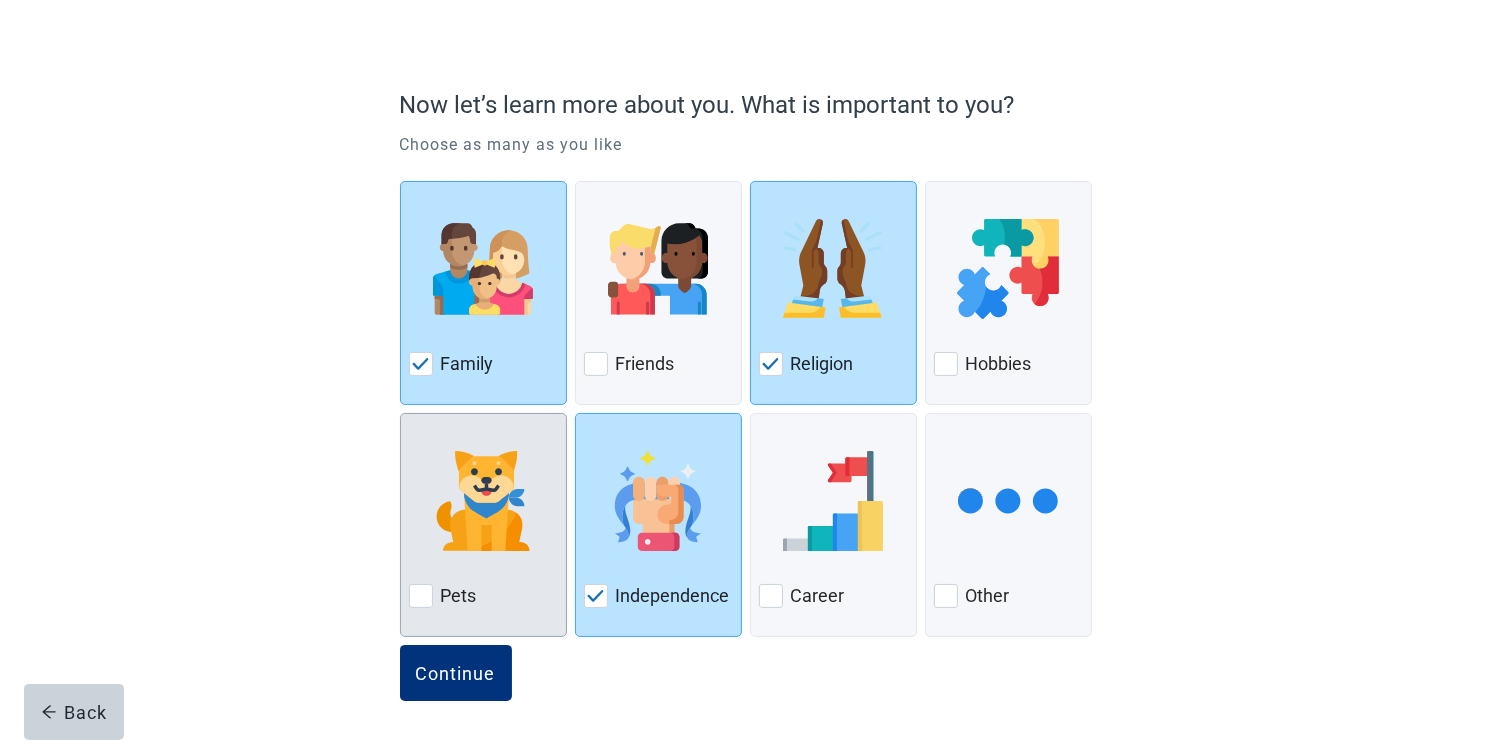 click at bounding box center [483, 501] 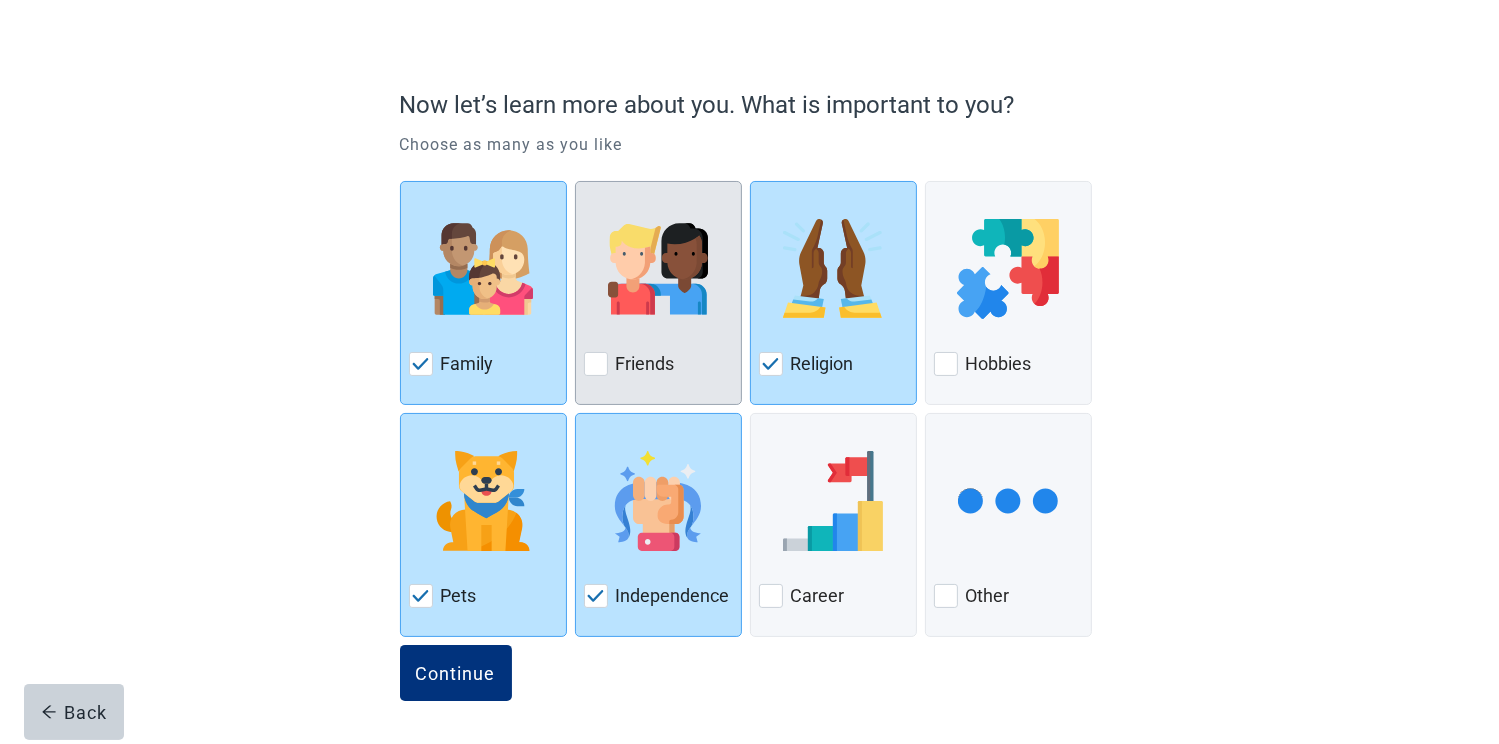 click at bounding box center (658, 269) 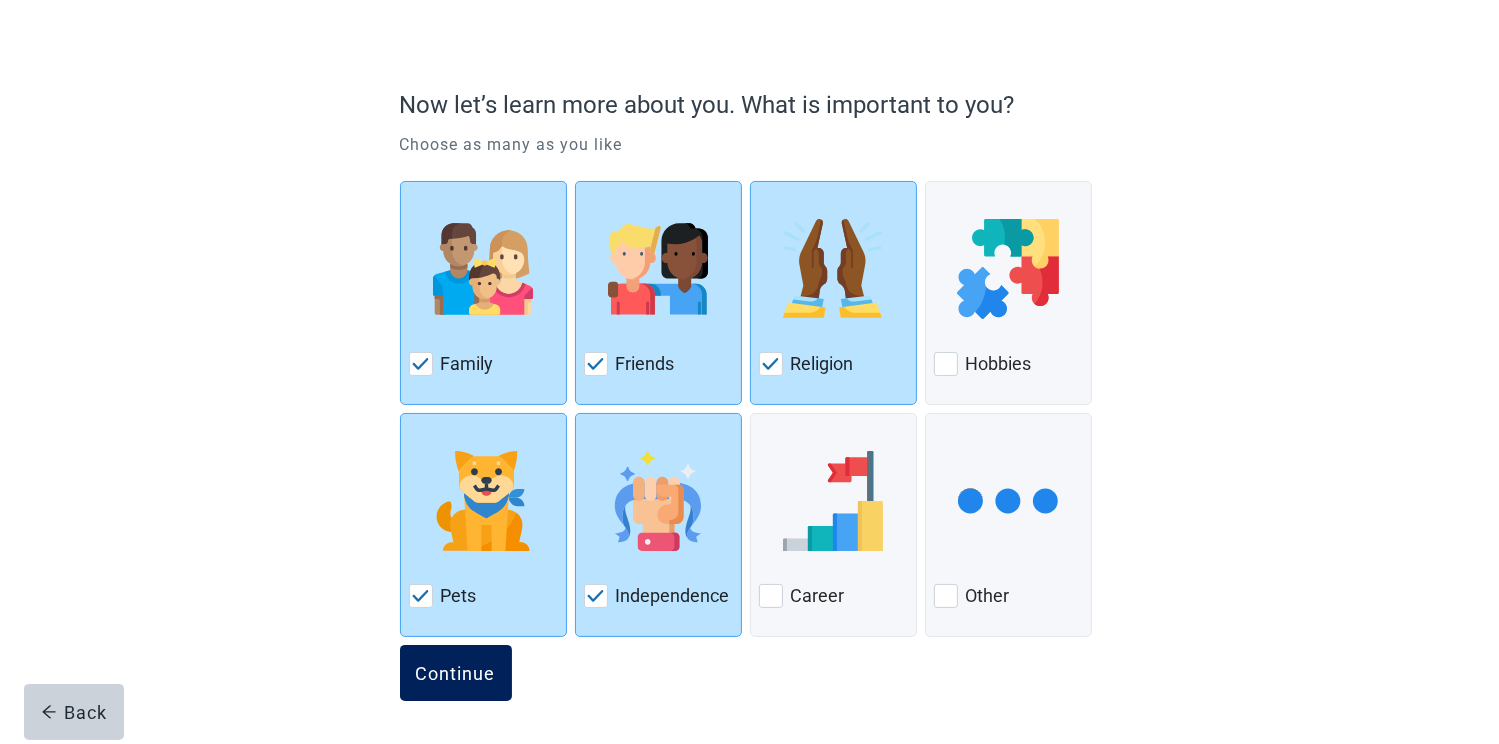 click on "Continue" at bounding box center (456, 673) 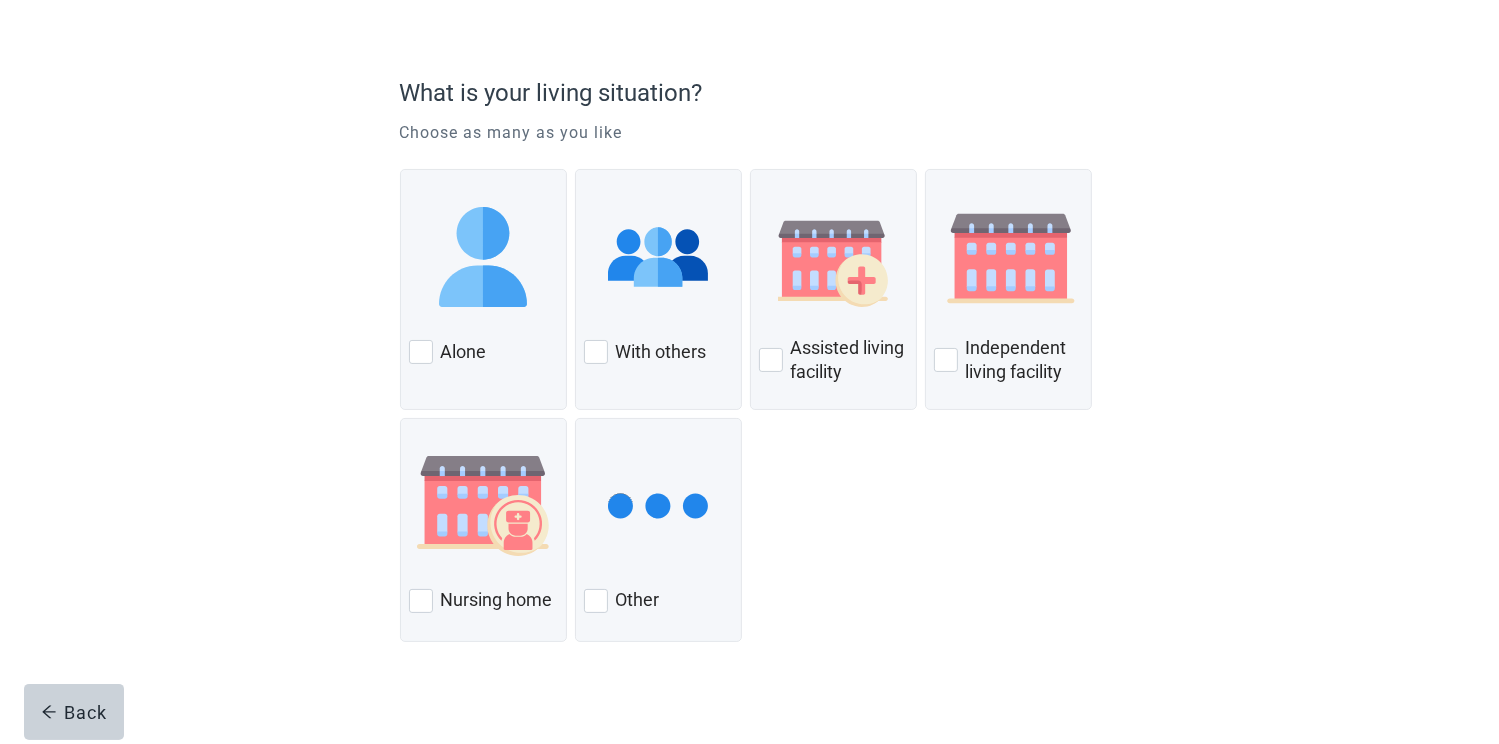 scroll, scrollTop: 132, scrollLeft: 0, axis: vertical 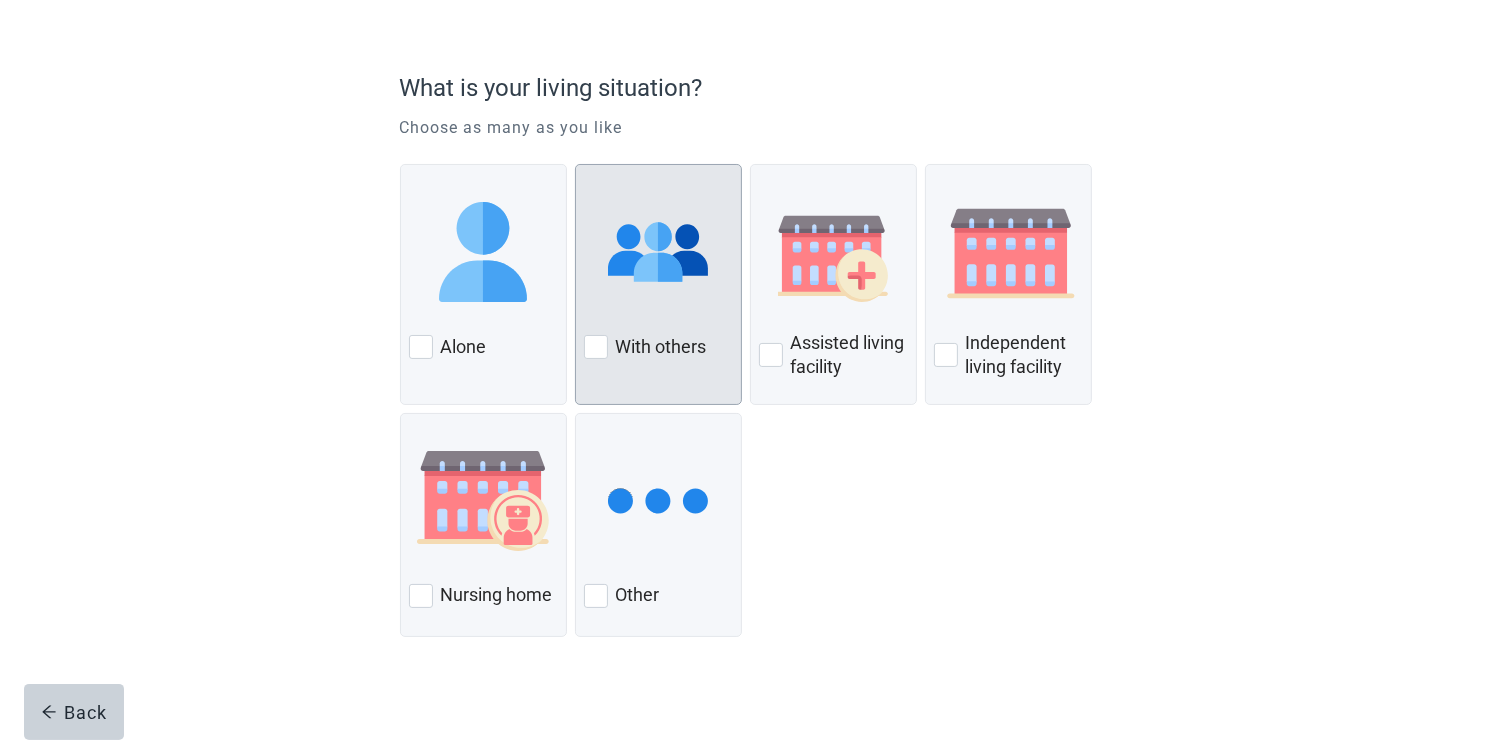click at bounding box center [596, 347] 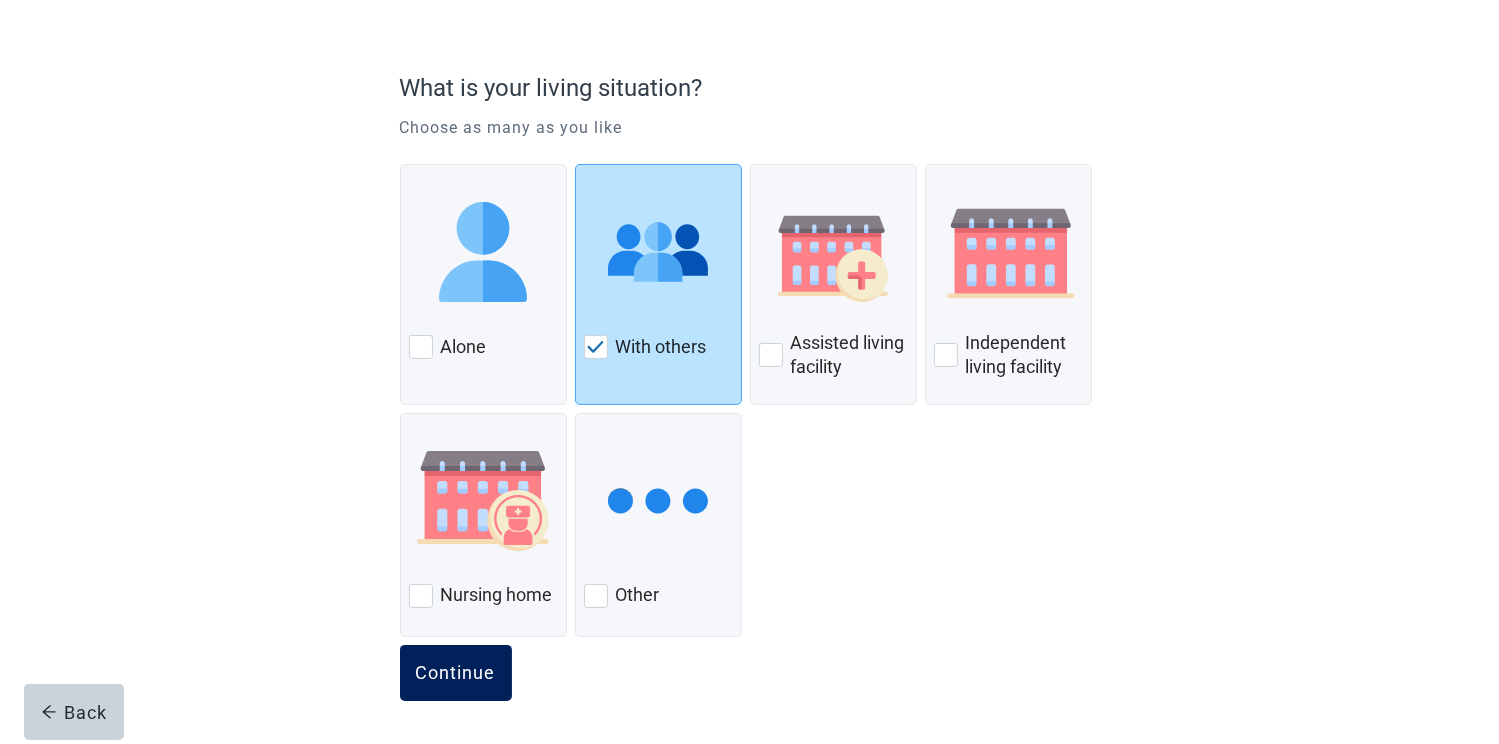 click on "Continue" at bounding box center (456, 673) 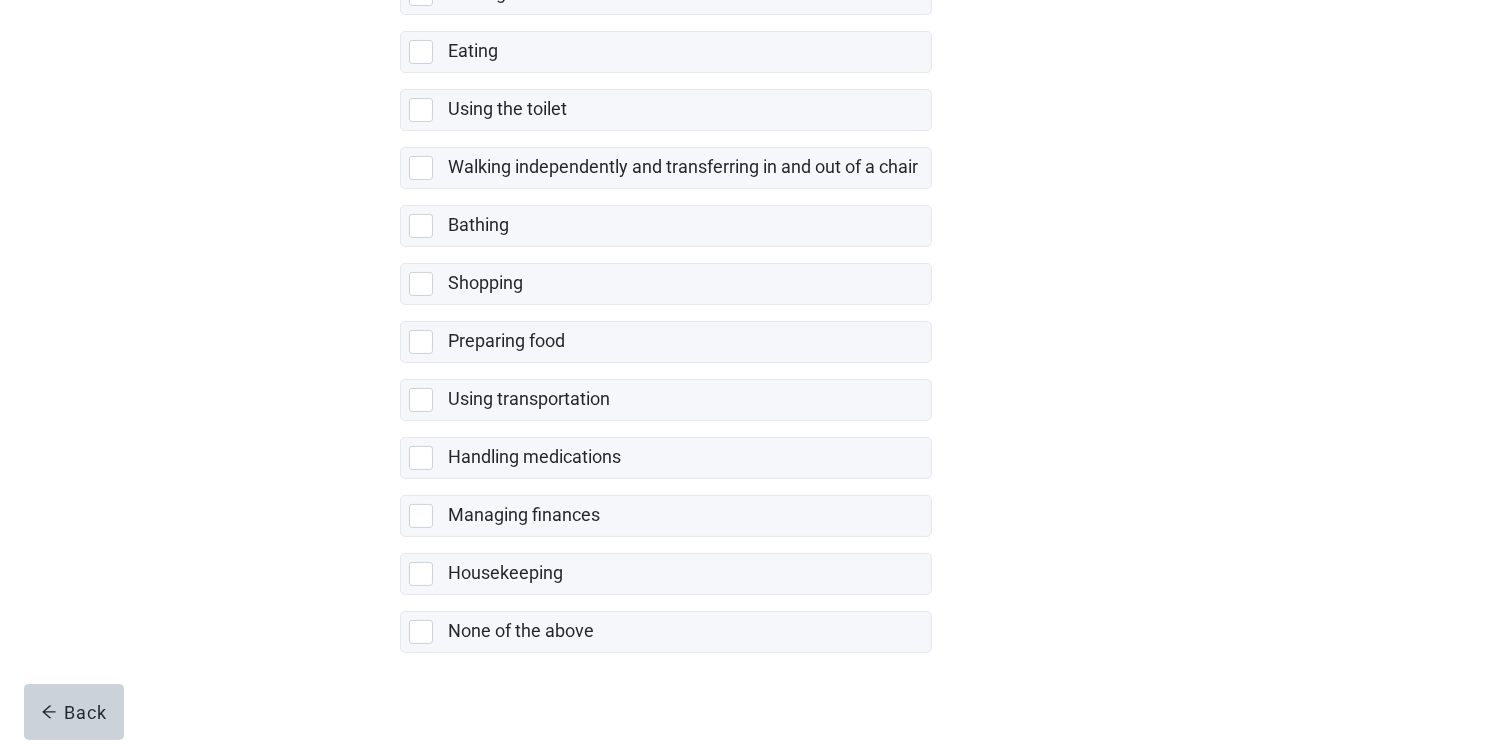 scroll, scrollTop: 357, scrollLeft: 0, axis: vertical 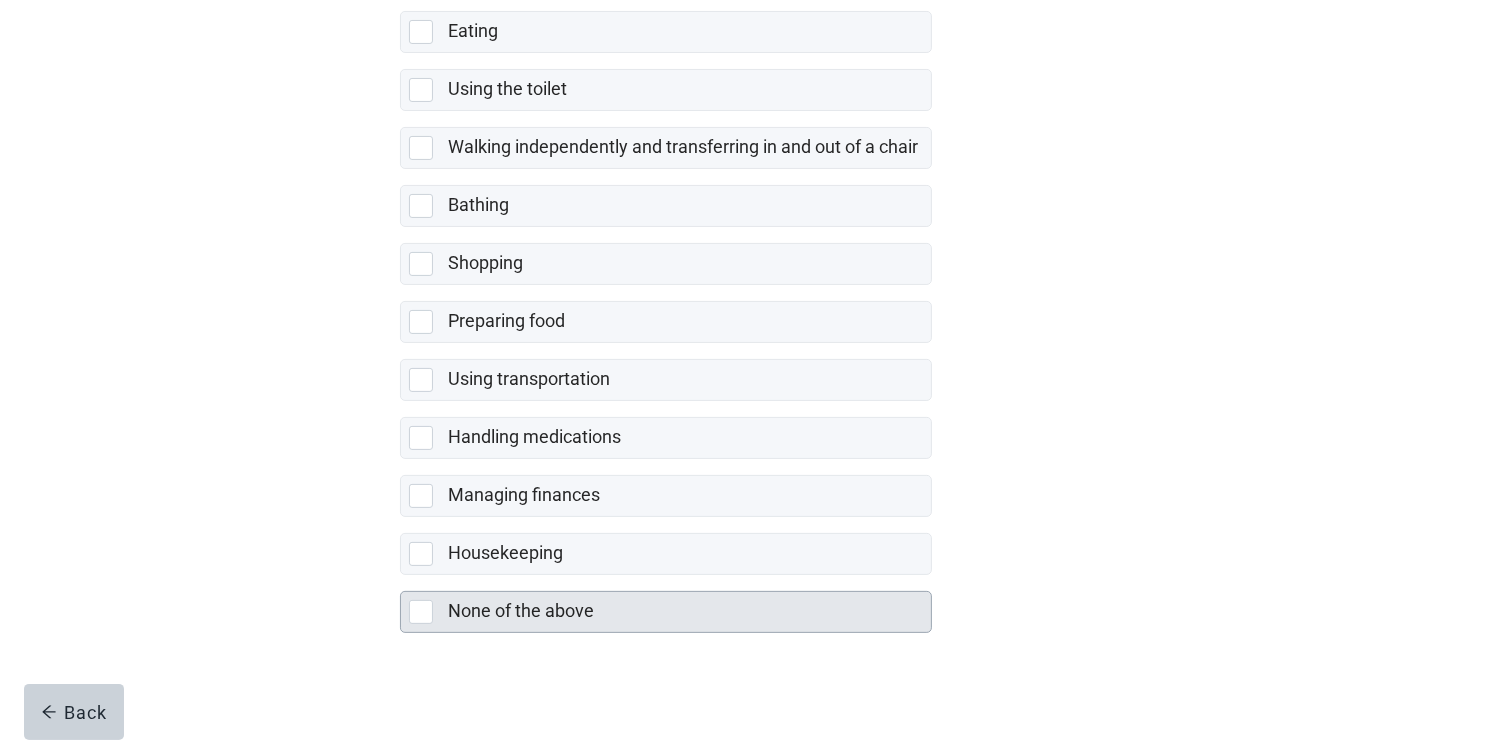 click at bounding box center [421, 612] 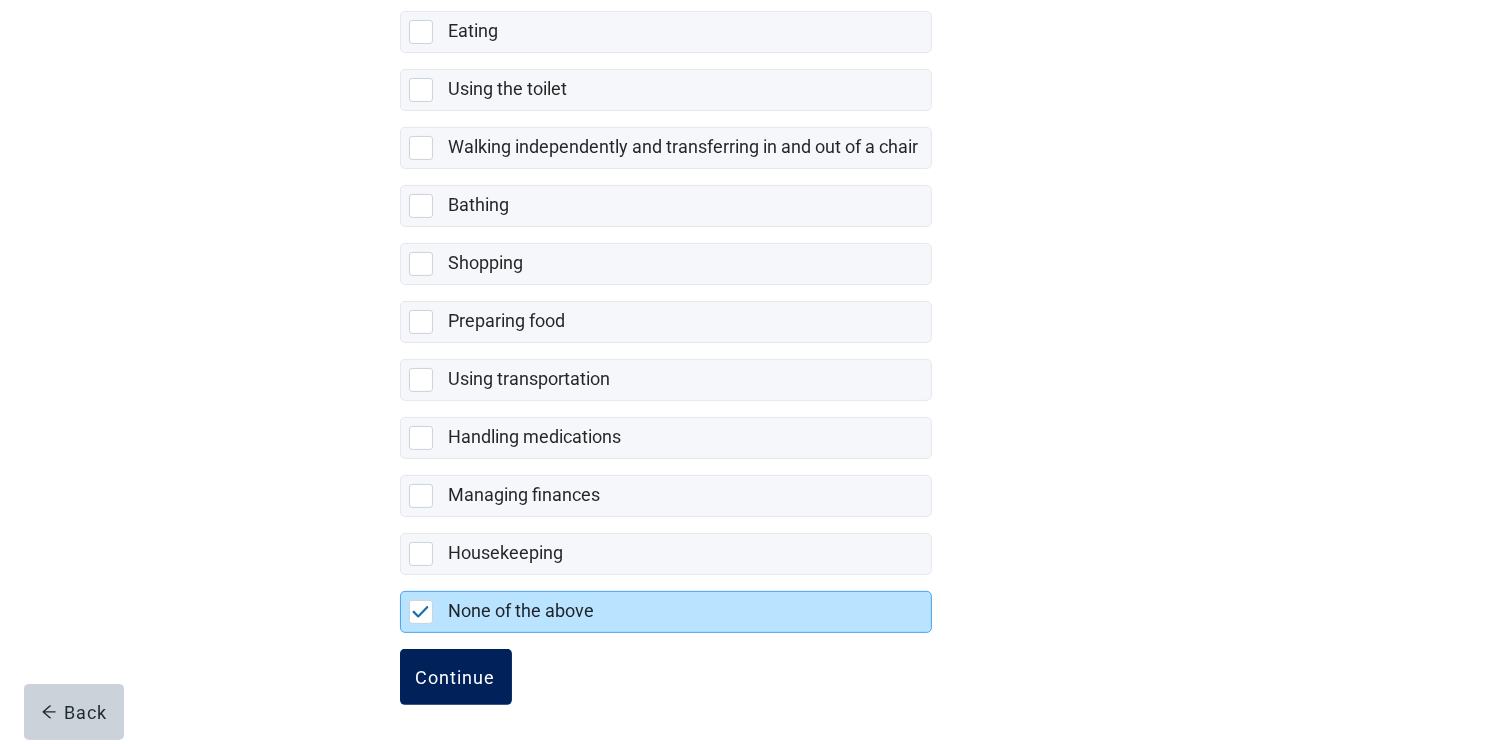 click on "Continue" at bounding box center [456, 677] 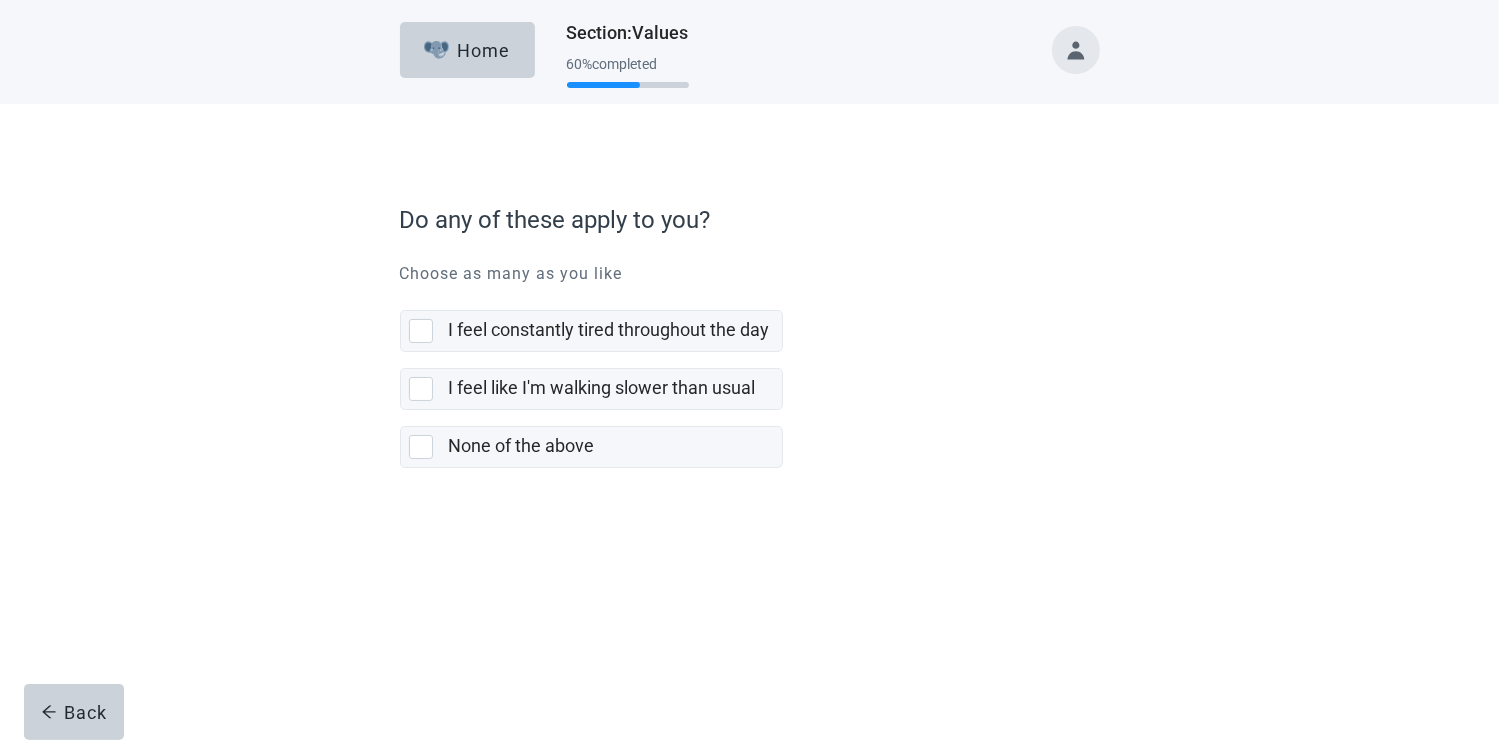 scroll, scrollTop: 0, scrollLeft: 0, axis: both 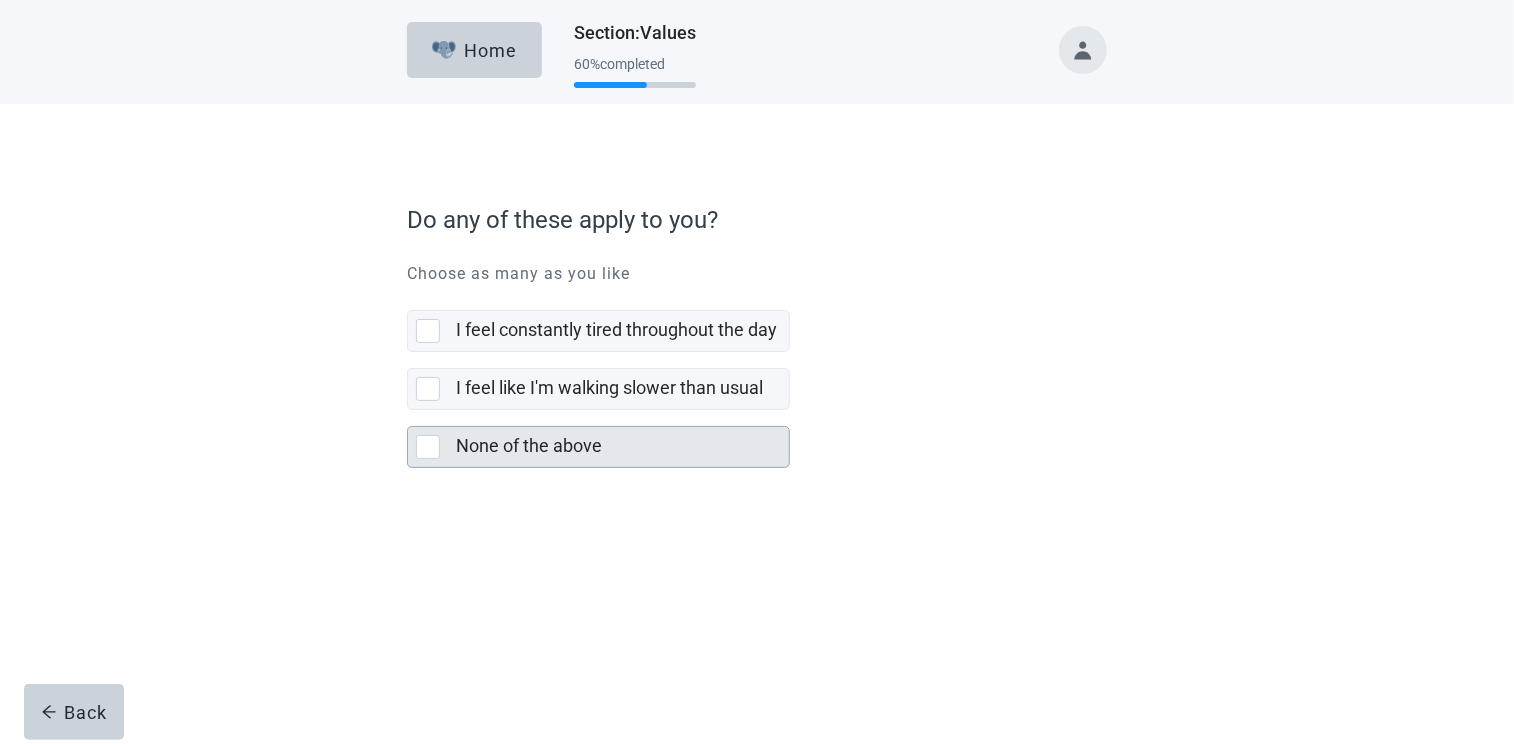 click at bounding box center [428, 447] 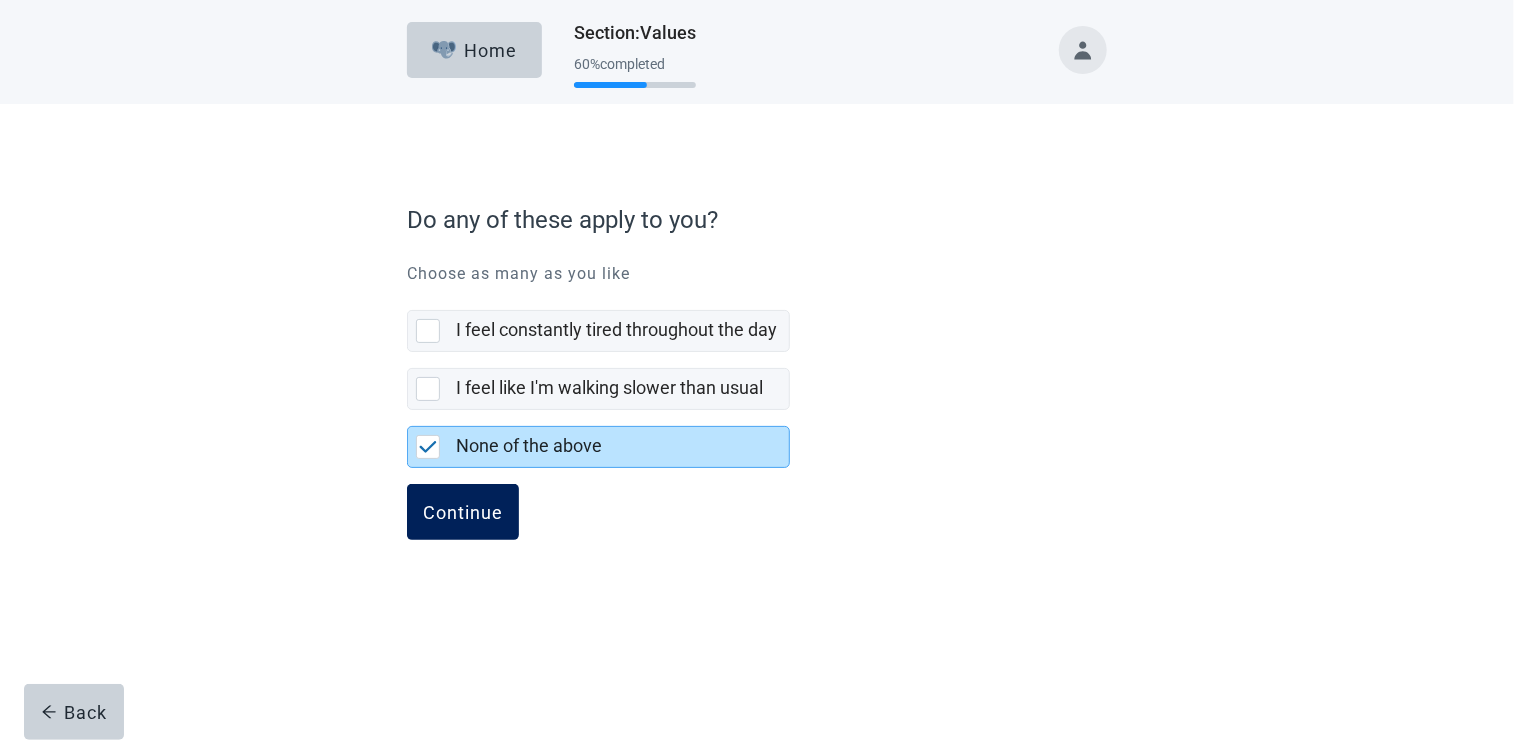 click on "Continue" at bounding box center [463, 512] 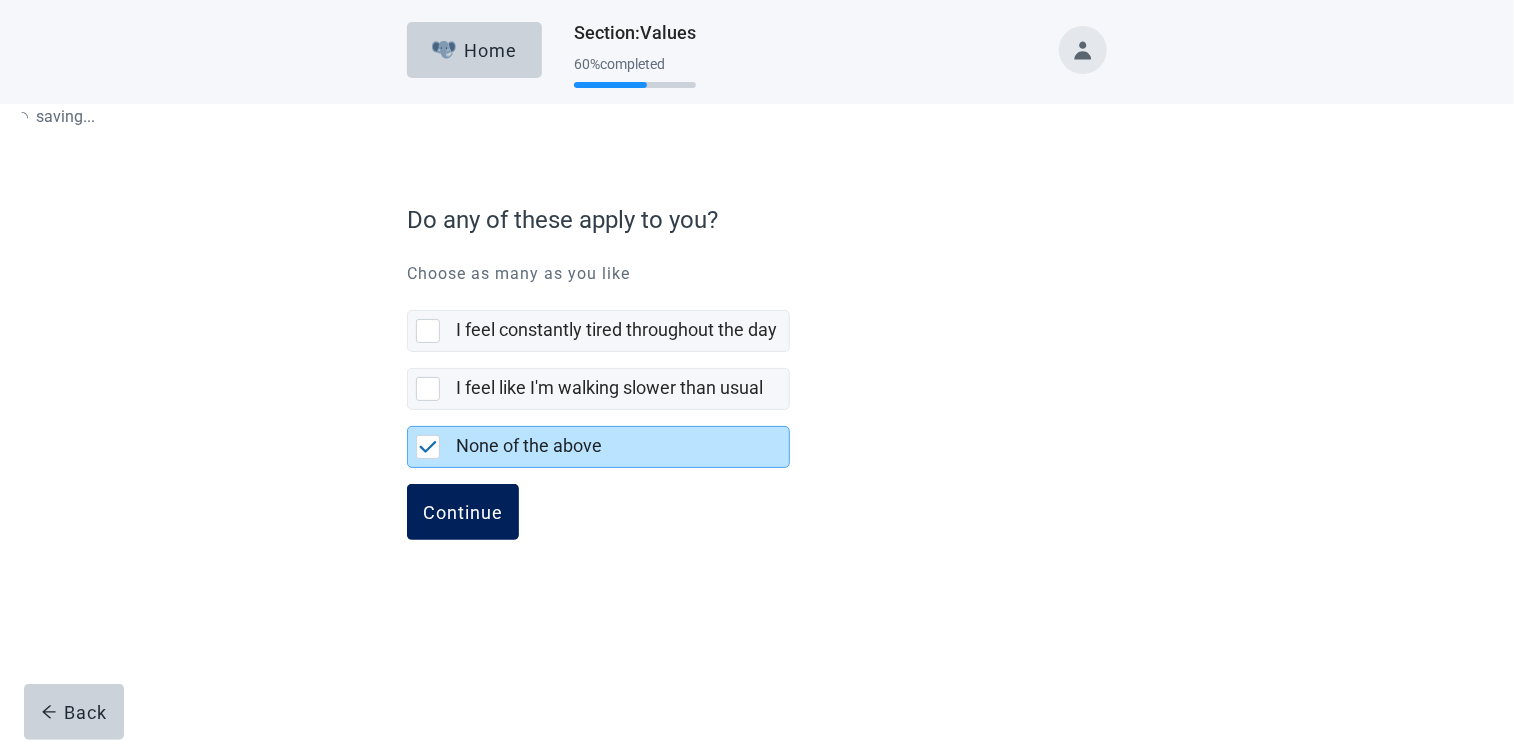 click on "Continue" at bounding box center (463, 512) 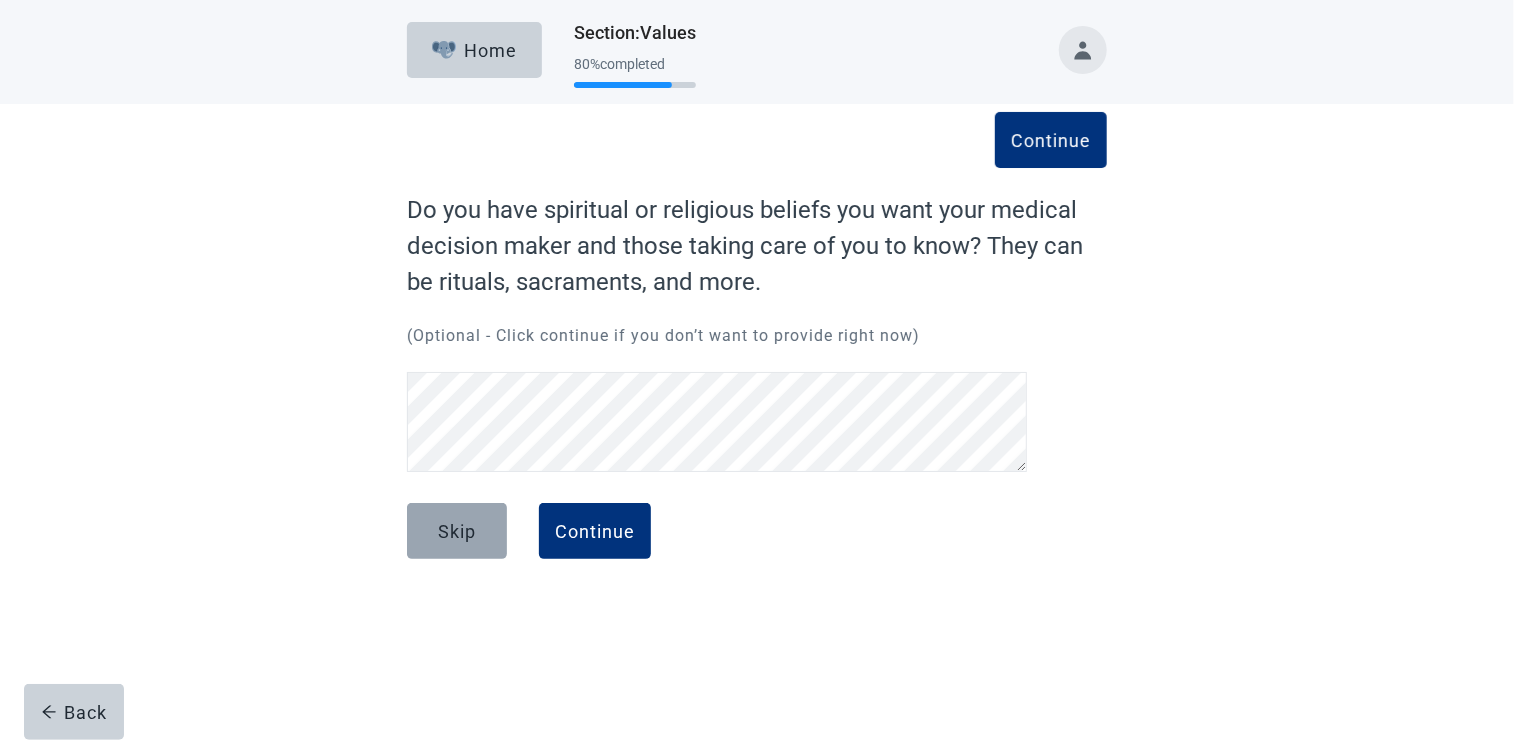 click on "Skip" at bounding box center [457, 531] 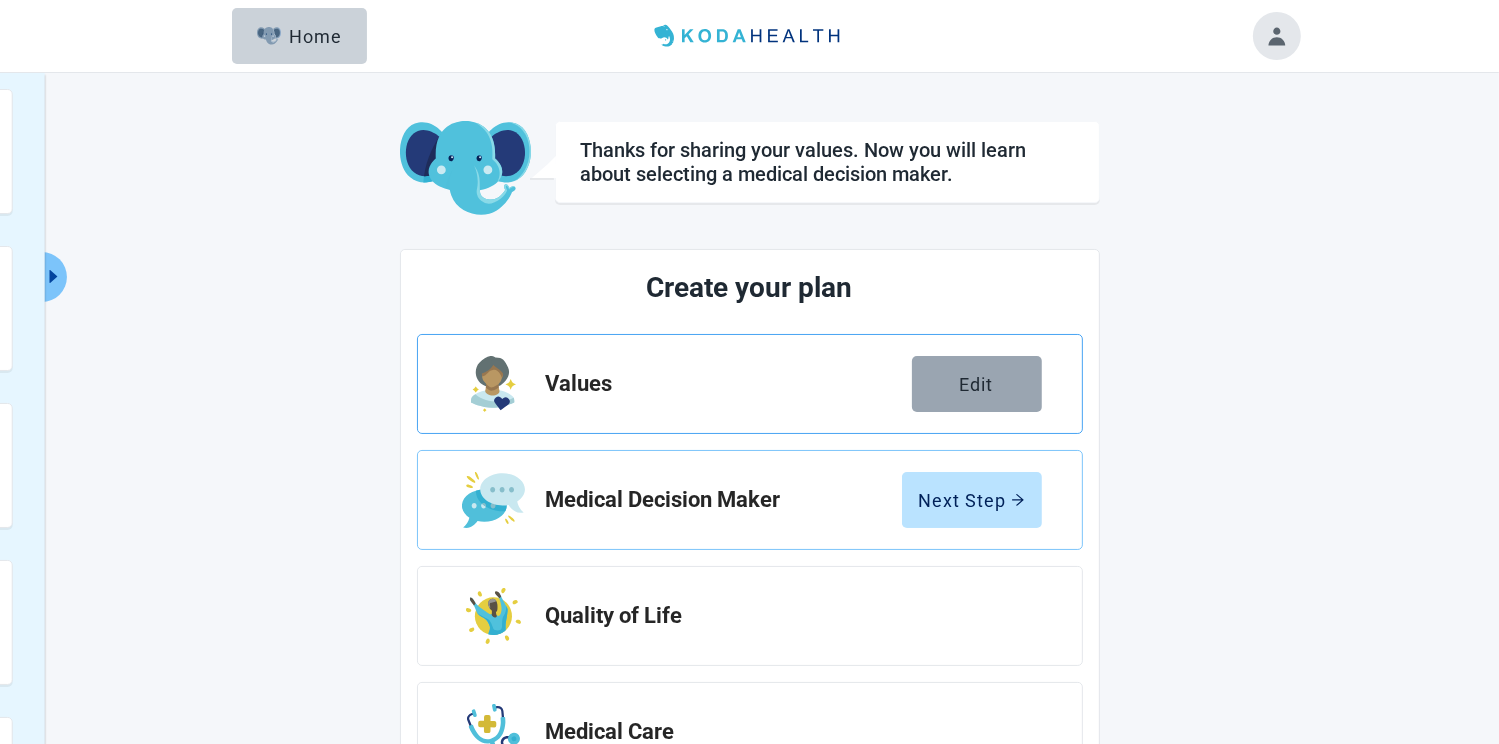 click on "Edit" at bounding box center (977, 384) 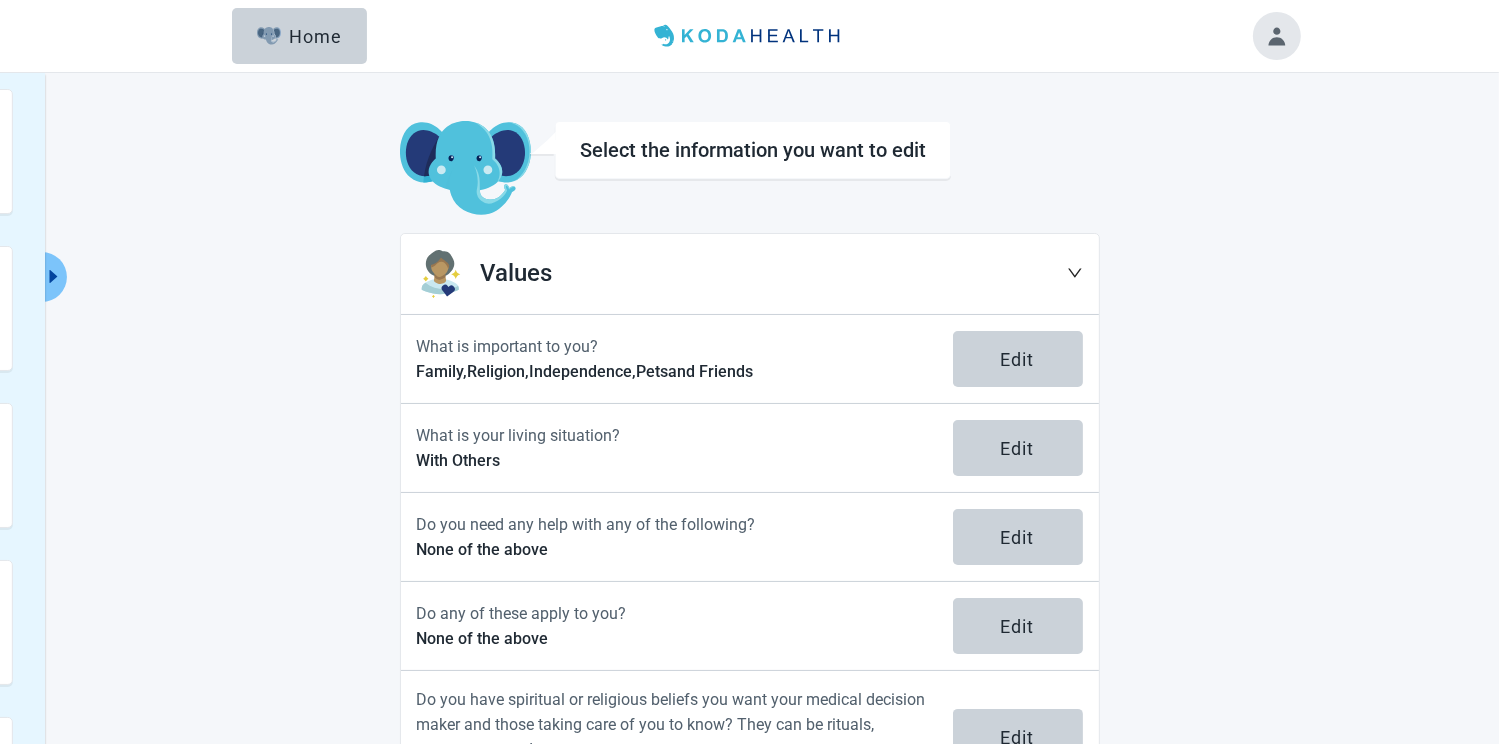 scroll, scrollTop: 92, scrollLeft: 0, axis: vertical 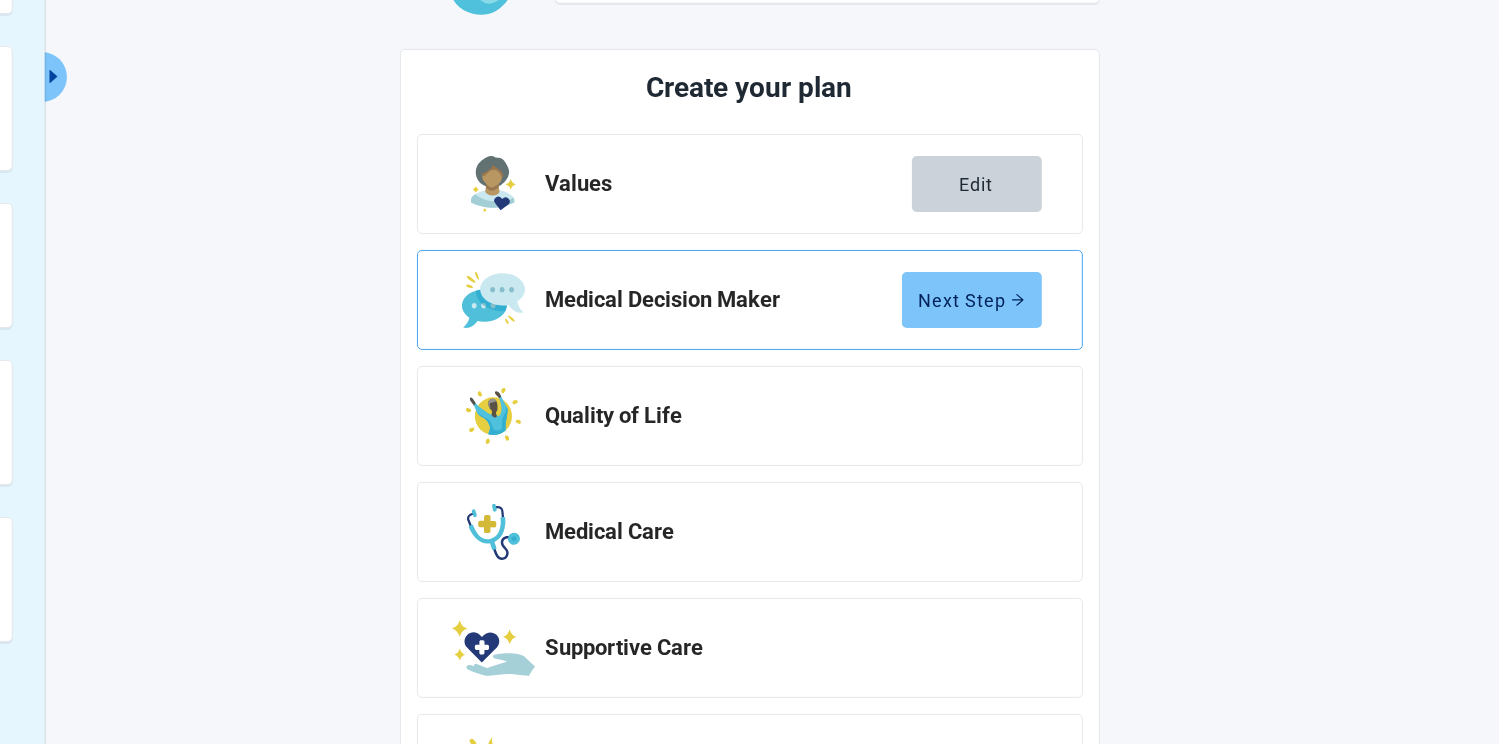 click on "Next Step" at bounding box center [972, 300] 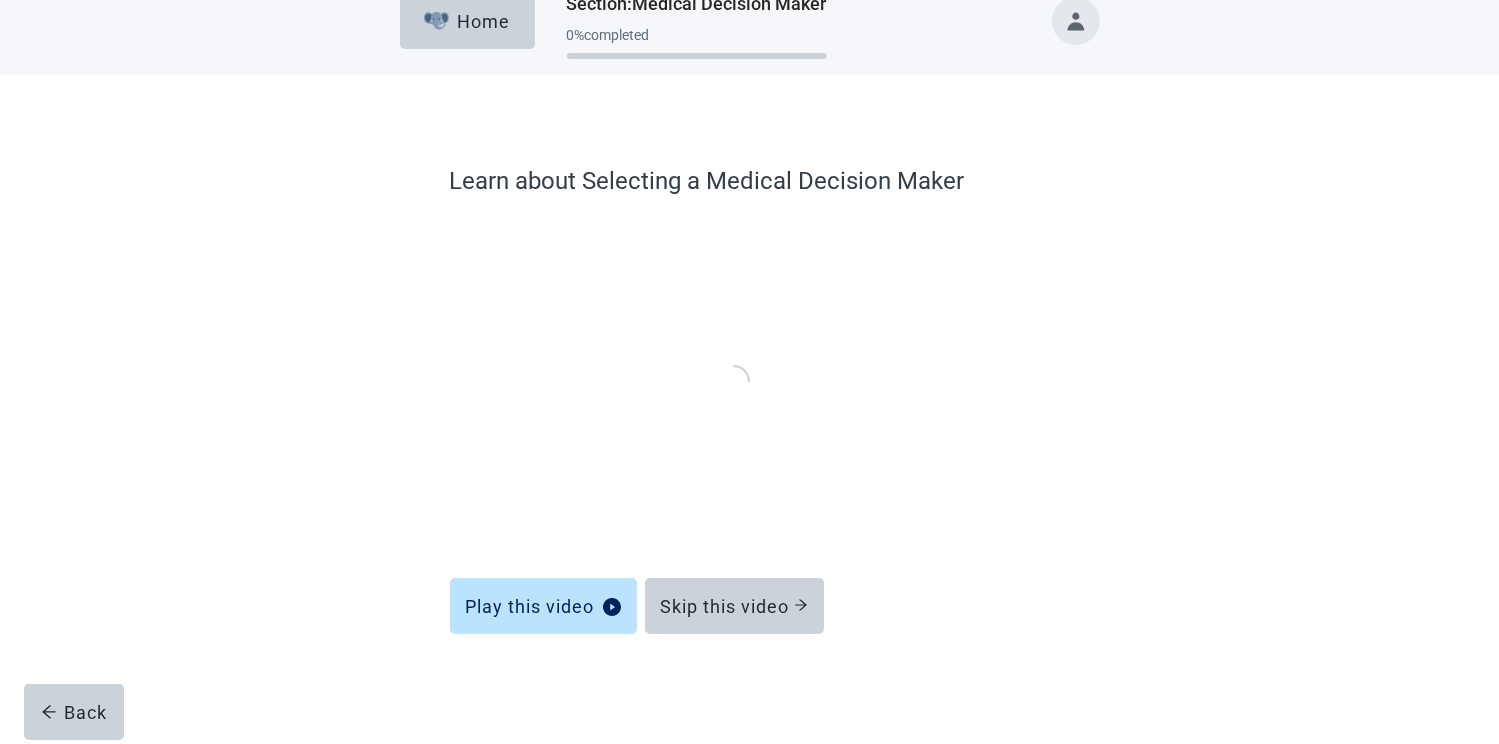 scroll, scrollTop: 27, scrollLeft: 0, axis: vertical 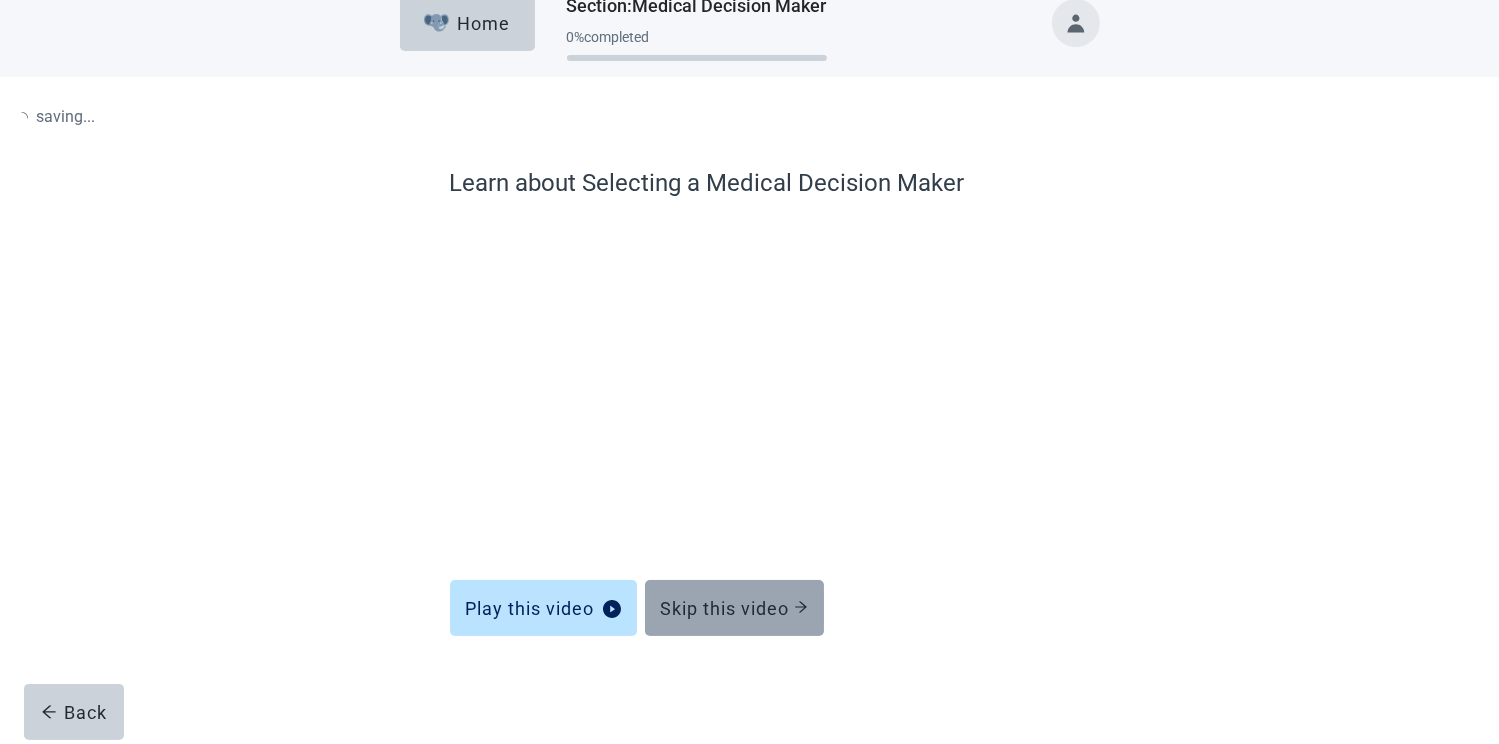 click on "Skip this video" at bounding box center (734, 608) 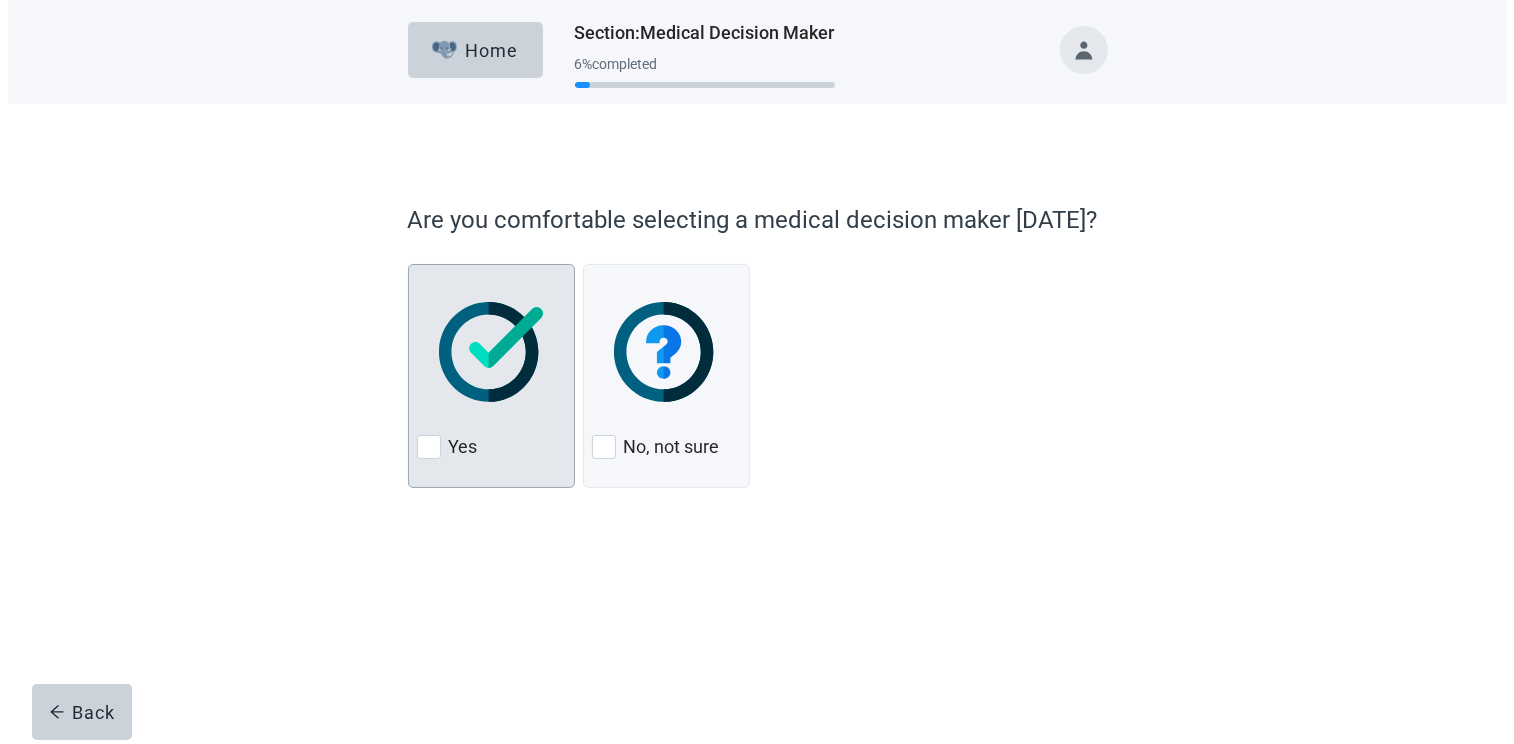 scroll, scrollTop: 0, scrollLeft: 0, axis: both 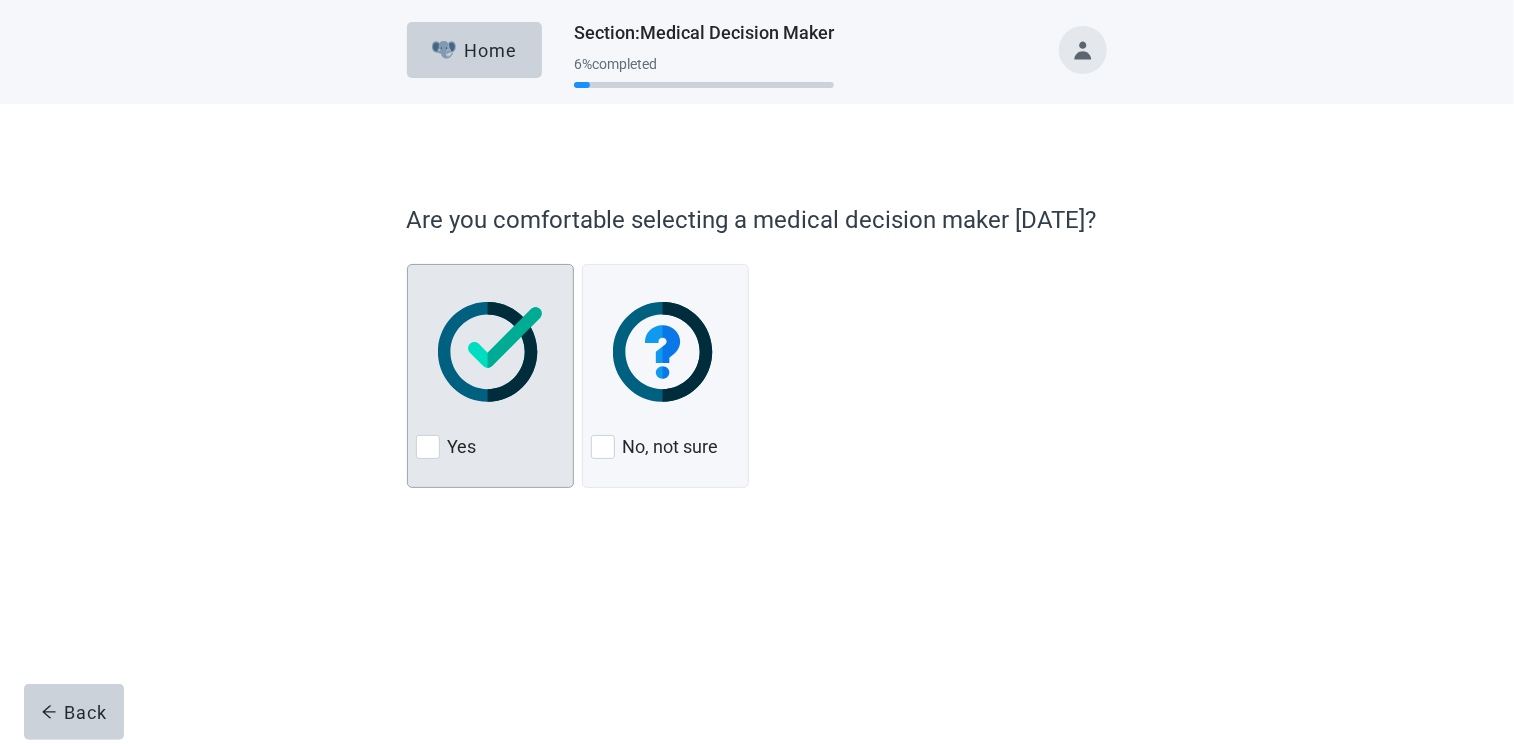 click at bounding box center [428, 447] 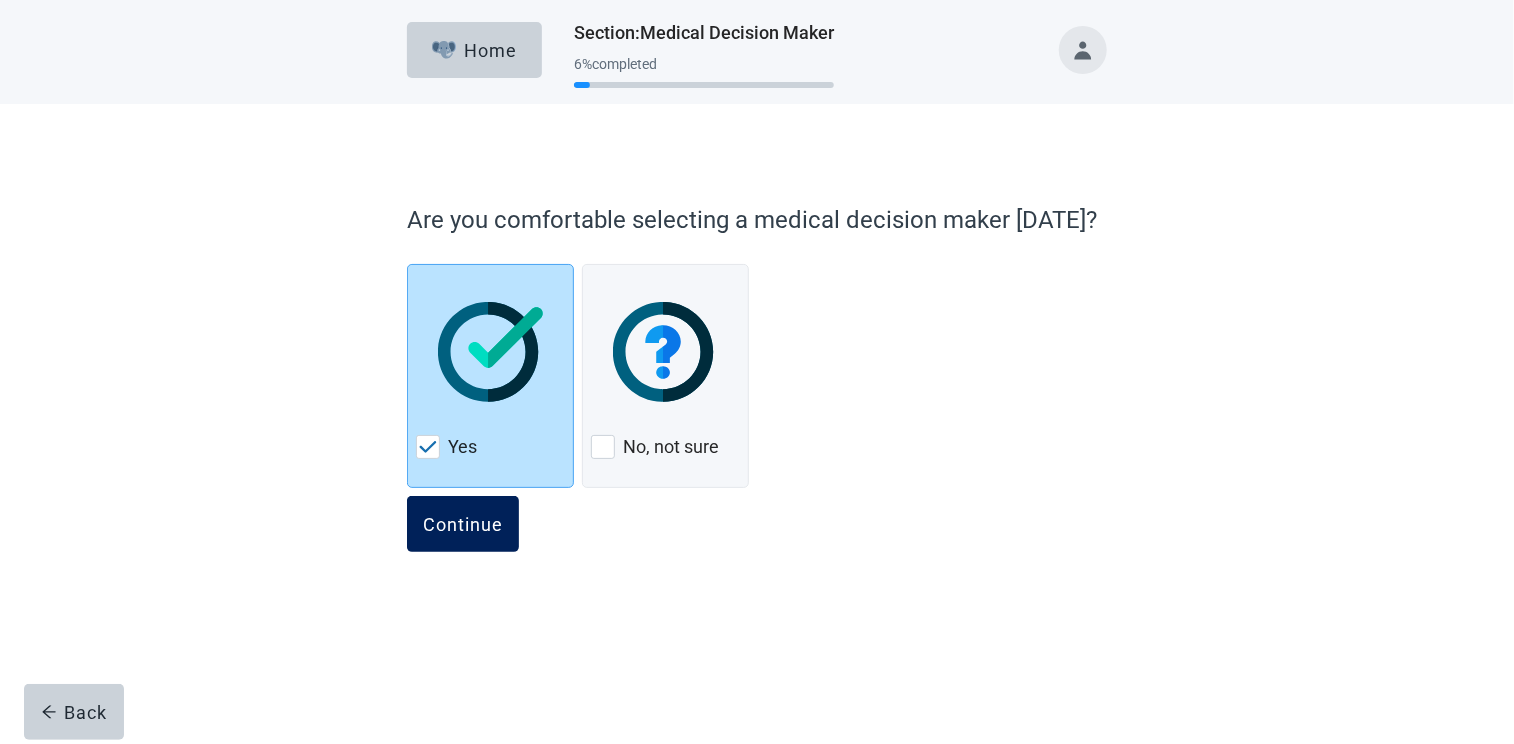click on "Continue" at bounding box center [463, 524] 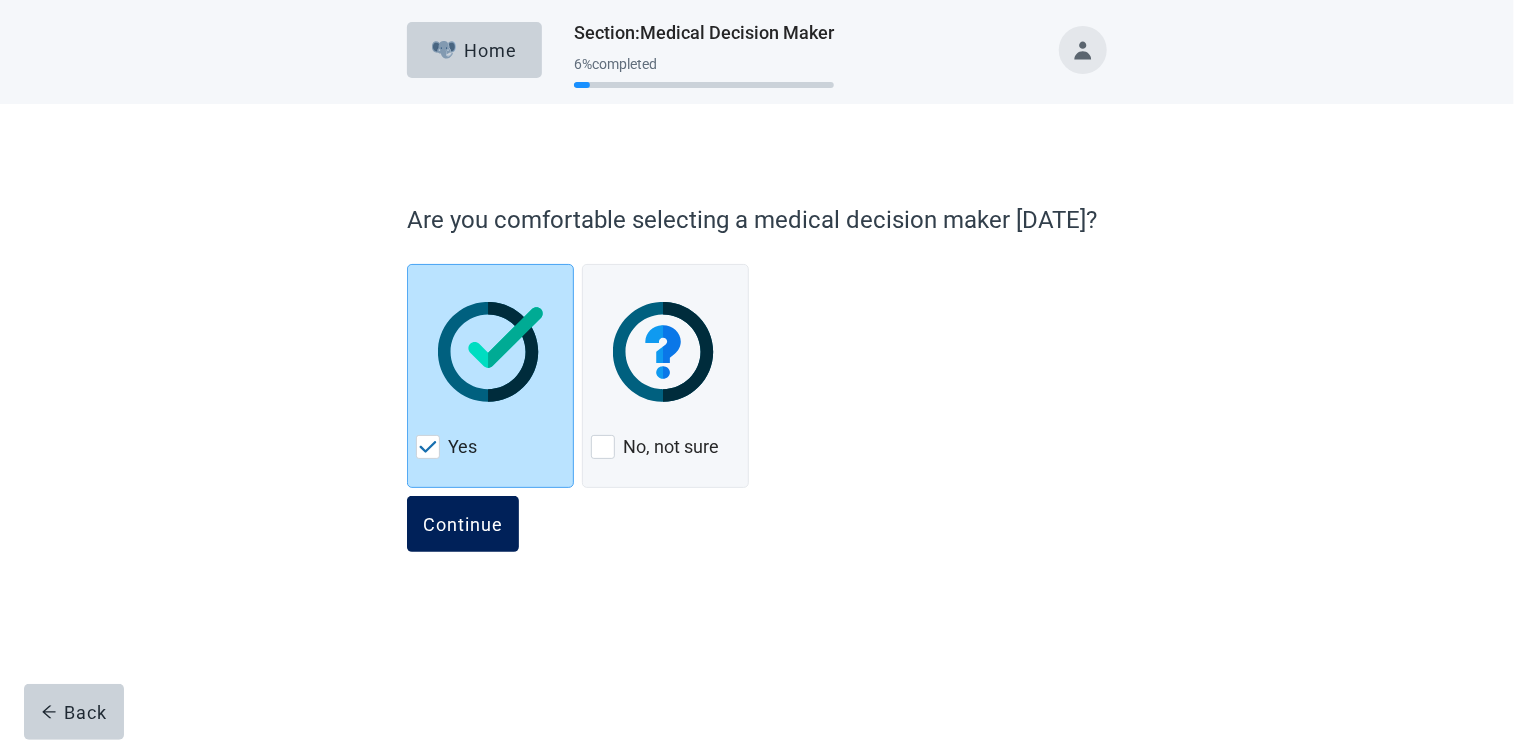 click on "Continue" at bounding box center [463, 524] 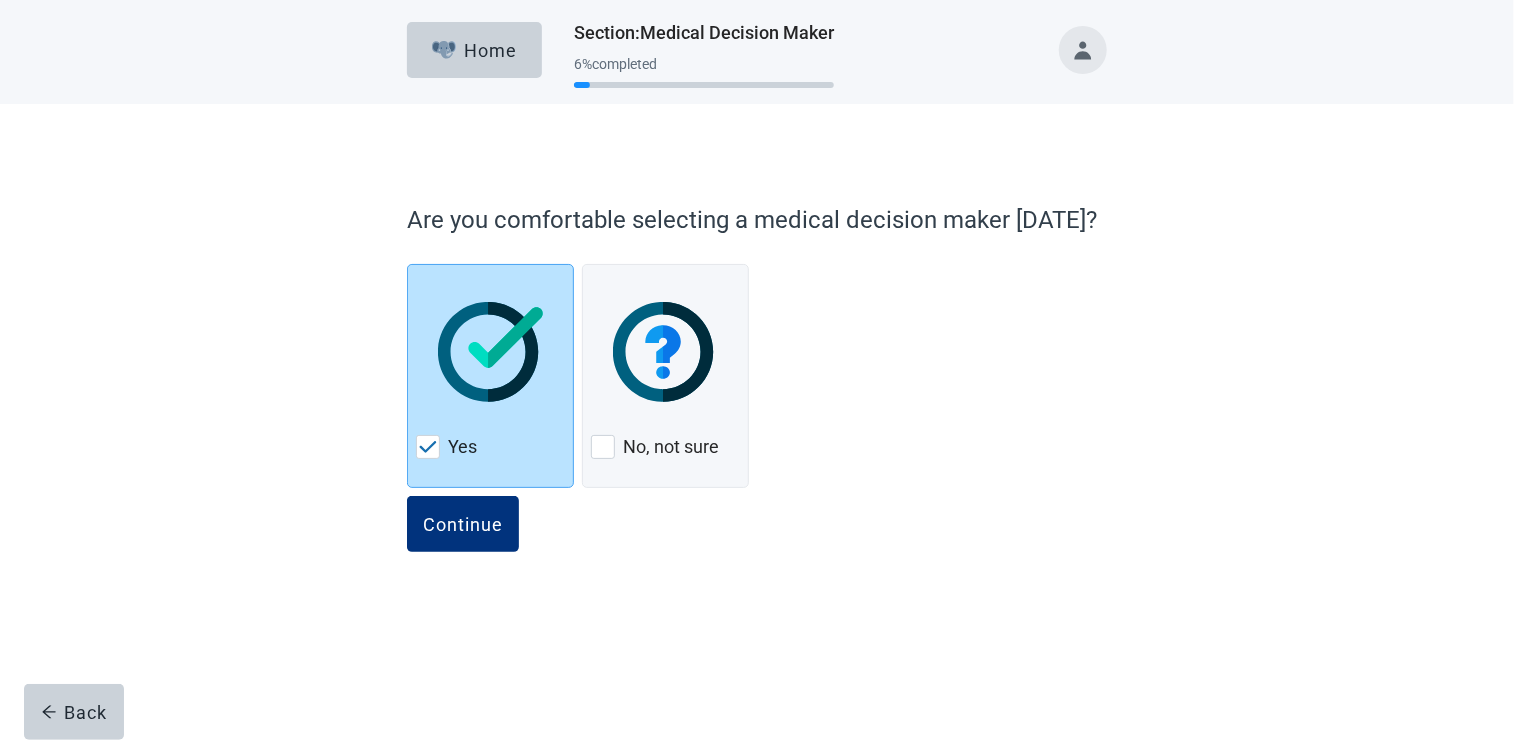 click on "Continue" at bounding box center (463, 524) 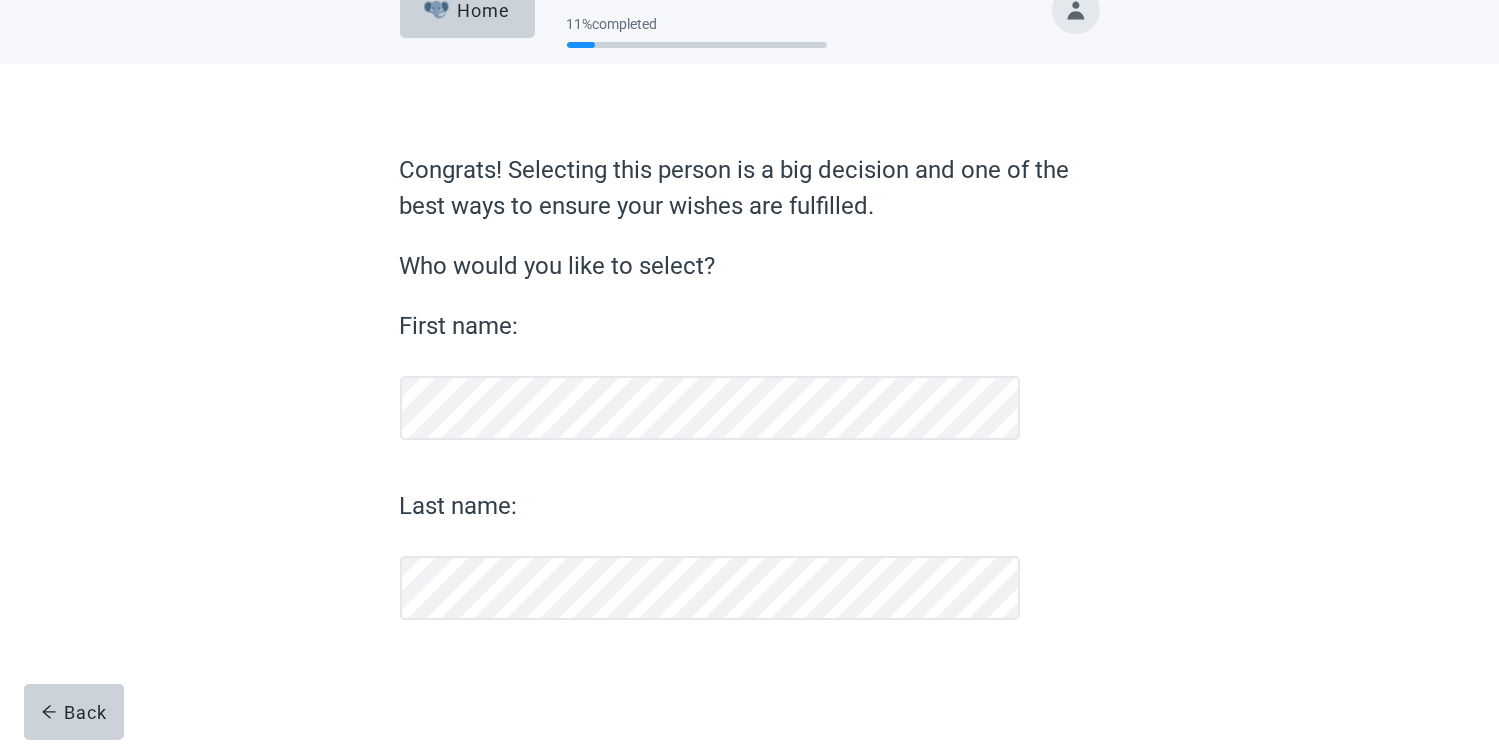 scroll, scrollTop: 24, scrollLeft: 0, axis: vertical 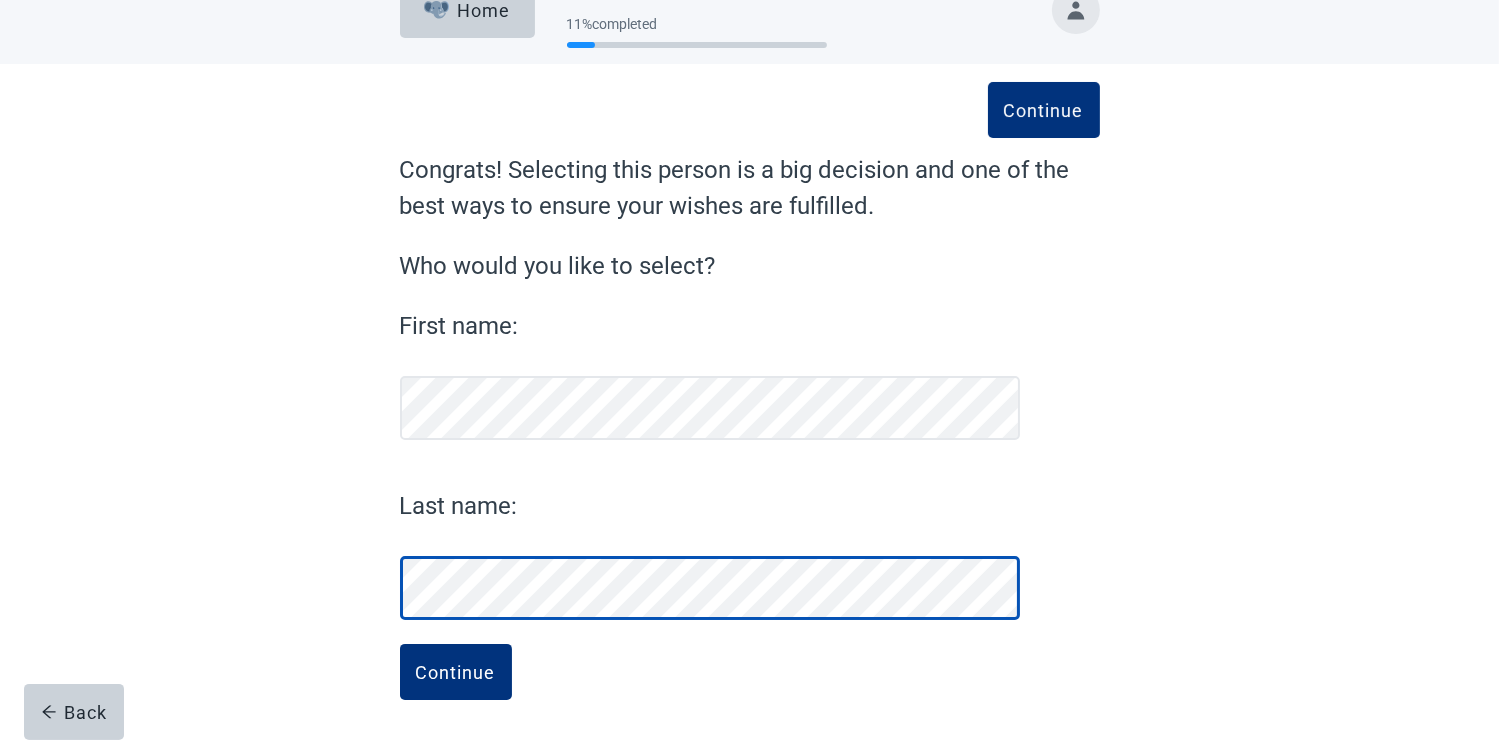 click on "Continue Congrats! Selecting this person is a big decision and one of the best ways to ensure your wishes are fulfilled. Who would you like to select? First name: Last name: Back Continue" at bounding box center (750, 424) 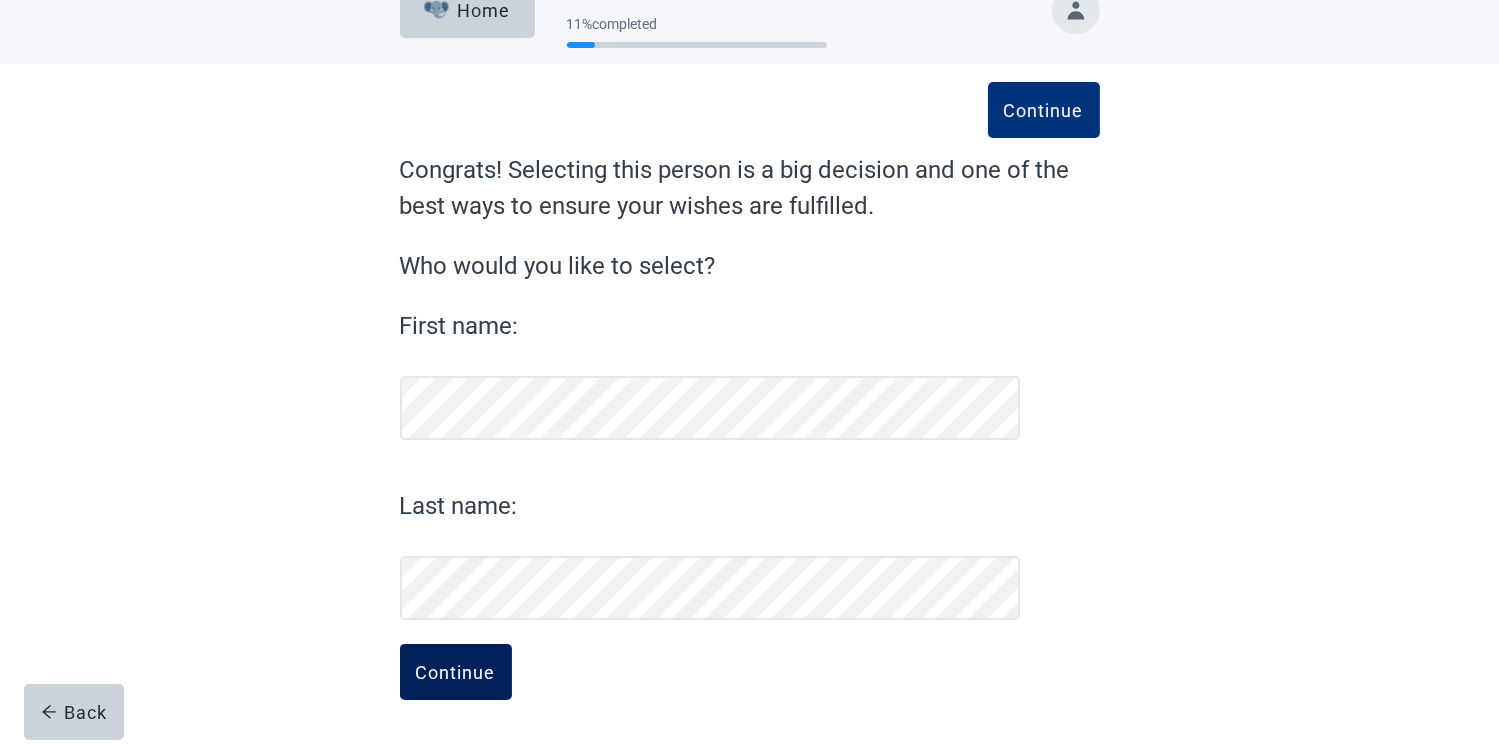 click on "Continue" at bounding box center [456, 672] 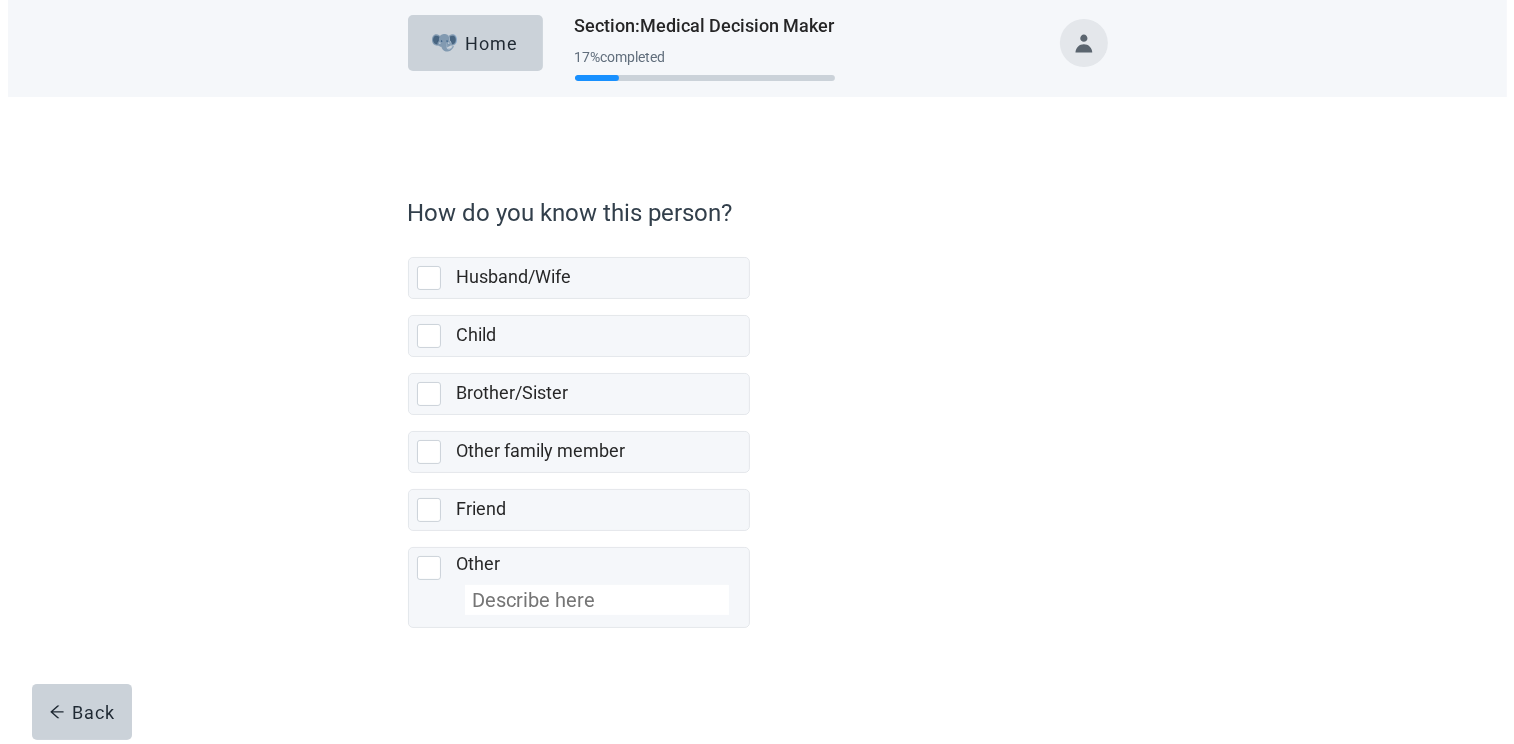 scroll, scrollTop: 0, scrollLeft: 0, axis: both 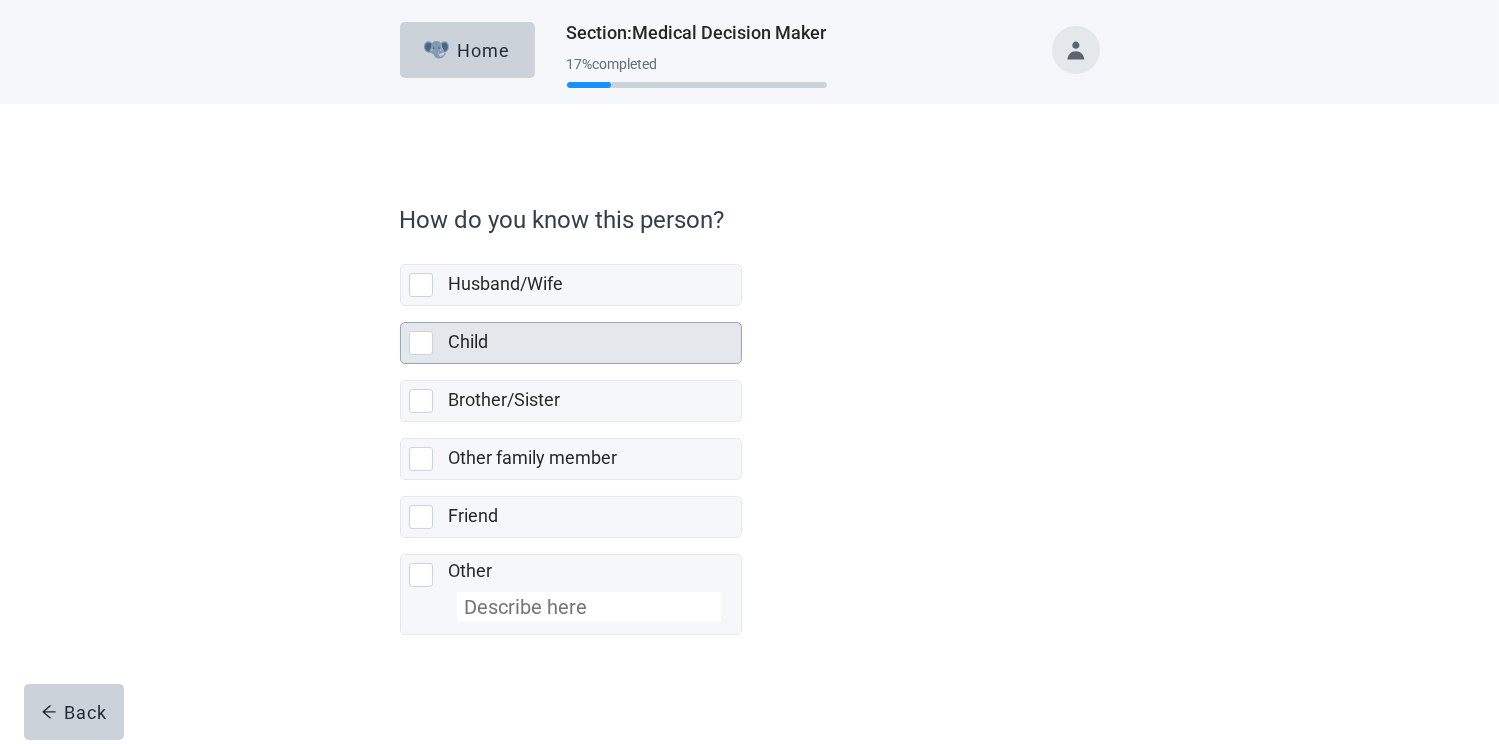 click at bounding box center [421, 343] 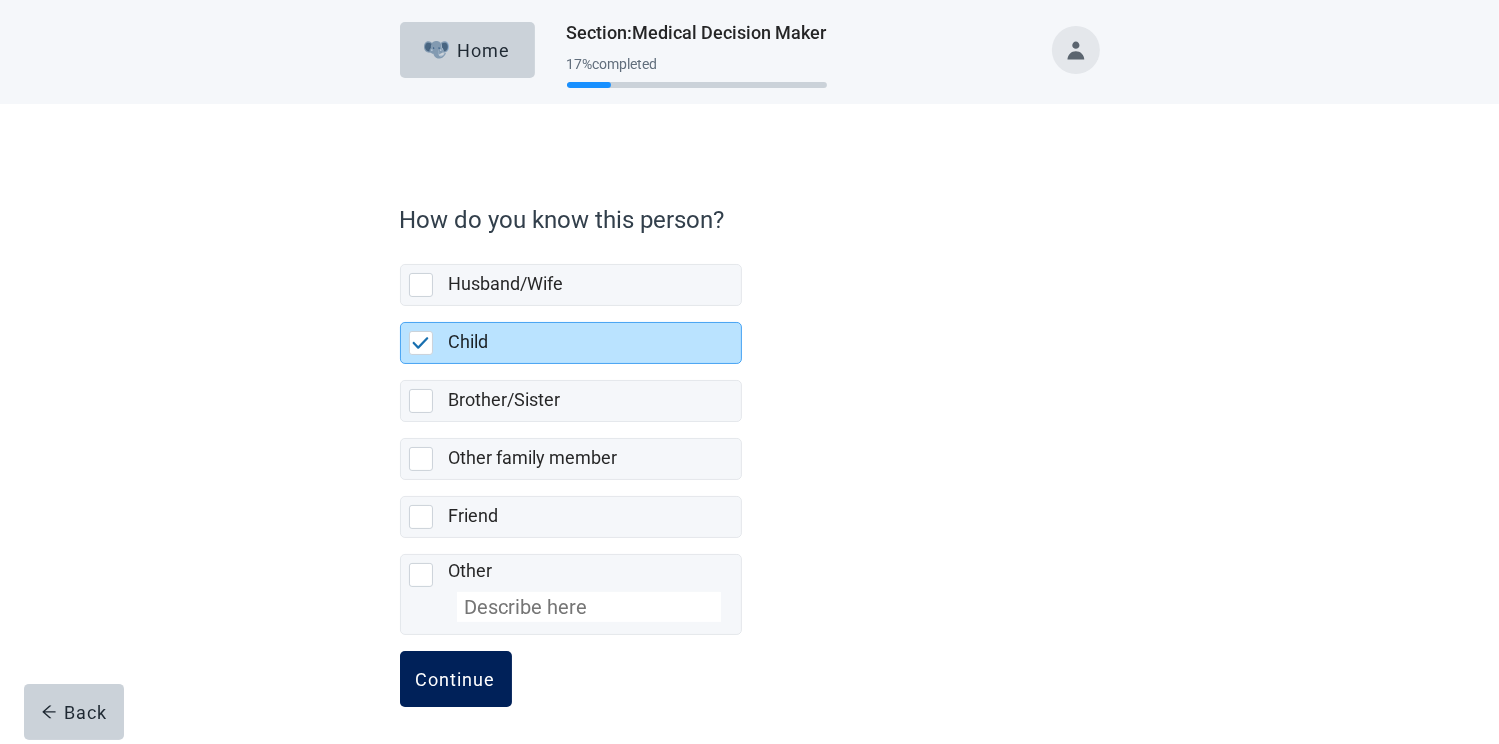 click on "Continue" at bounding box center (456, 679) 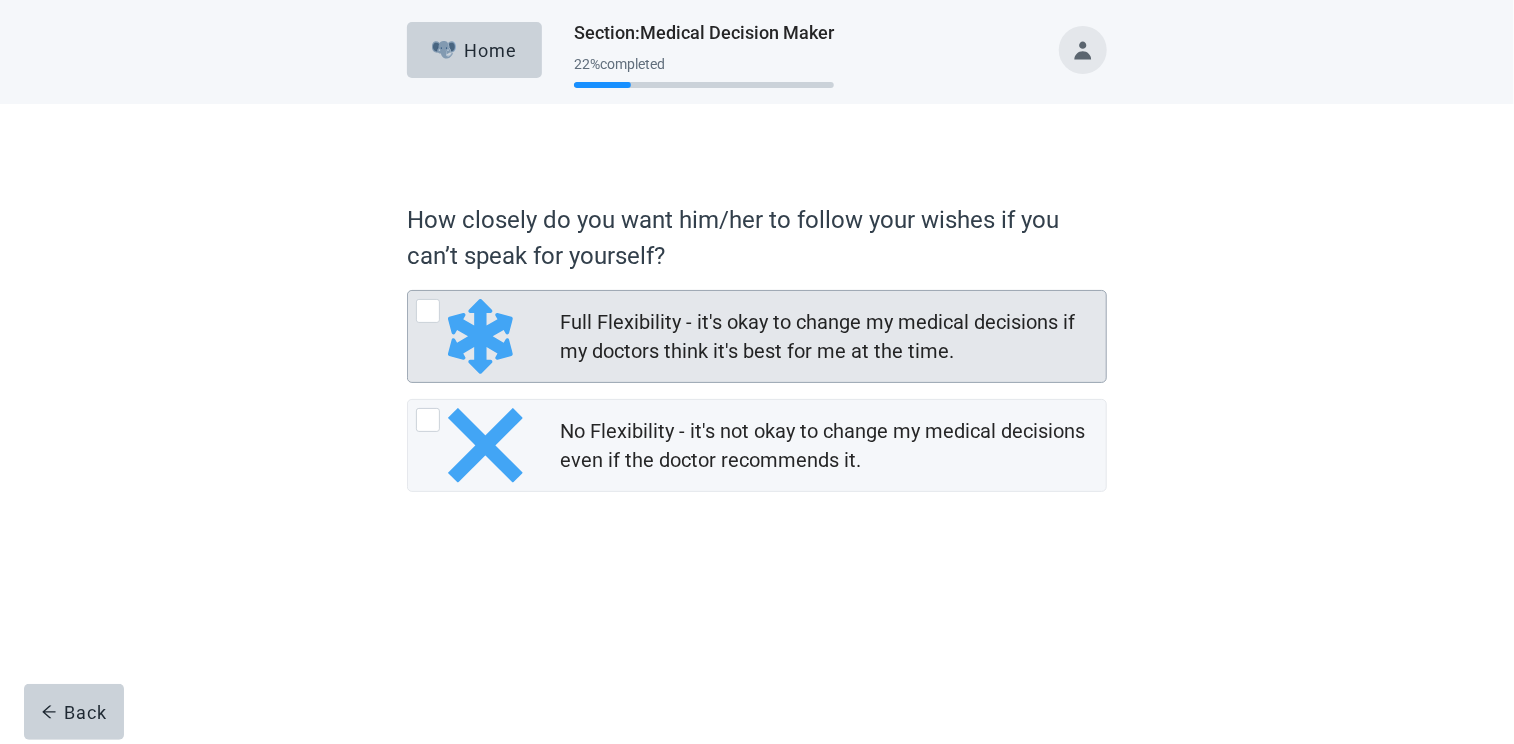 click at bounding box center [428, 311] 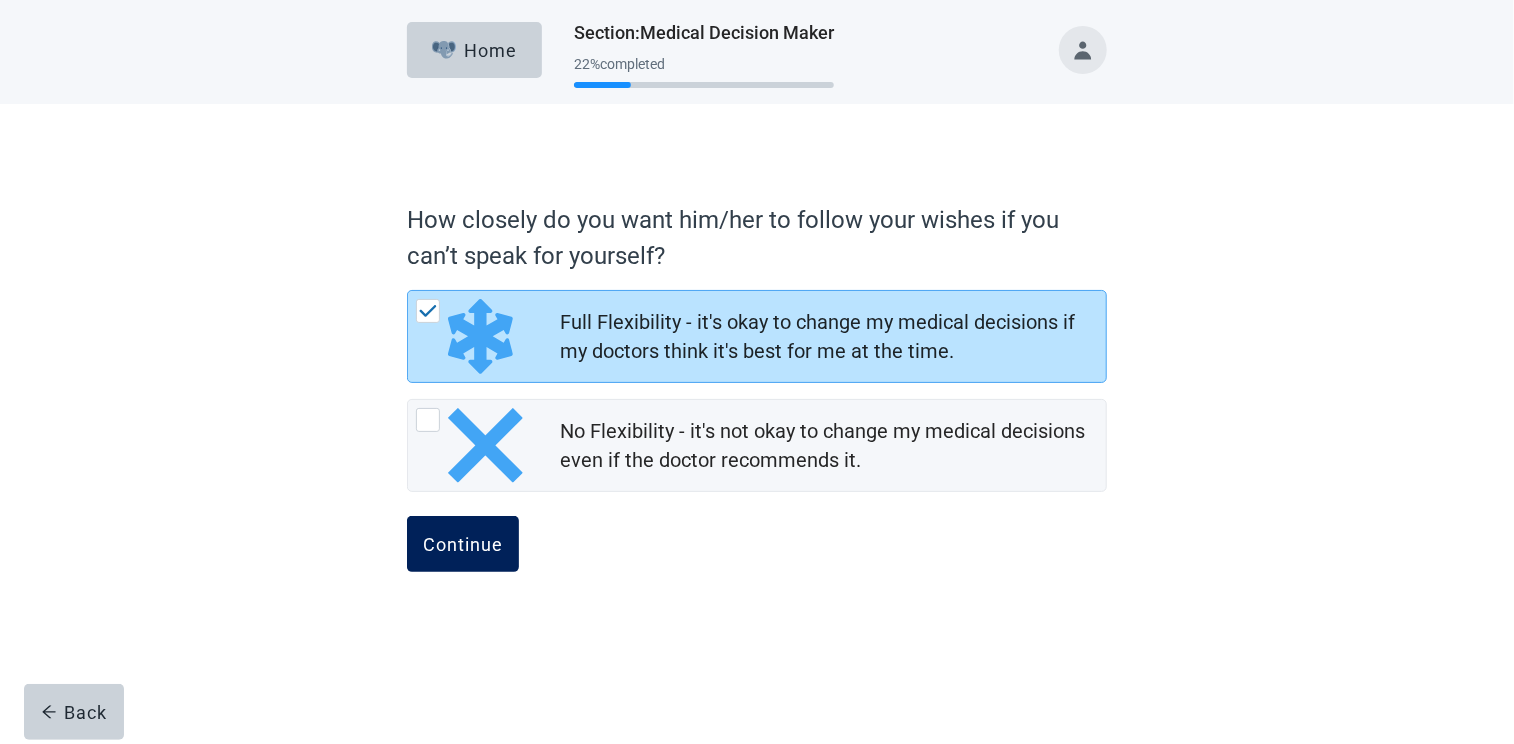 click on "Continue" at bounding box center [463, 544] 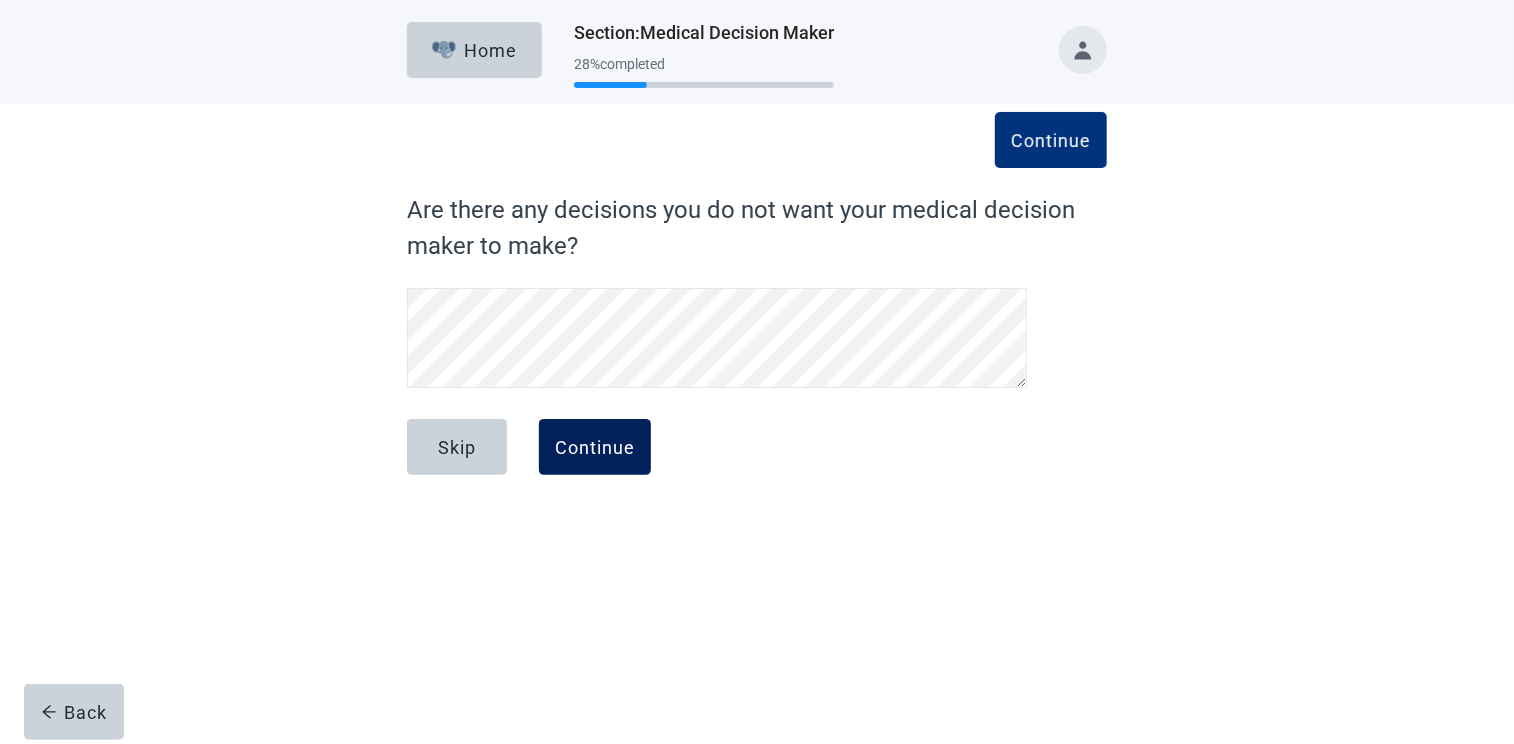 click on "Continue" at bounding box center [595, 447] 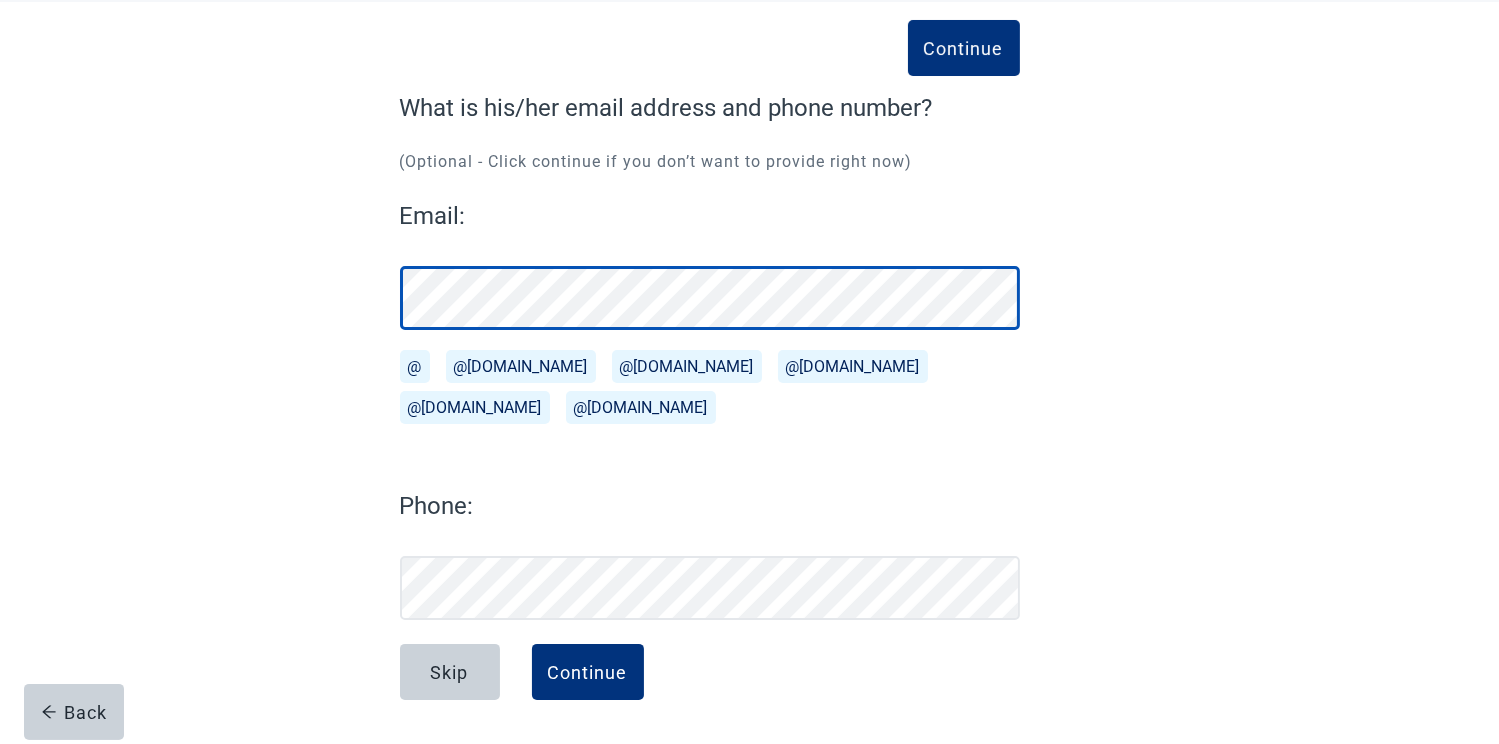 scroll, scrollTop: 102, scrollLeft: 0, axis: vertical 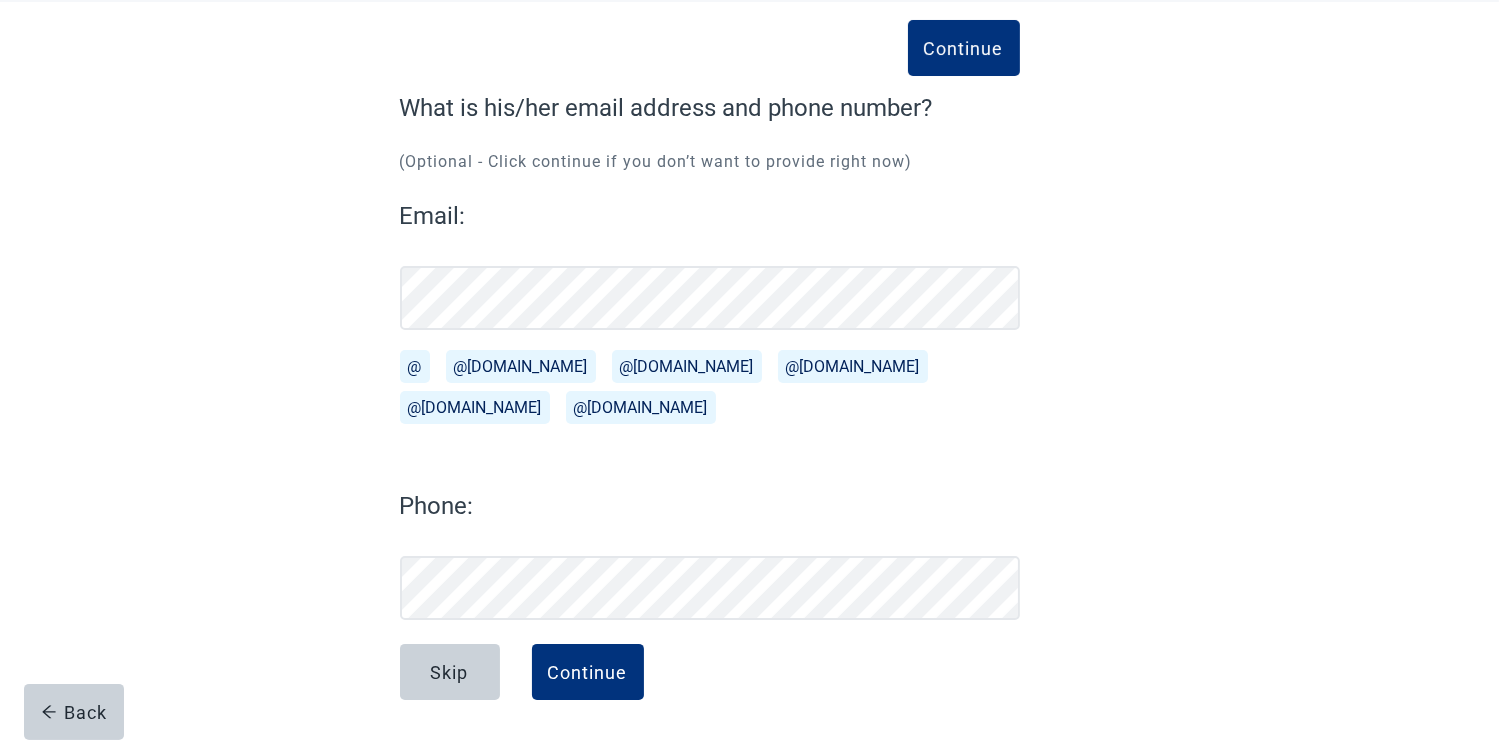 click on "@[DOMAIN_NAME]" at bounding box center [853, 366] 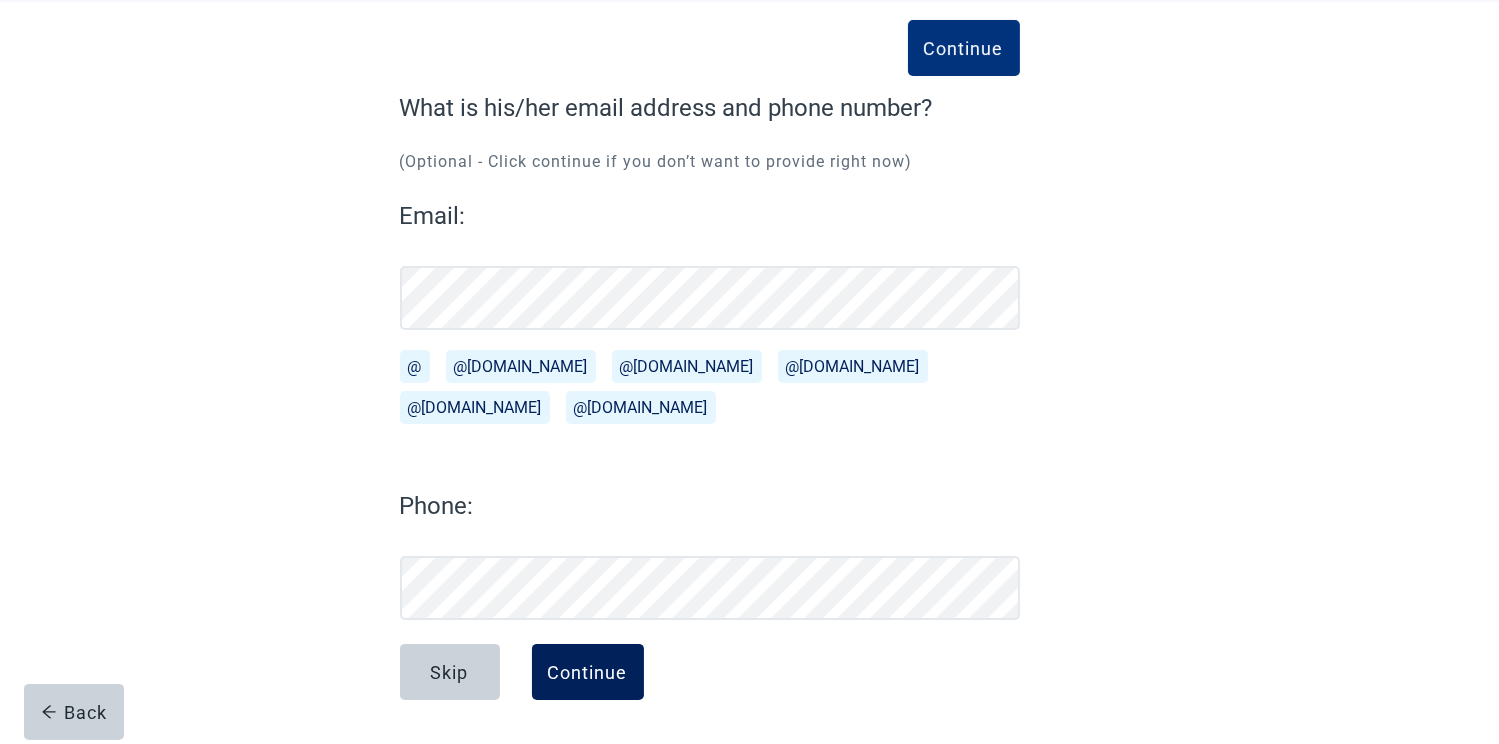 click on "Continue" at bounding box center [588, 672] 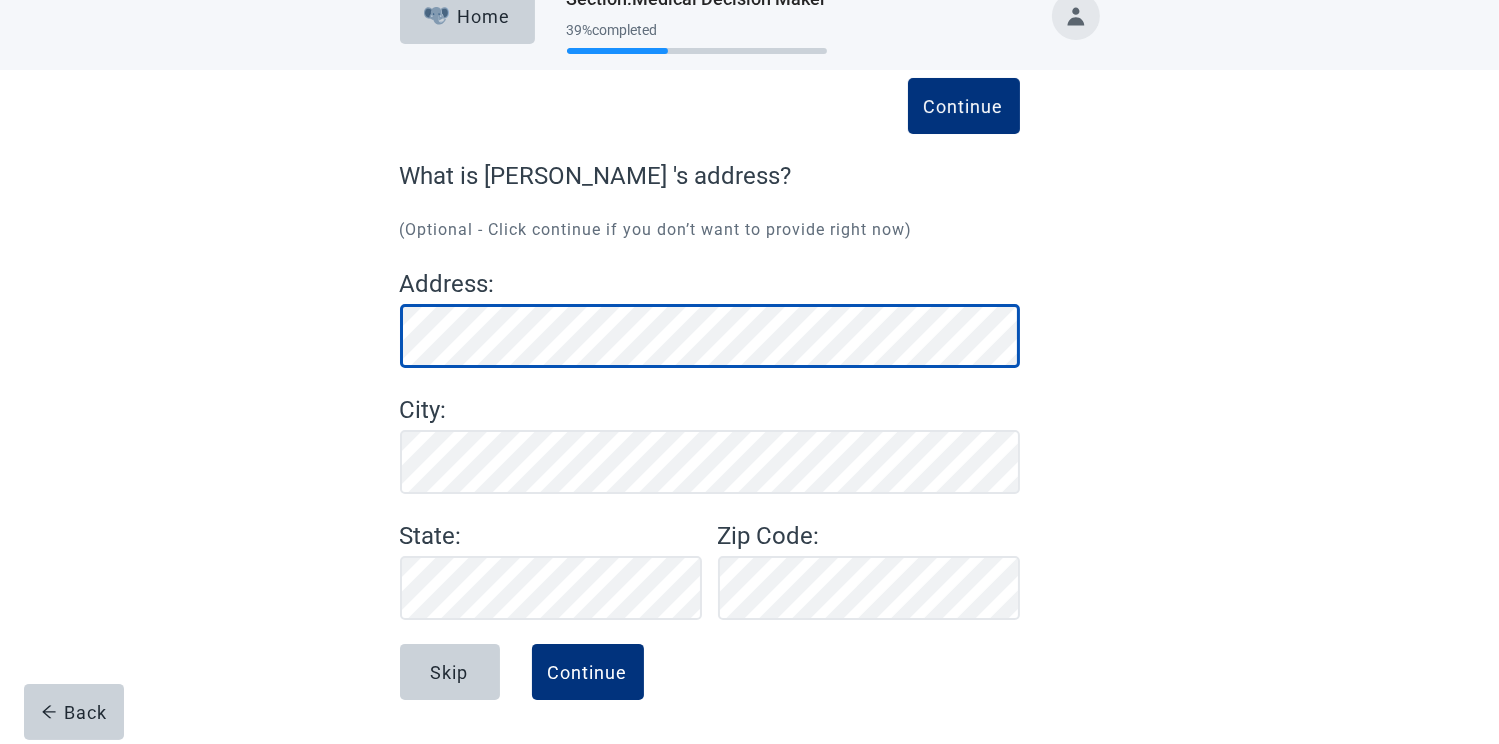 scroll, scrollTop: 34, scrollLeft: 0, axis: vertical 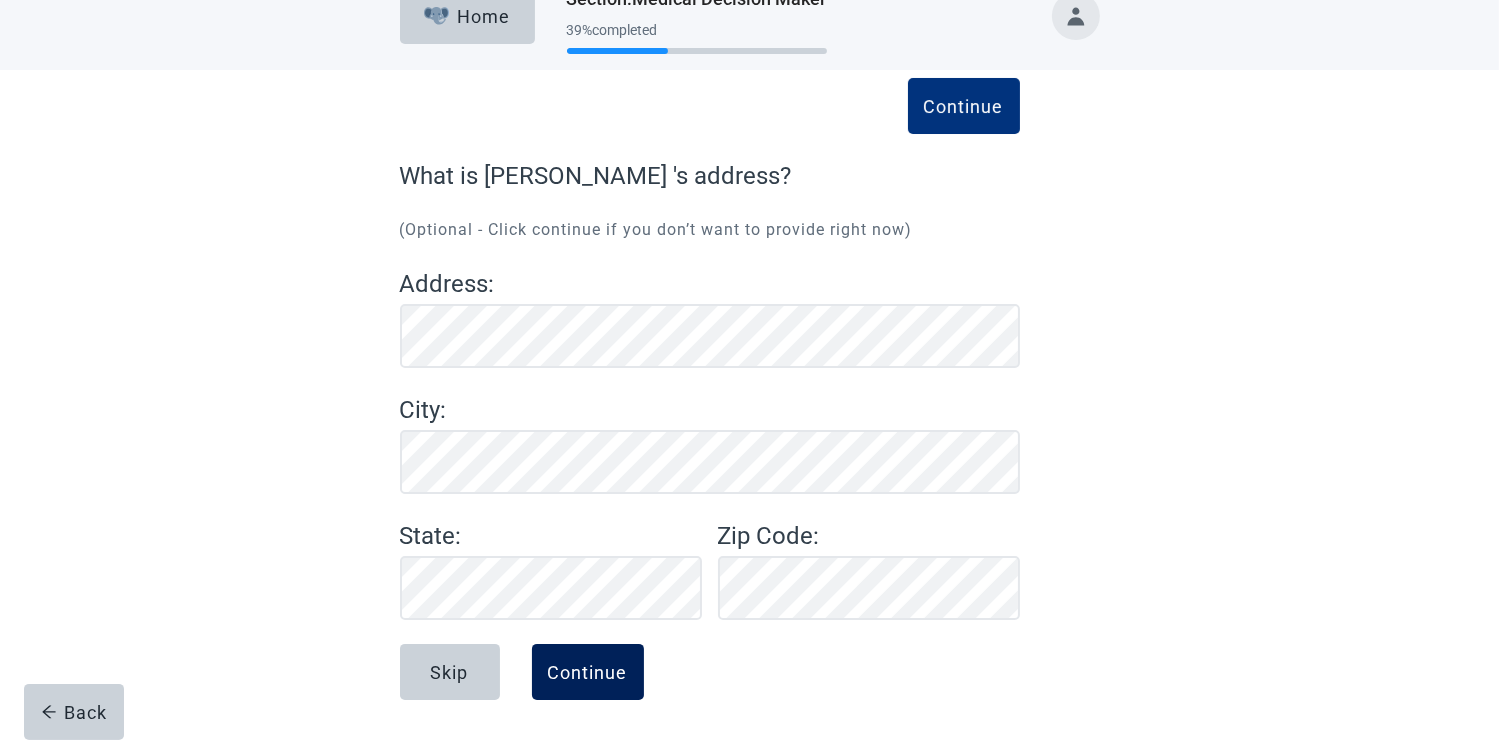 click on "Continue" at bounding box center (588, 672) 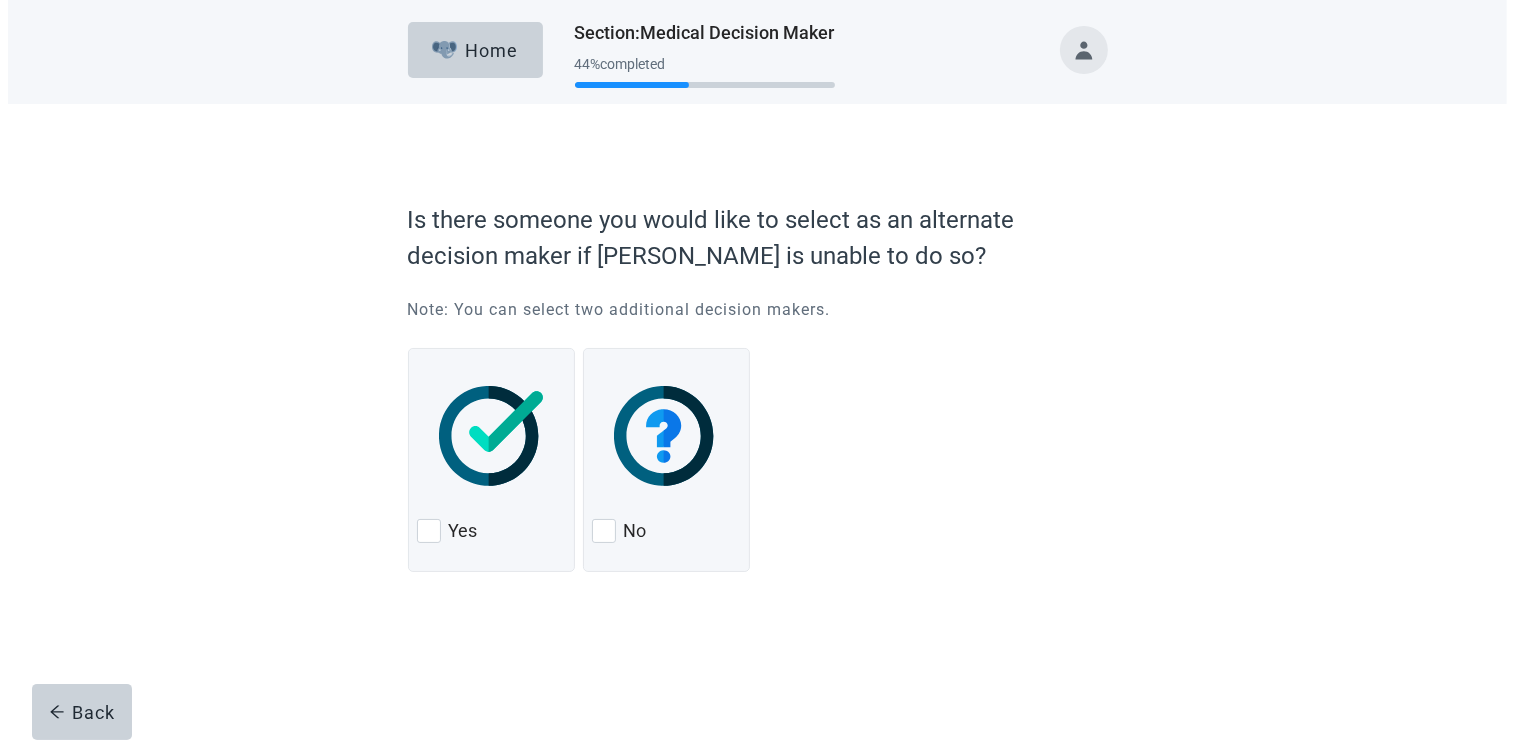 scroll, scrollTop: 0, scrollLeft: 0, axis: both 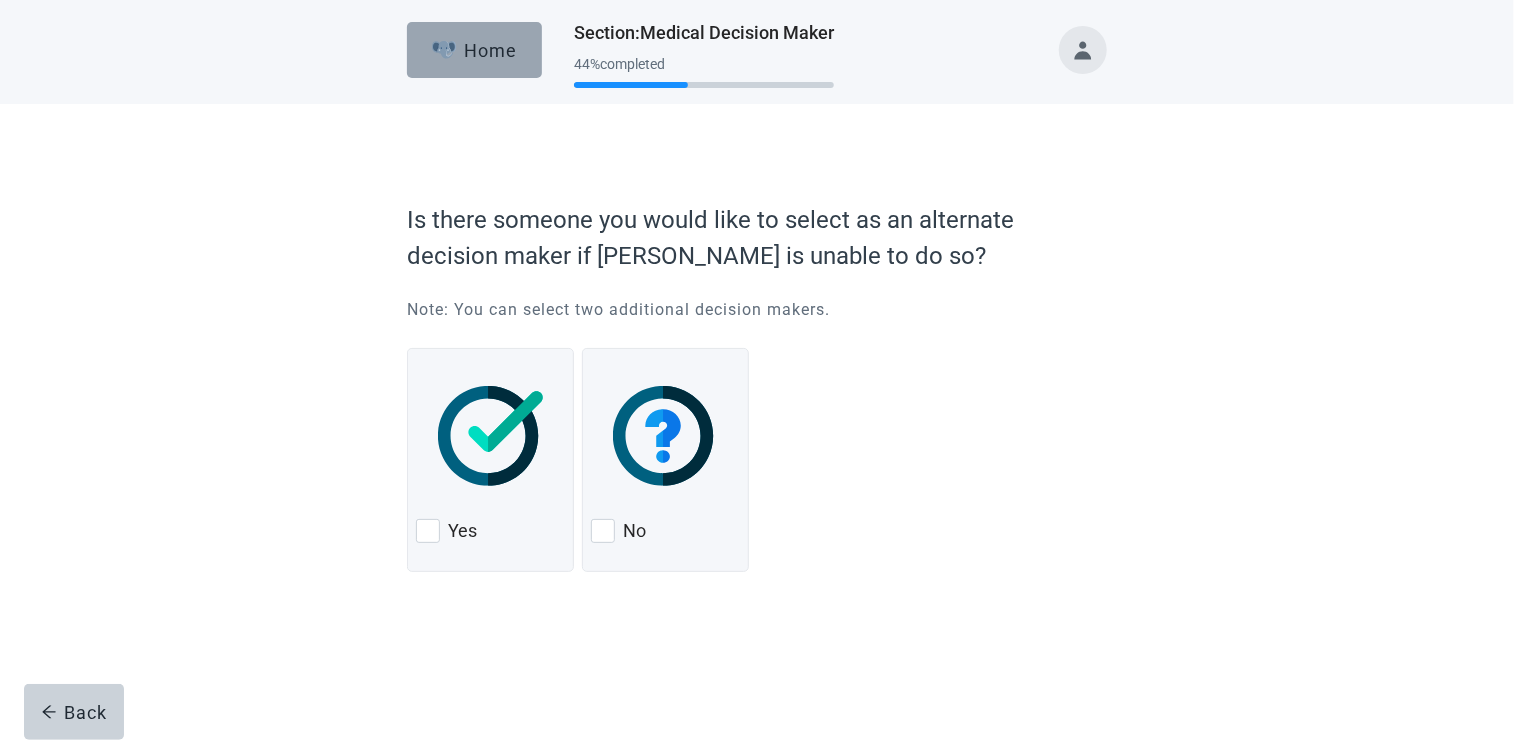 click on "Home" at bounding box center [475, 50] 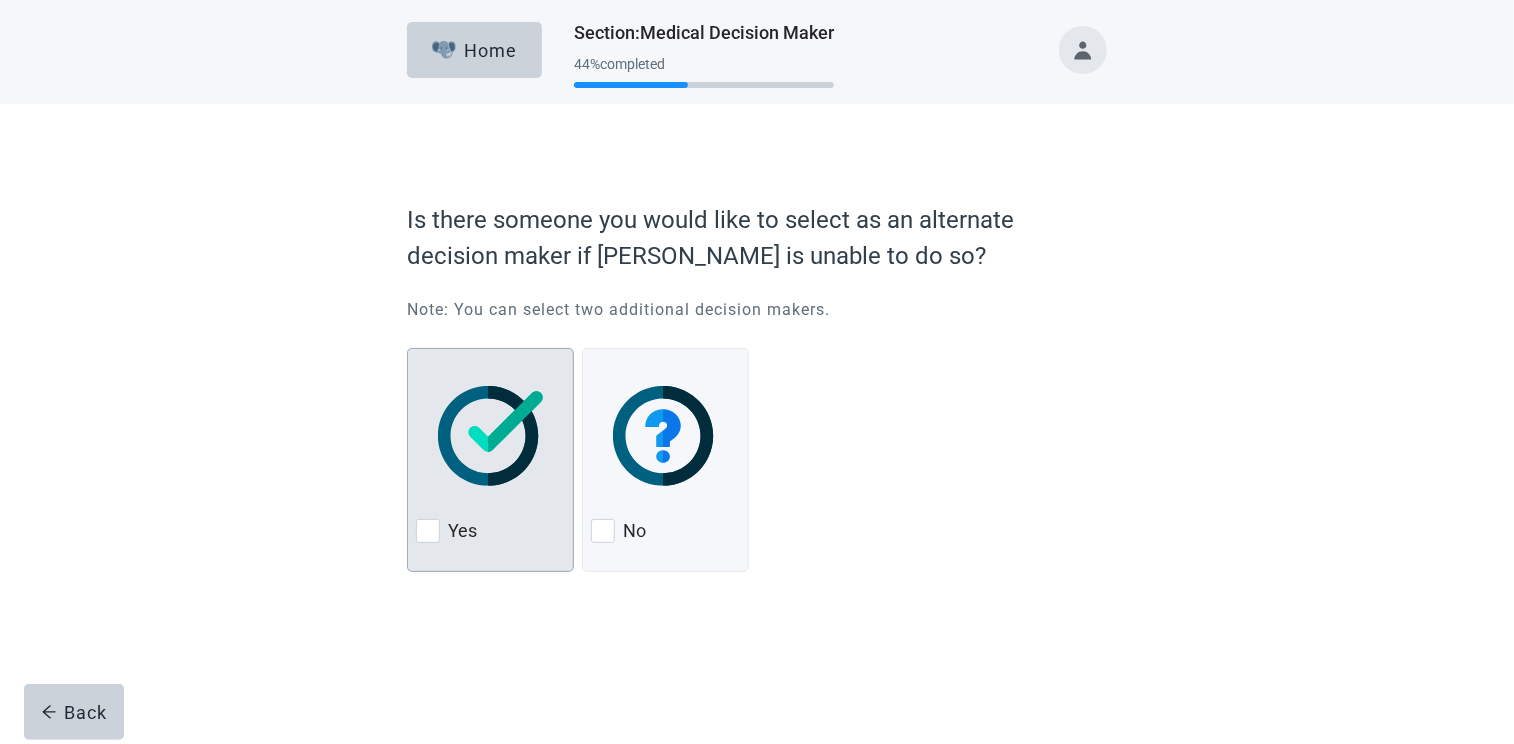 click at bounding box center (428, 531) 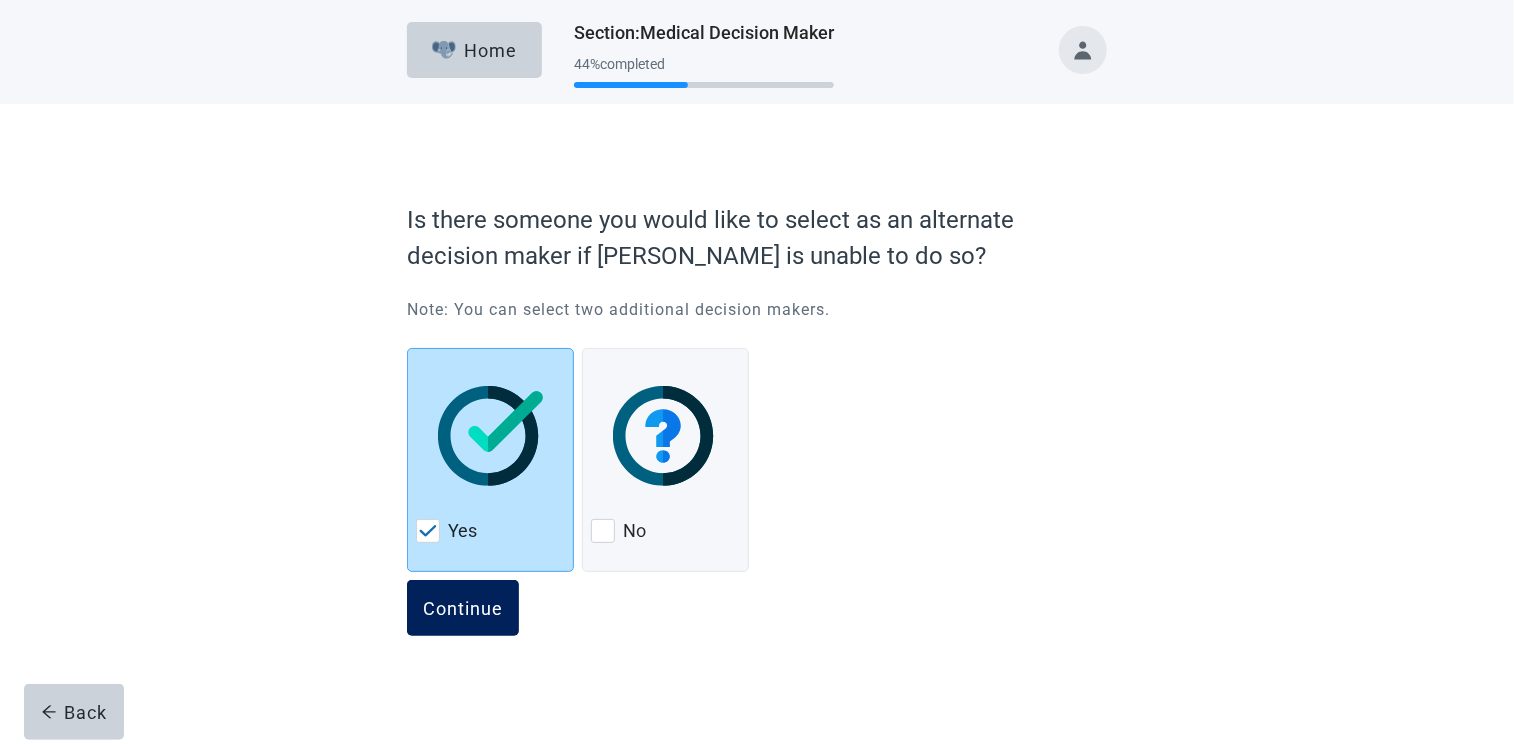 click on "Continue" at bounding box center [463, 608] 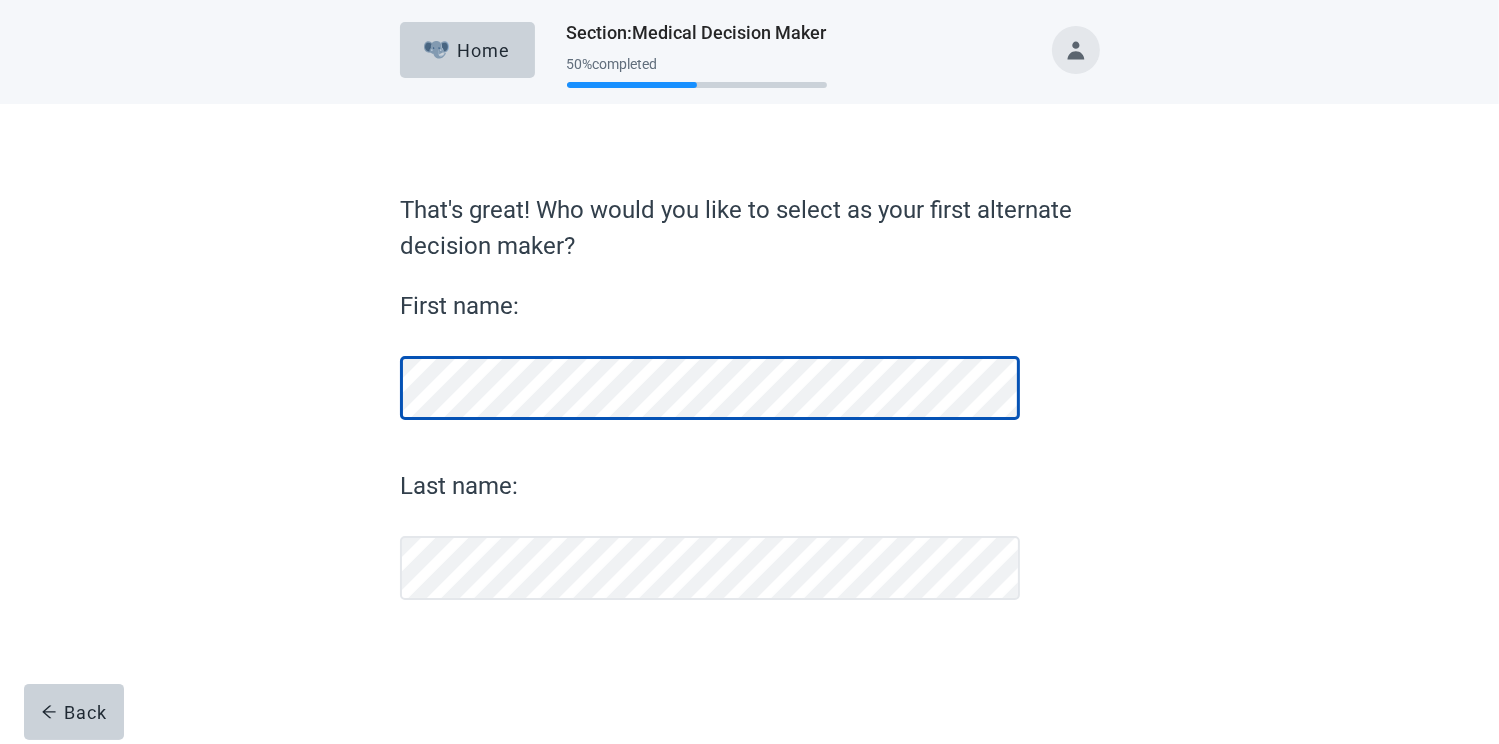 scroll, scrollTop: 0, scrollLeft: 0, axis: both 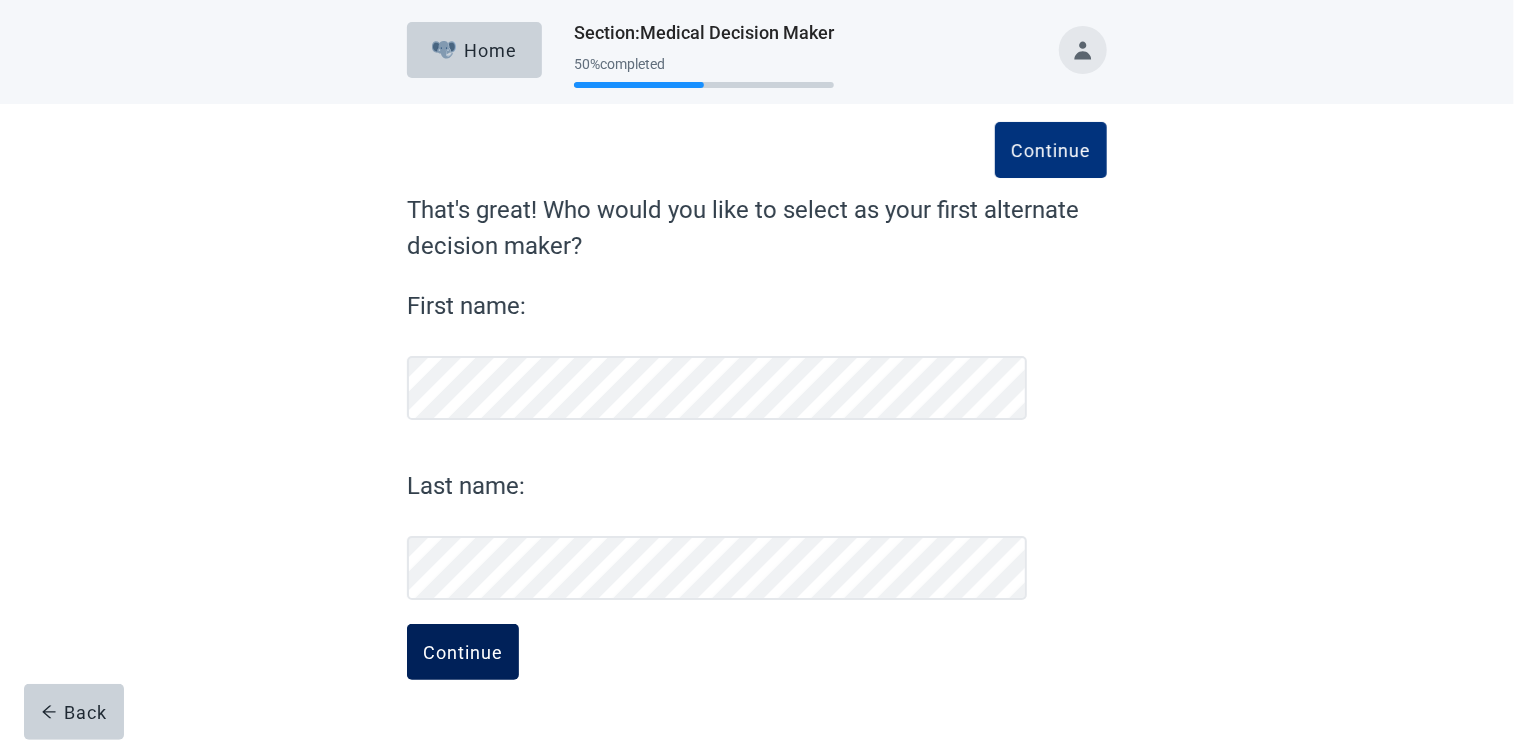 click on "Continue" at bounding box center [463, 652] 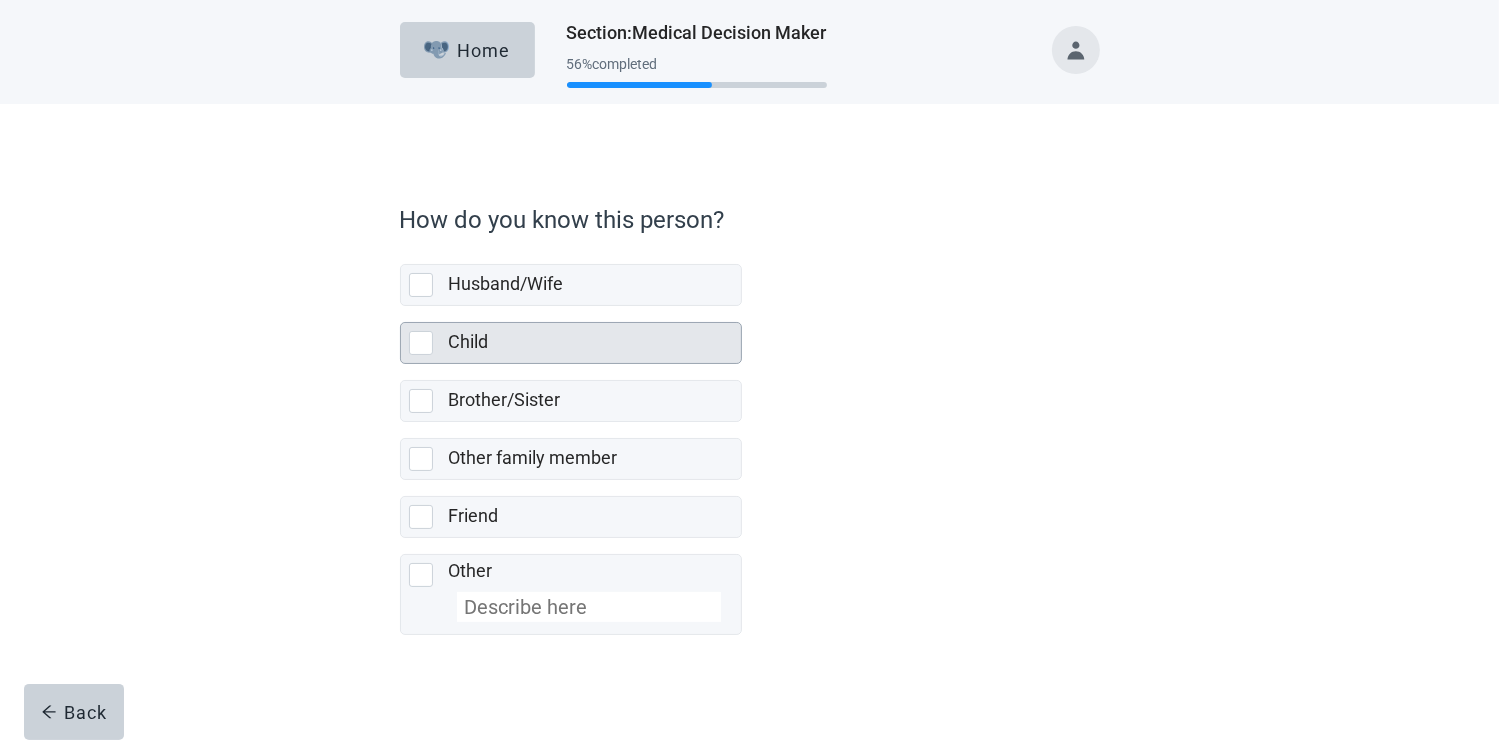 click at bounding box center (421, 343) 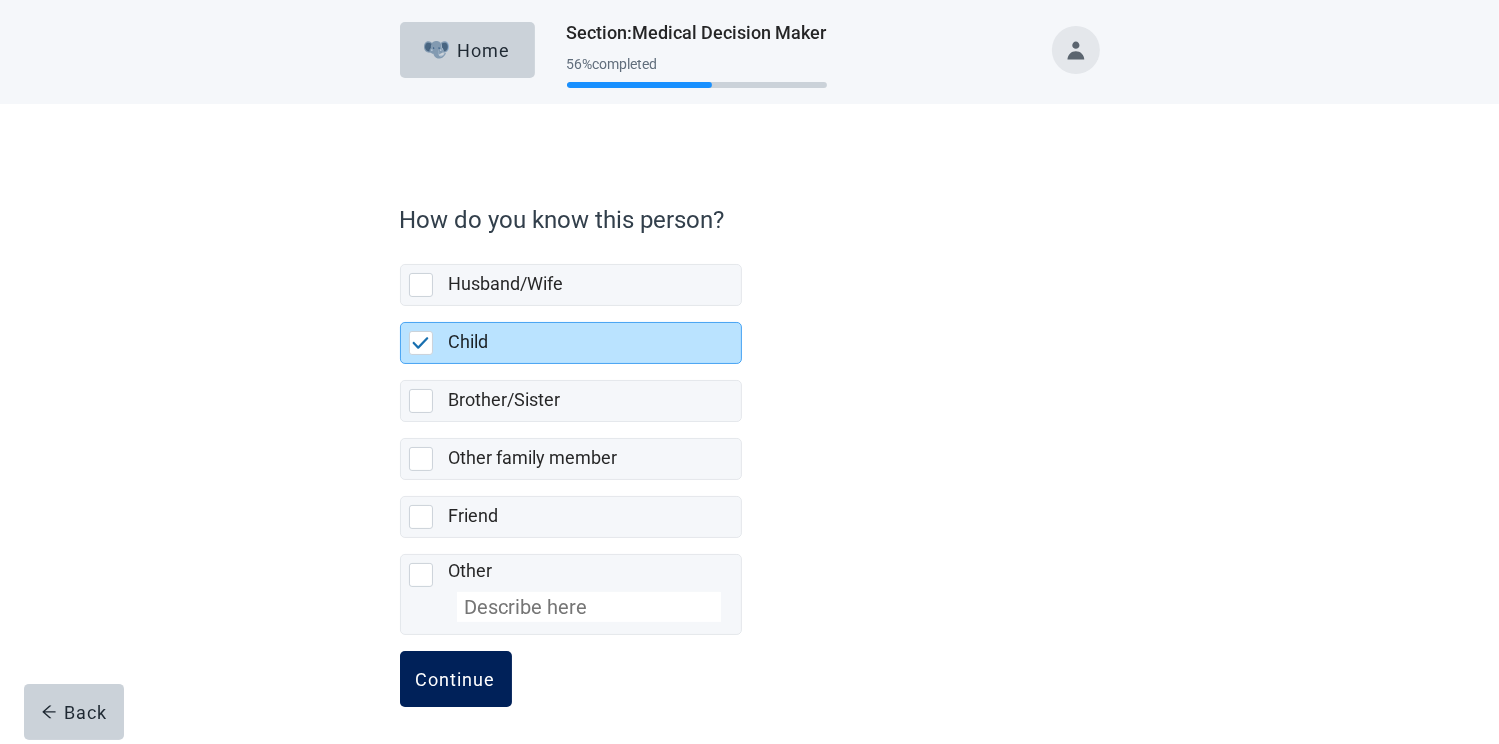 click on "Continue" at bounding box center (456, 679) 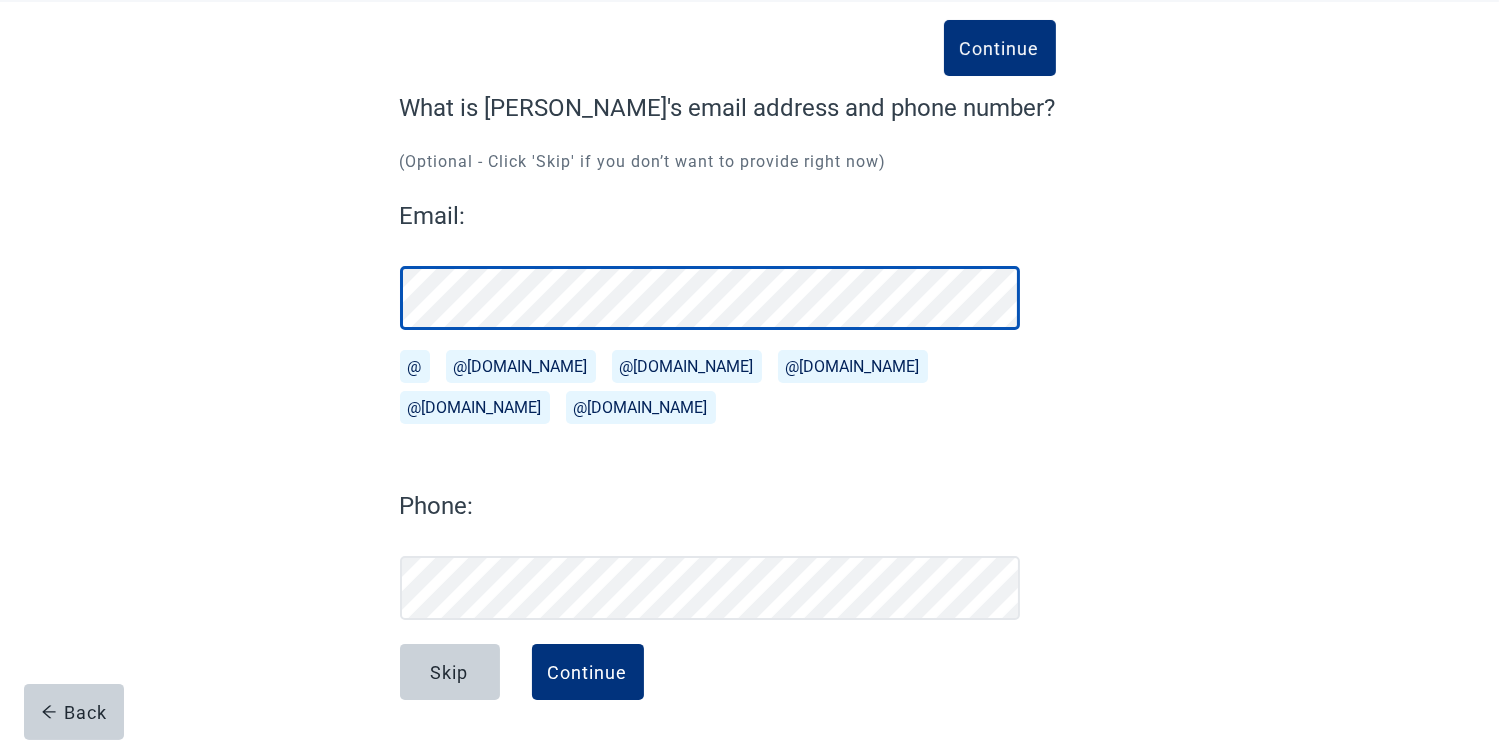 scroll, scrollTop: 102, scrollLeft: 0, axis: vertical 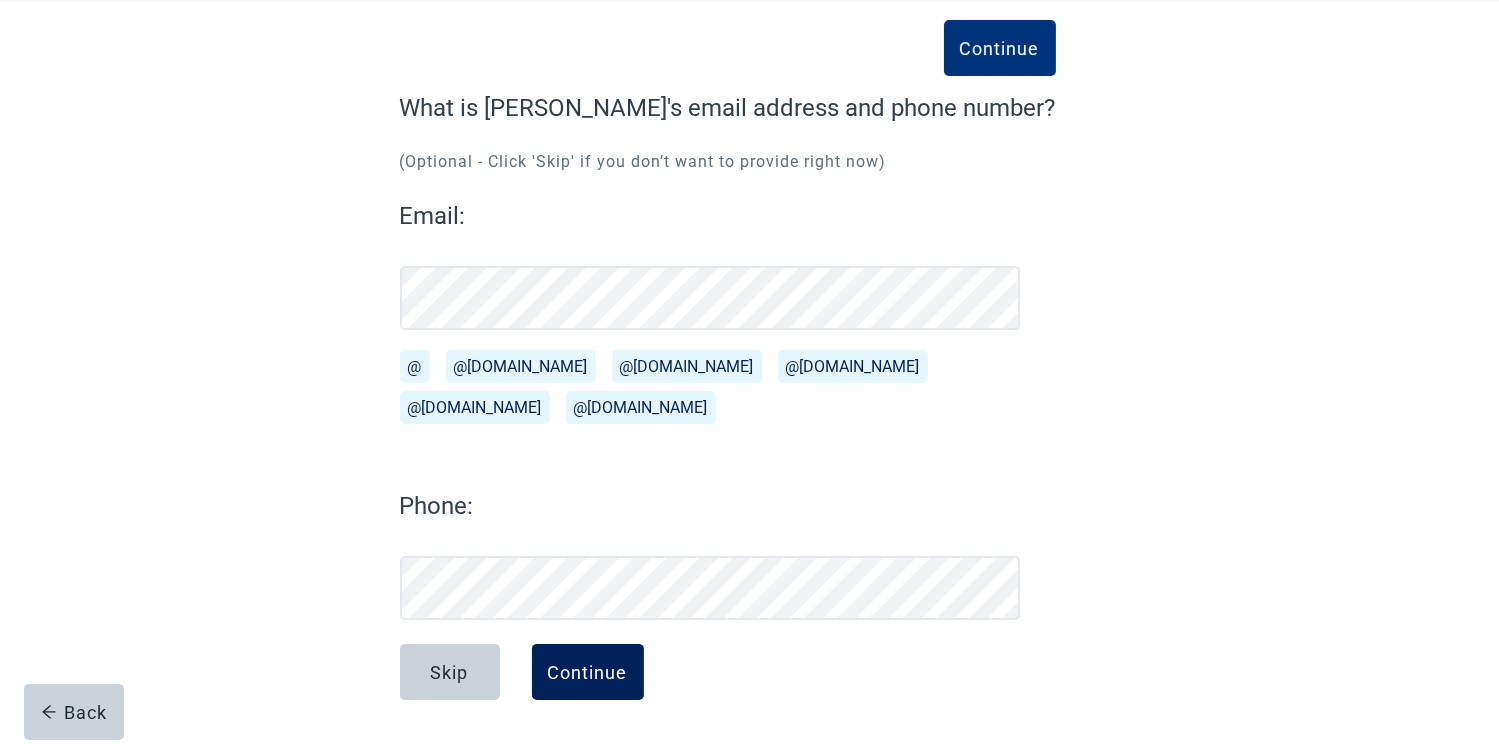 click on "Continue" at bounding box center (588, 672) 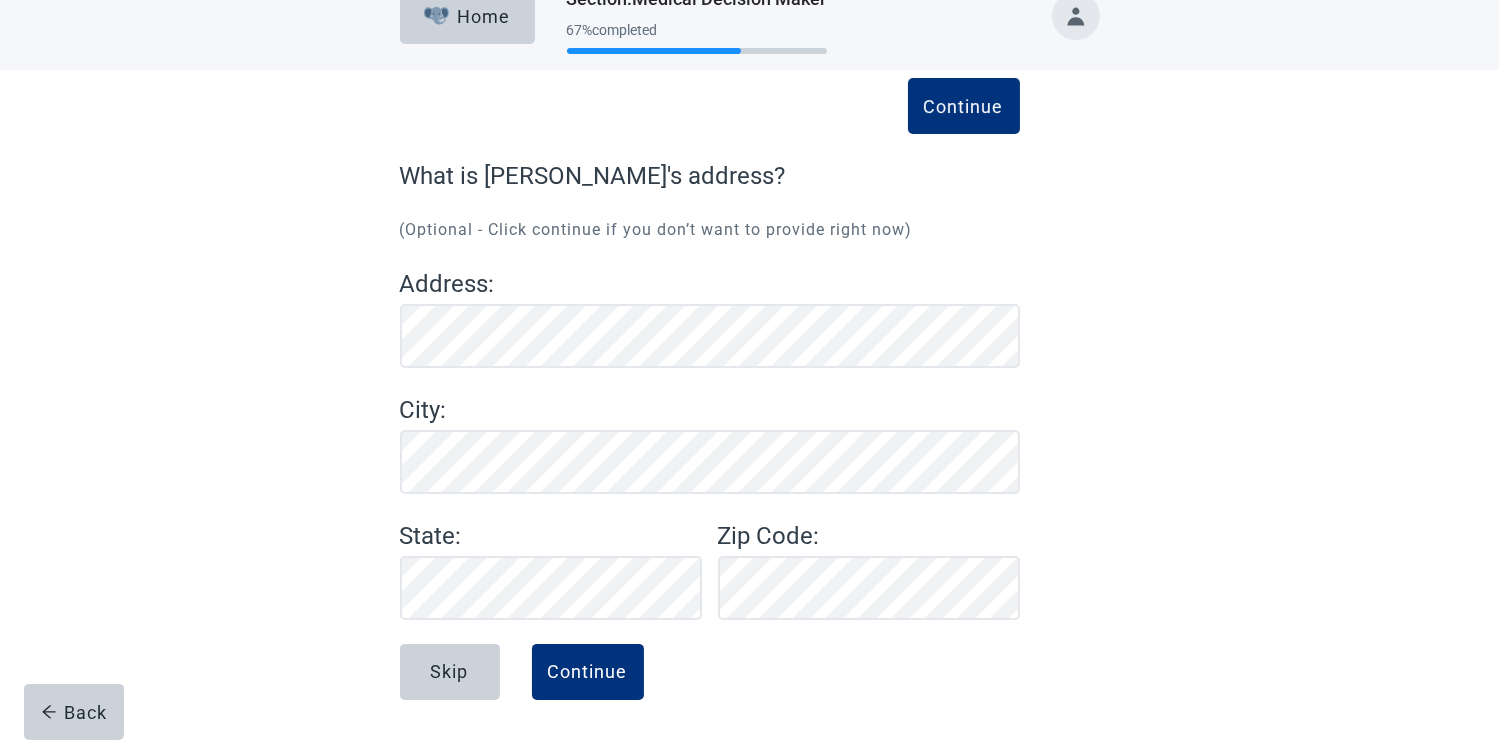 scroll, scrollTop: 34, scrollLeft: 0, axis: vertical 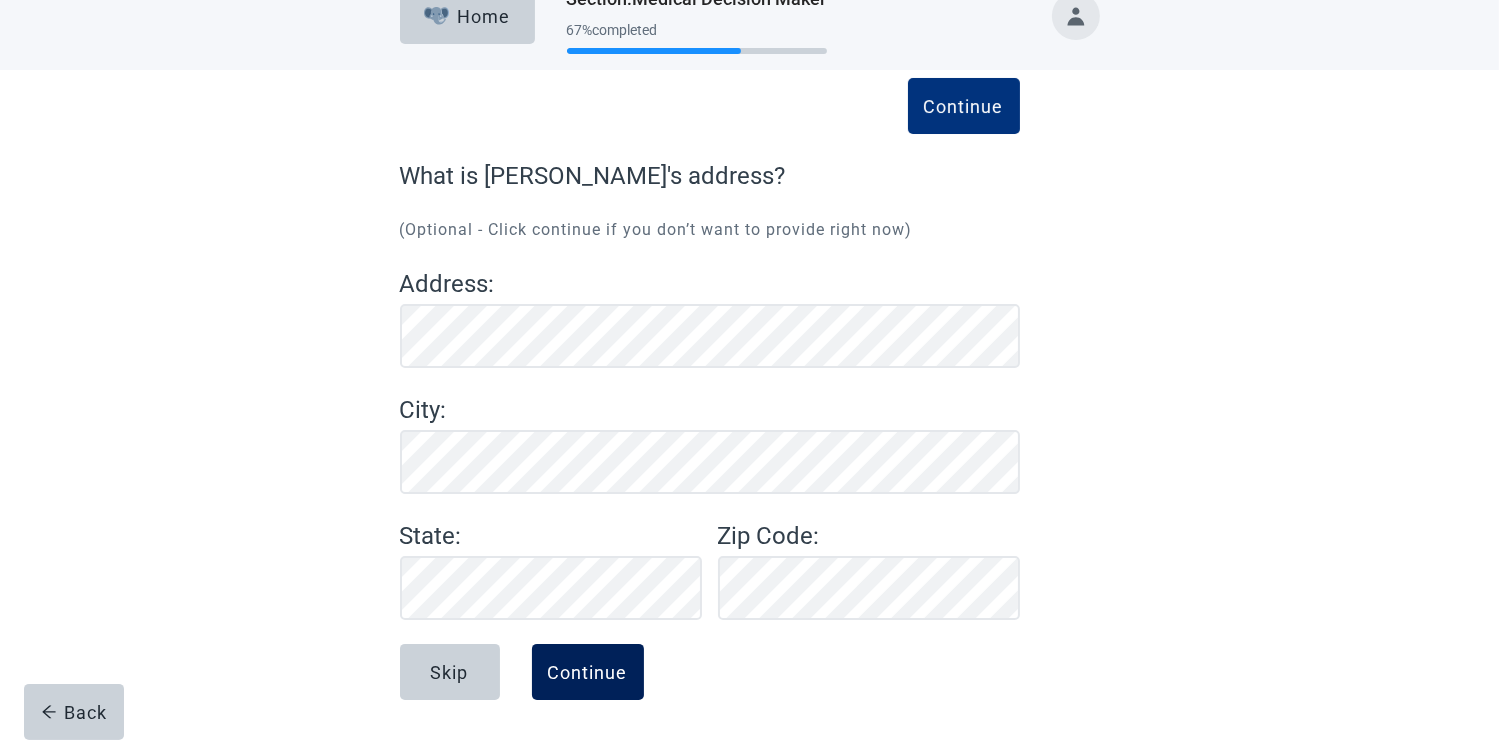 click on "Continue" at bounding box center [588, 672] 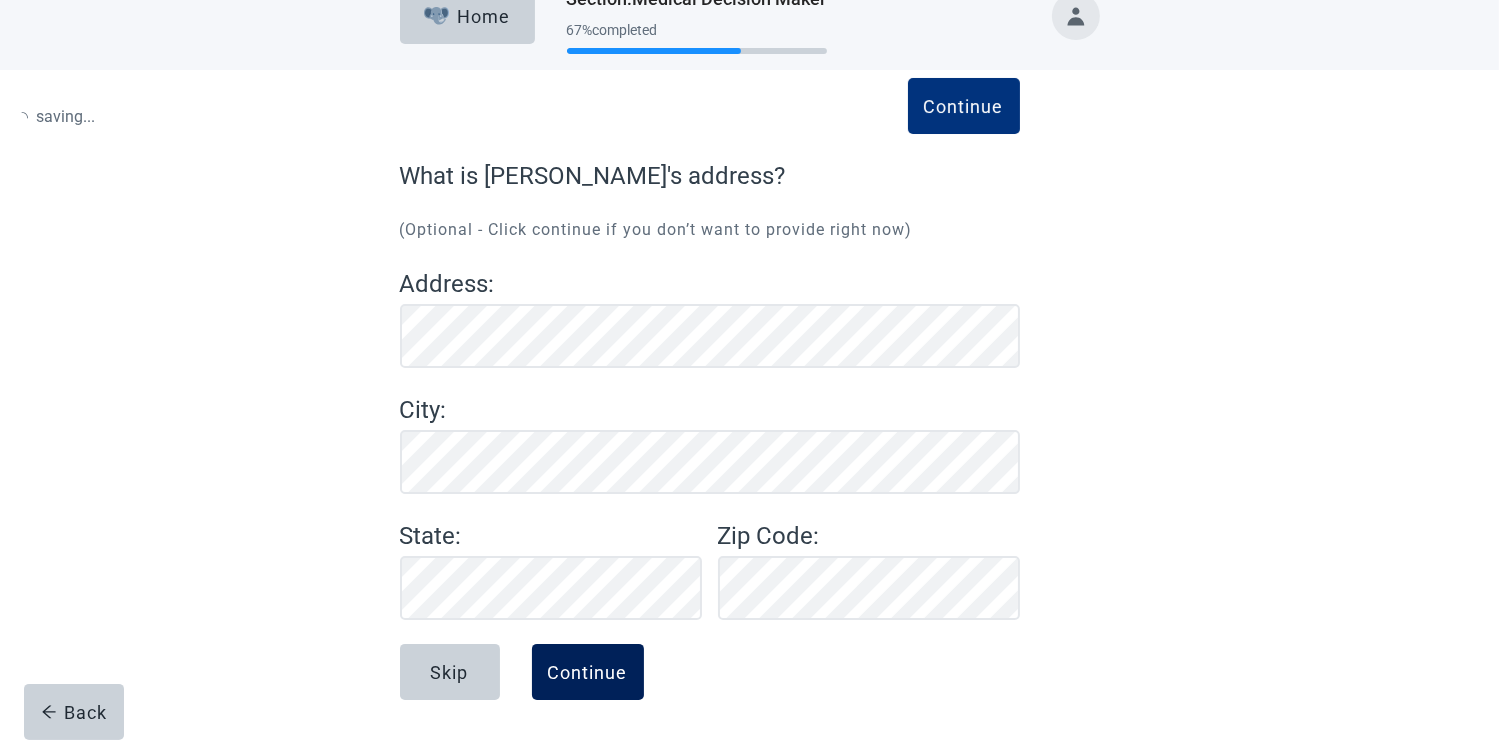 click on "Continue" at bounding box center [588, 672] 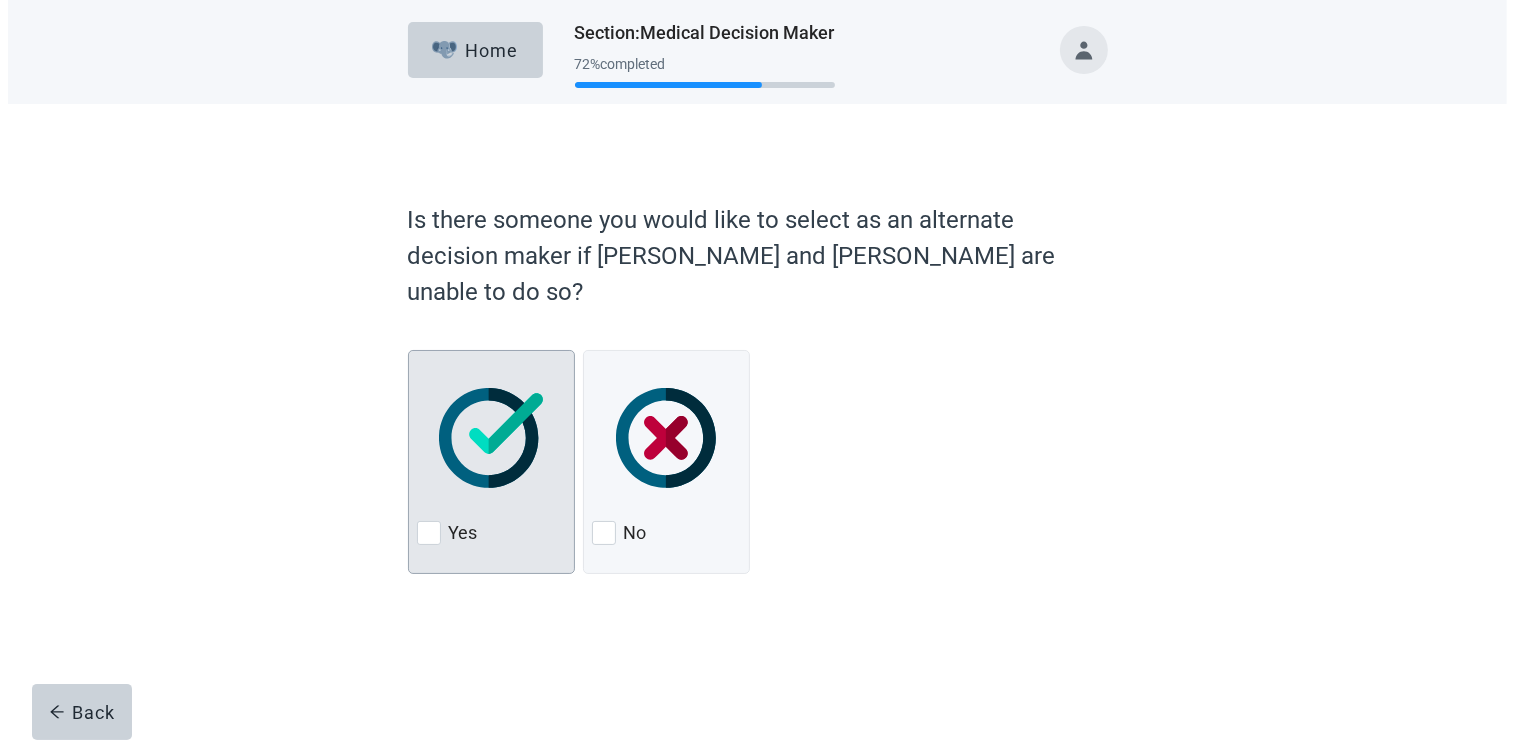 scroll, scrollTop: 0, scrollLeft: 0, axis: both 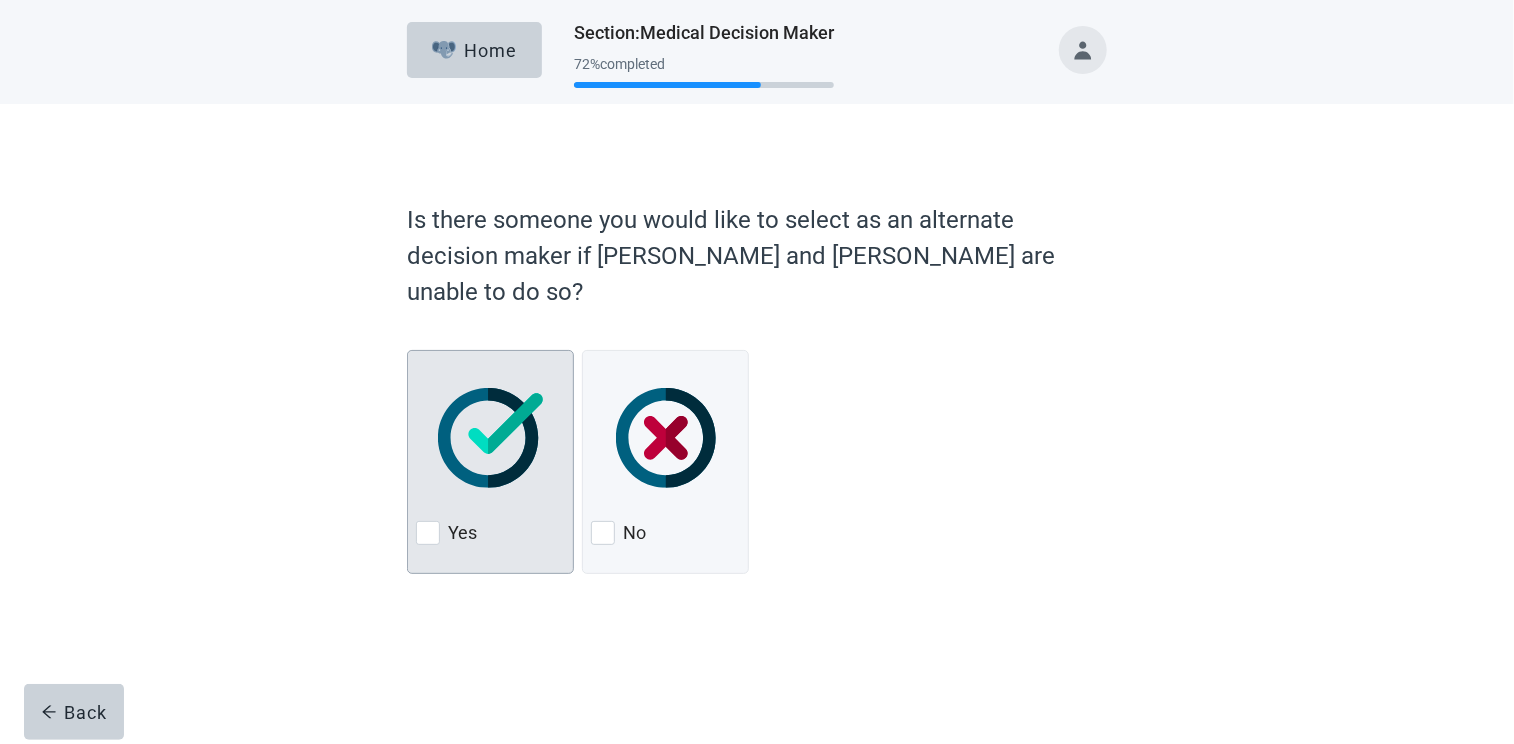 click at bounding box center (428, 533) 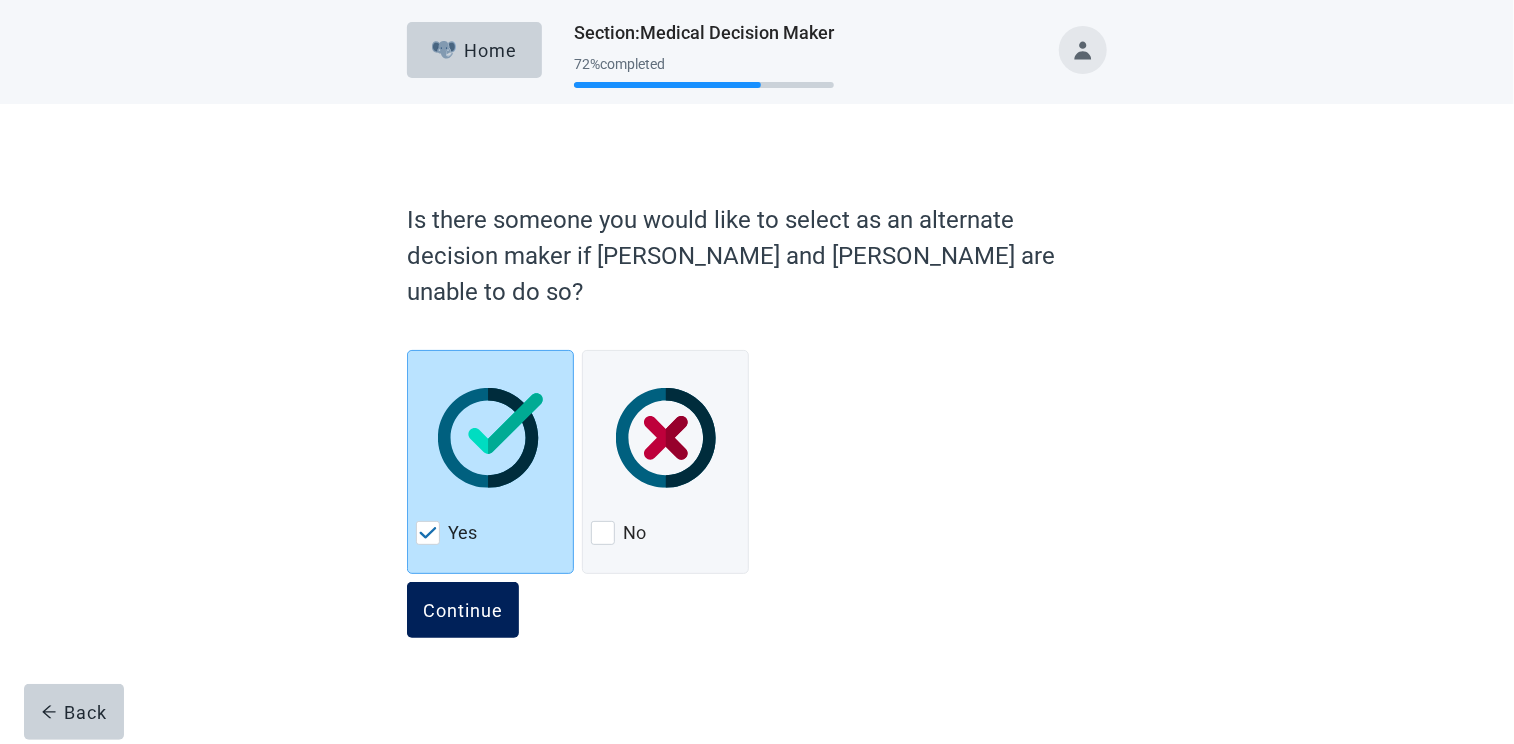 click on "Continue" at bounding box center (463, 610) 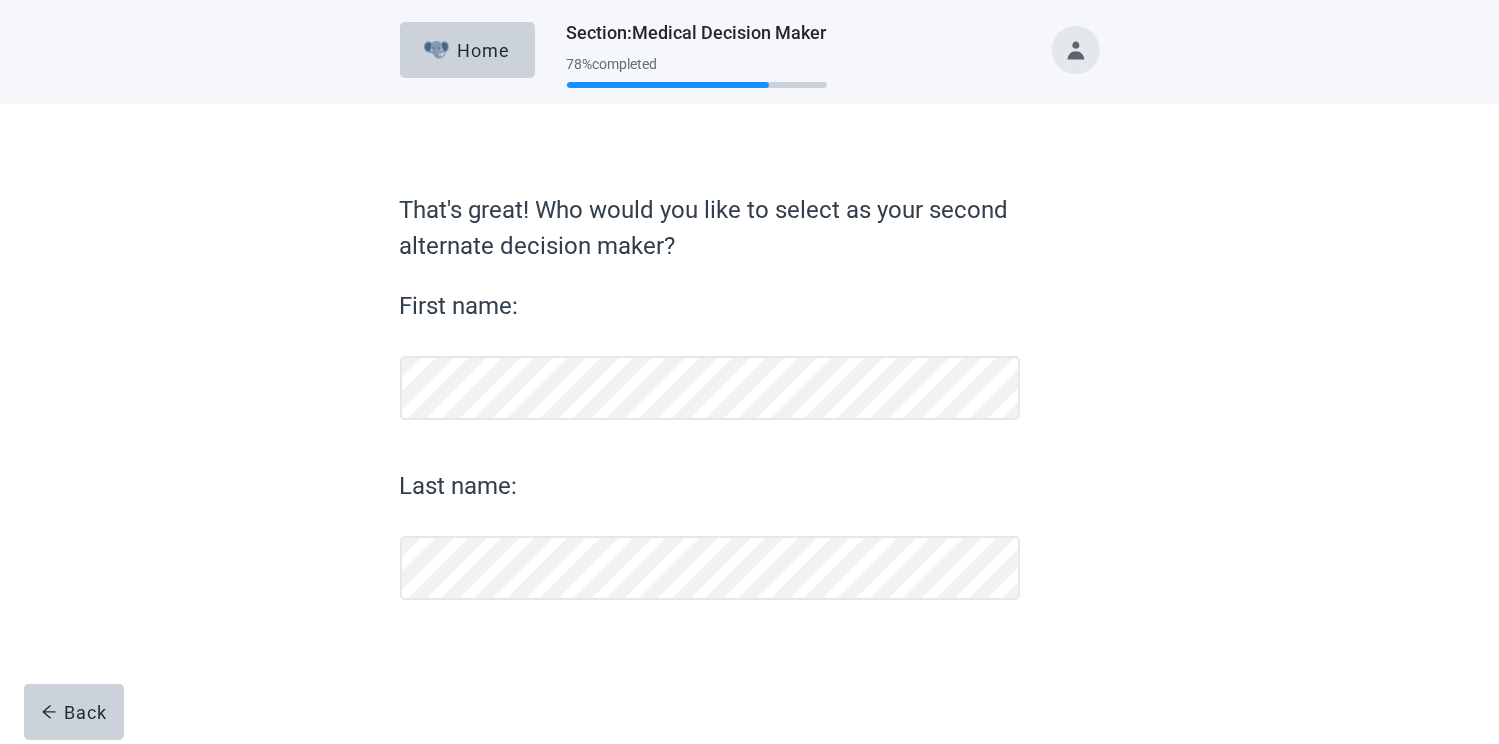 scroll, scrollTop: 0, scrollLeft: 0, axis: both 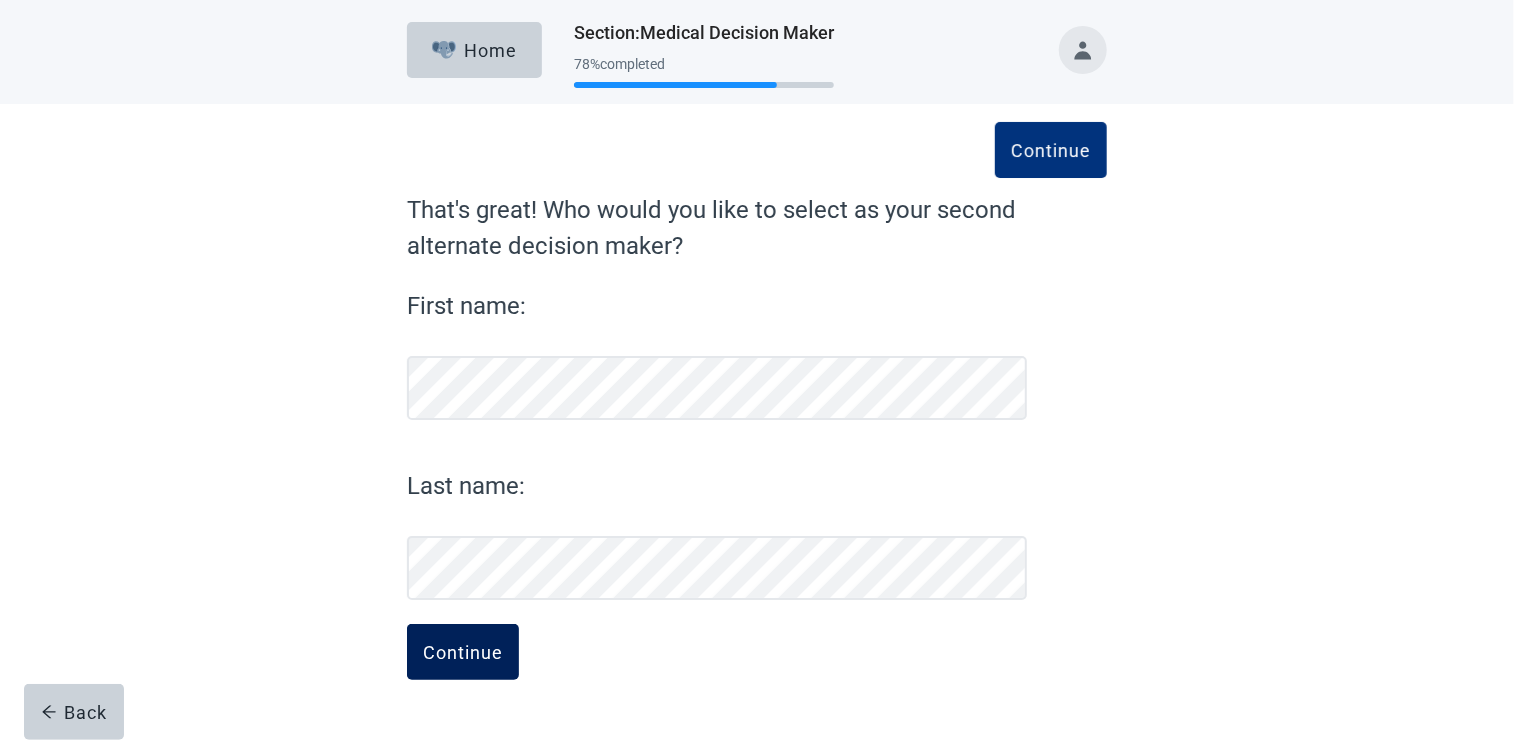 click on "Continue" at bounding box center [463, 652] 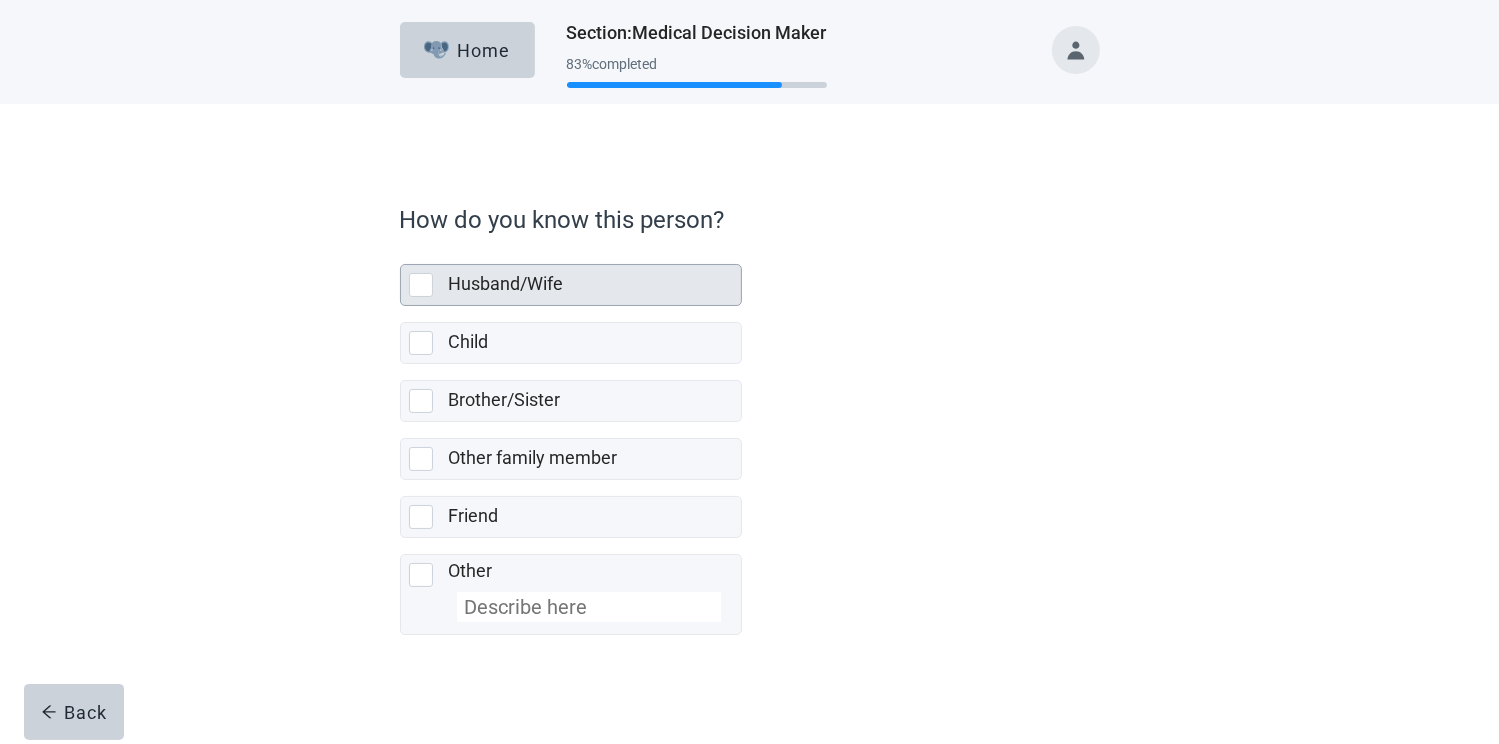 click at bounding box center [421, 285] 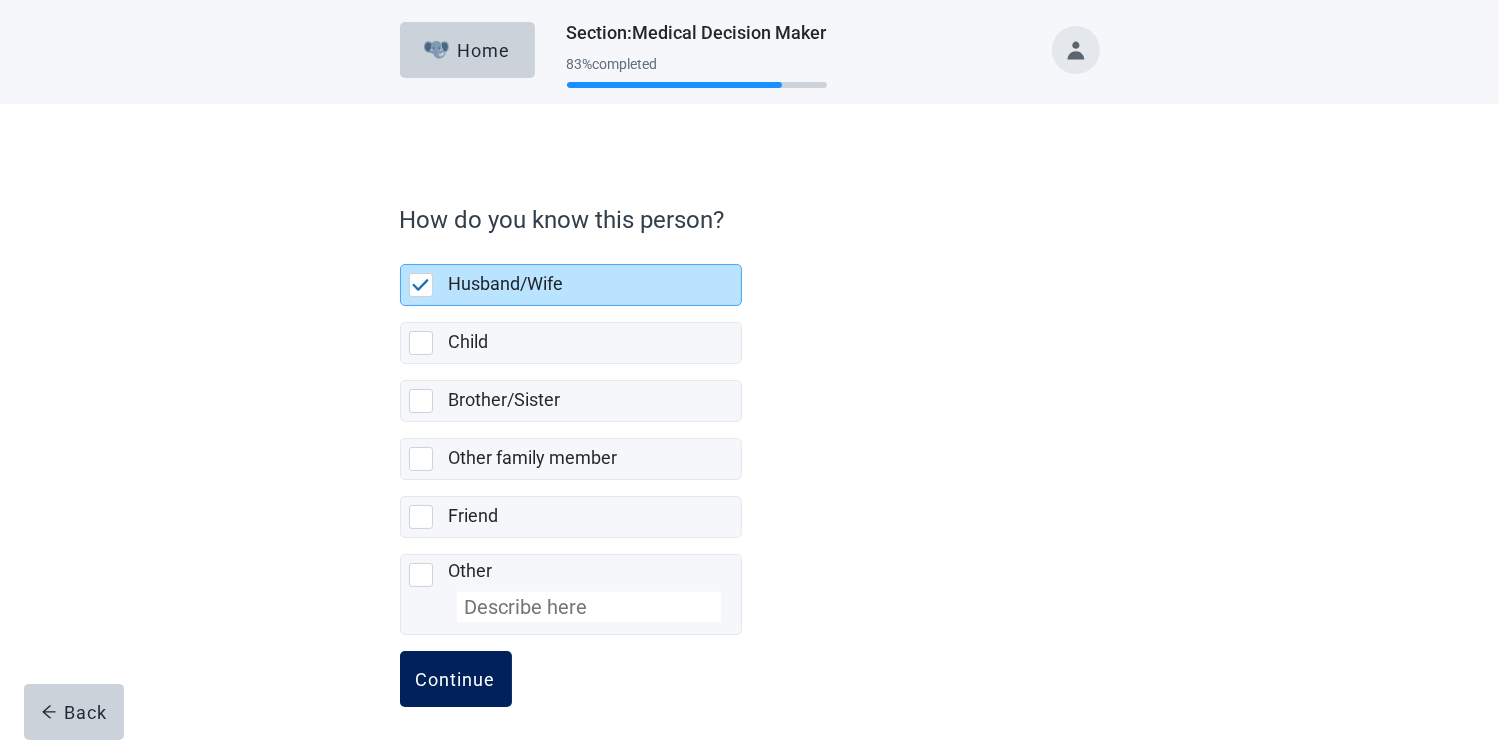click on "Continue" at bounding box center [456, 679] 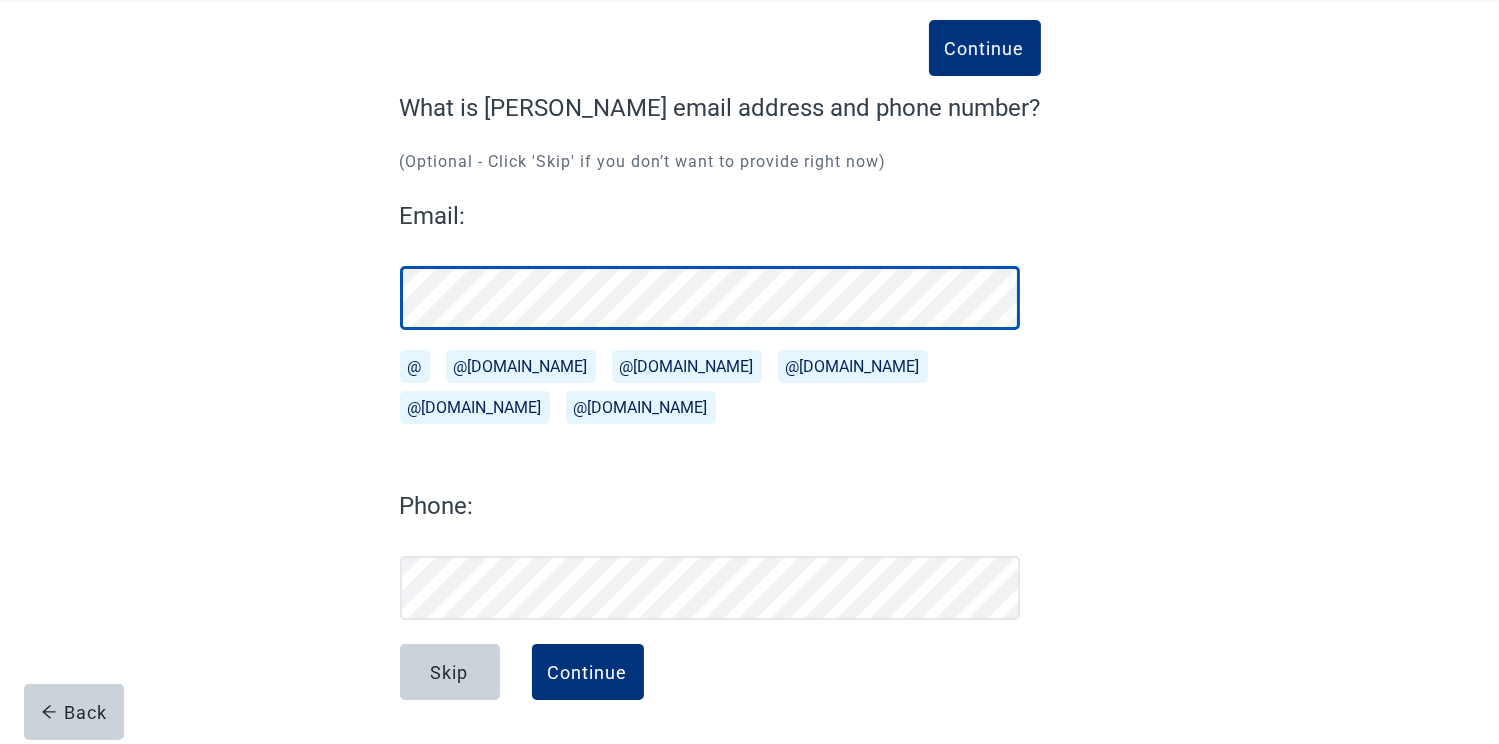 scroll, scrollTop: 102, scrollLeft: 0, axis: vertical 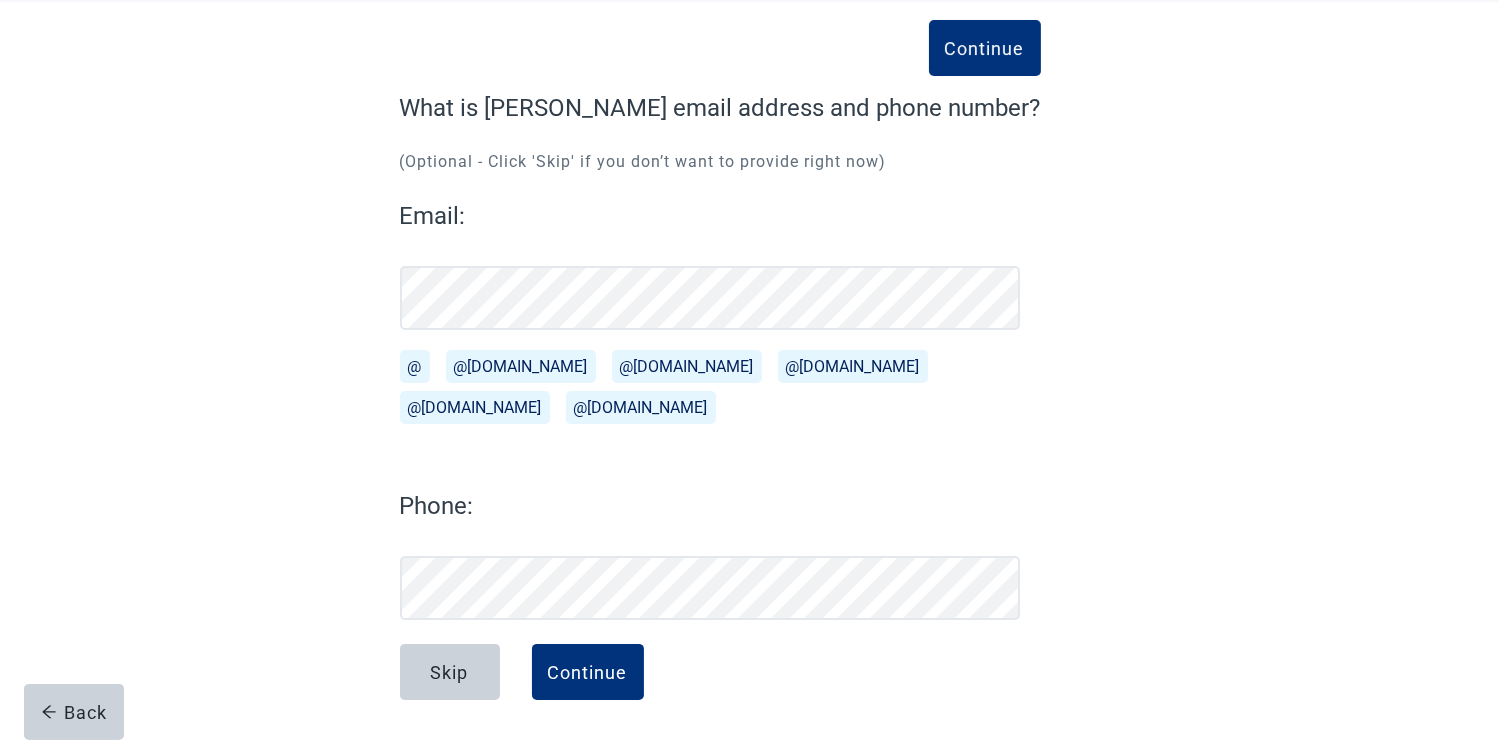 click on "Phone:" at bounding box center [710, 506] 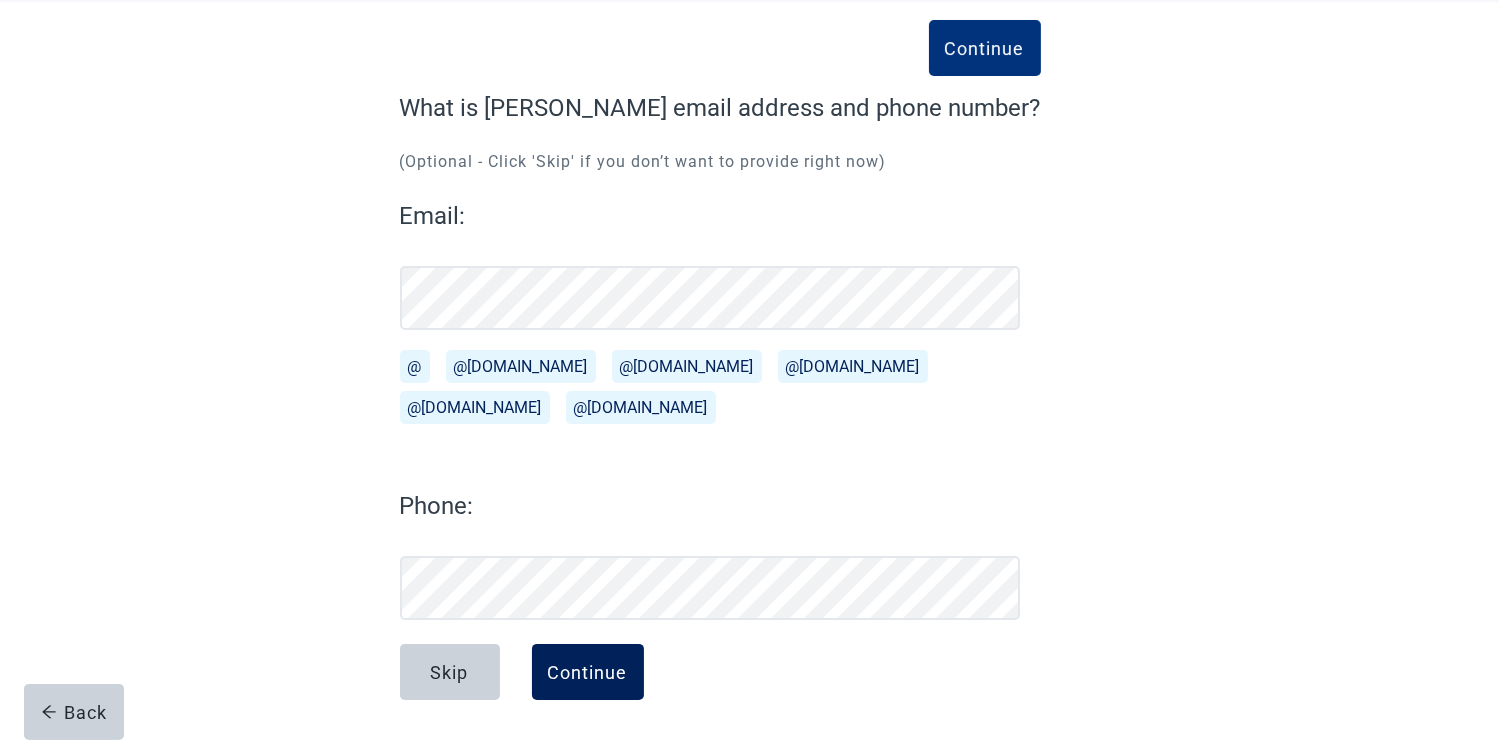 click on "Continue" at bounding box center (588, 672) 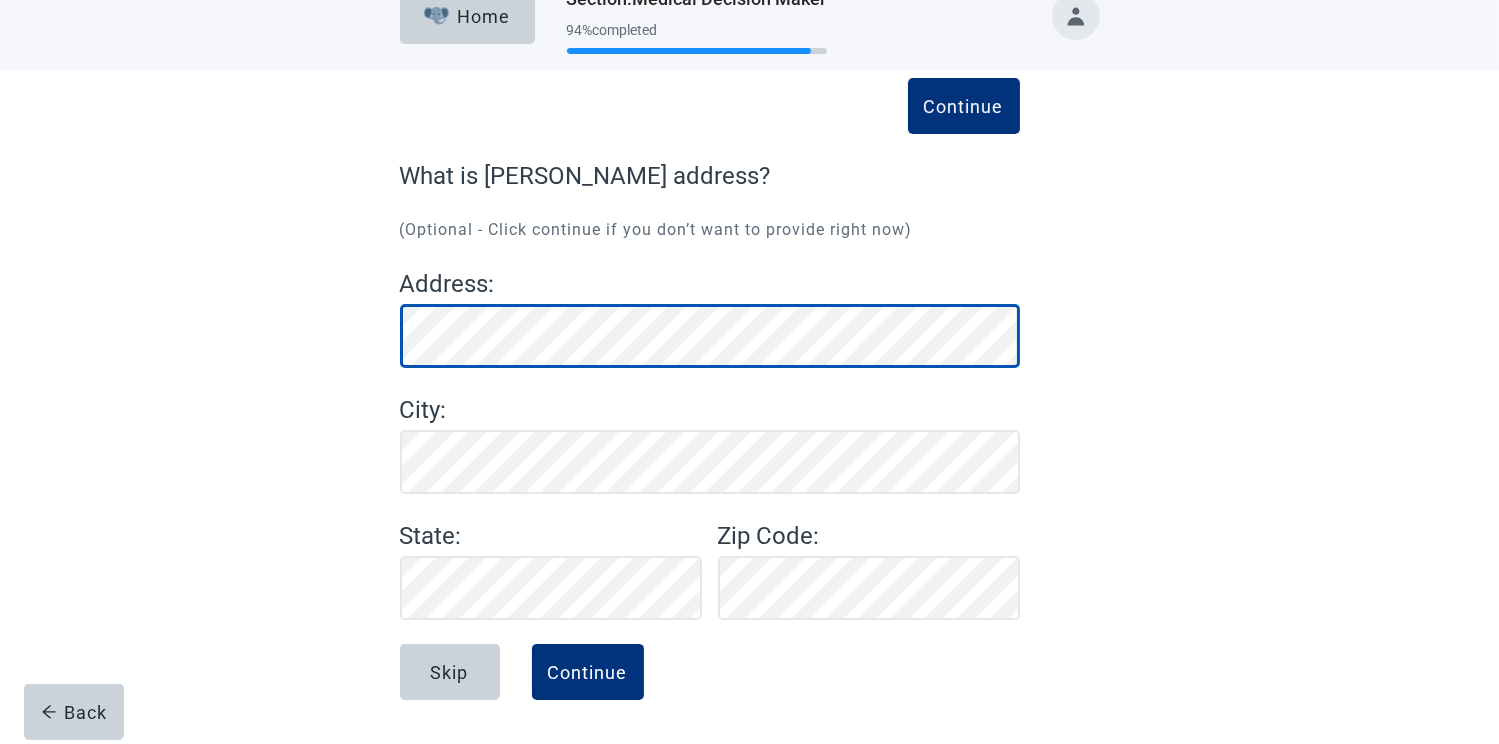 scroll, scrollTop: 34, scrollLeft: 0, axis: vertical 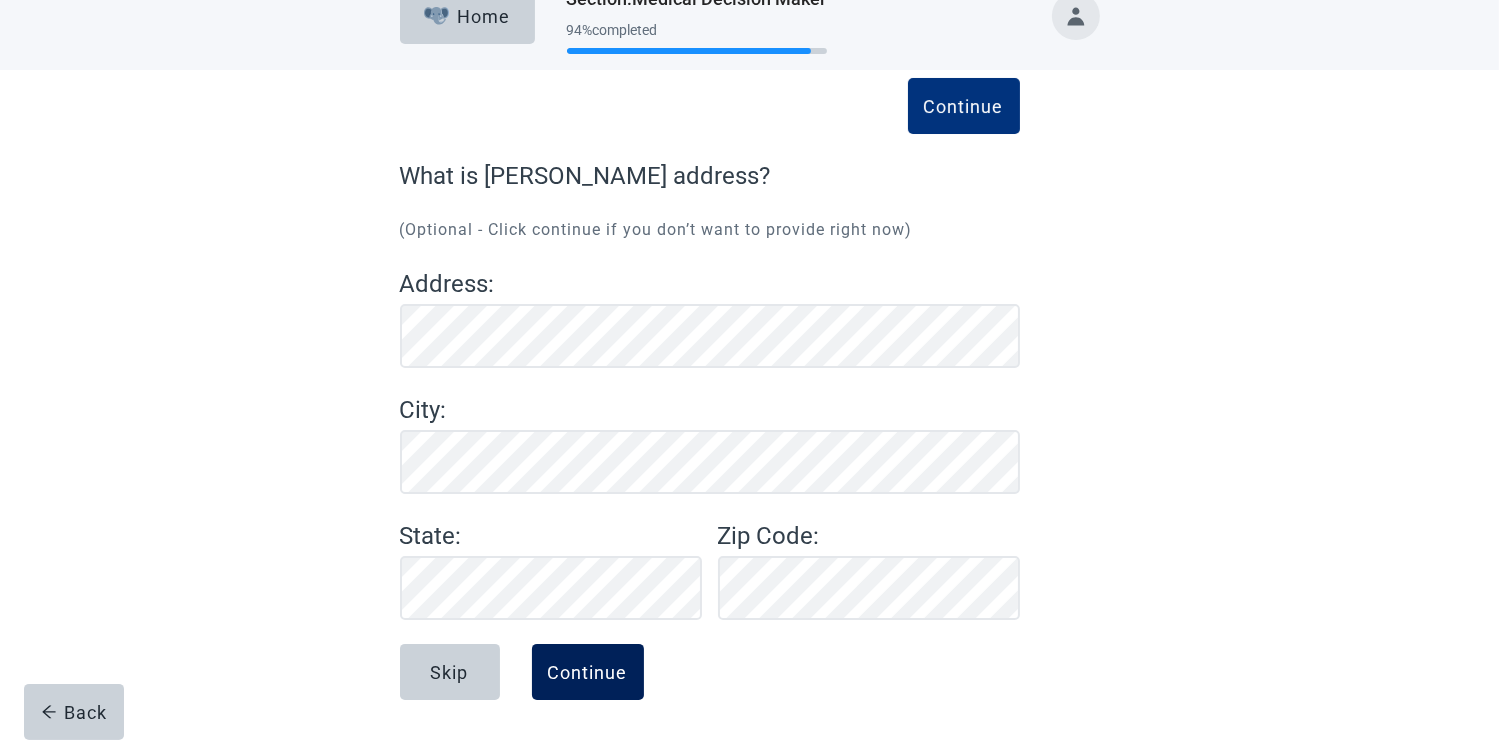 click on "Continue" at bounding box center [588, 672] 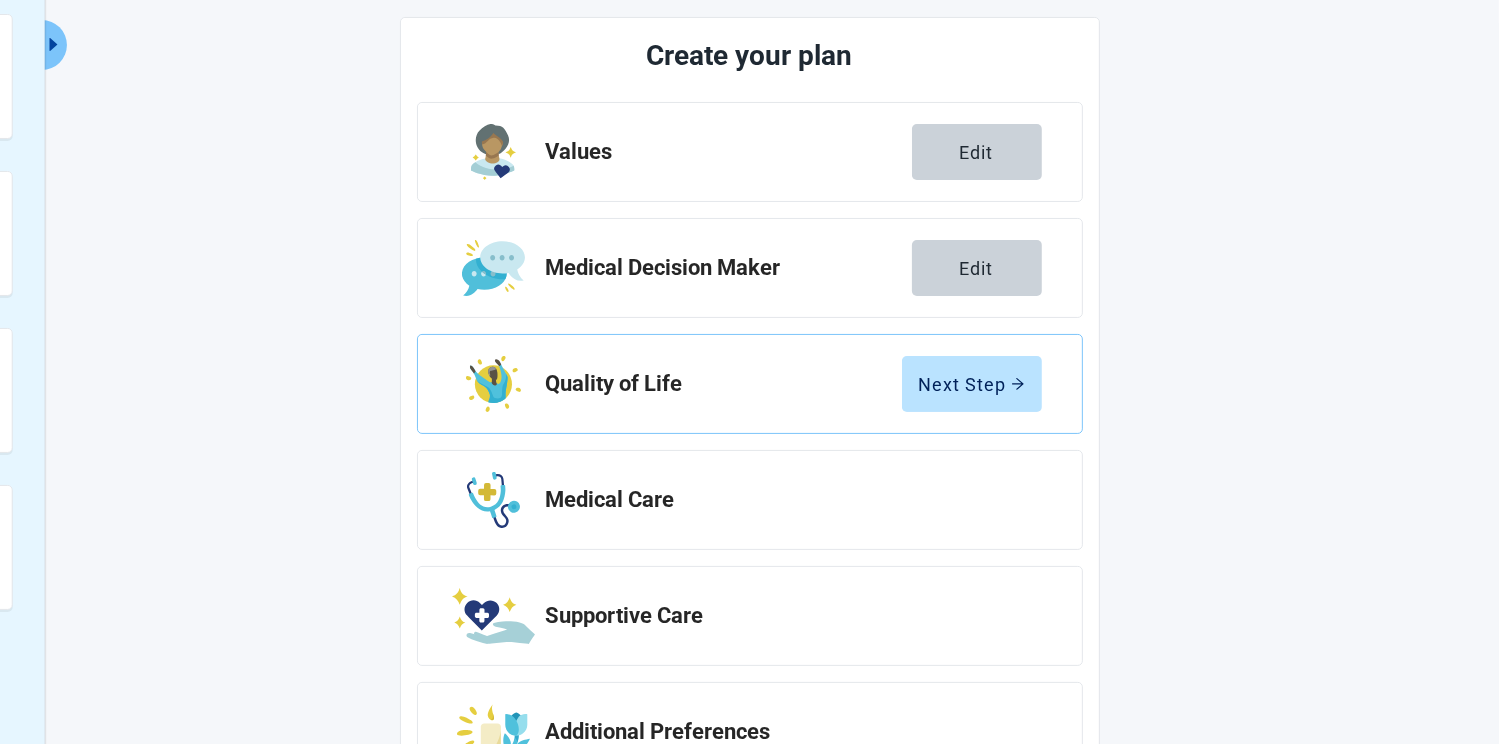 scroll, scrollTop: 234, scrollLeft: 0, axis: vertical 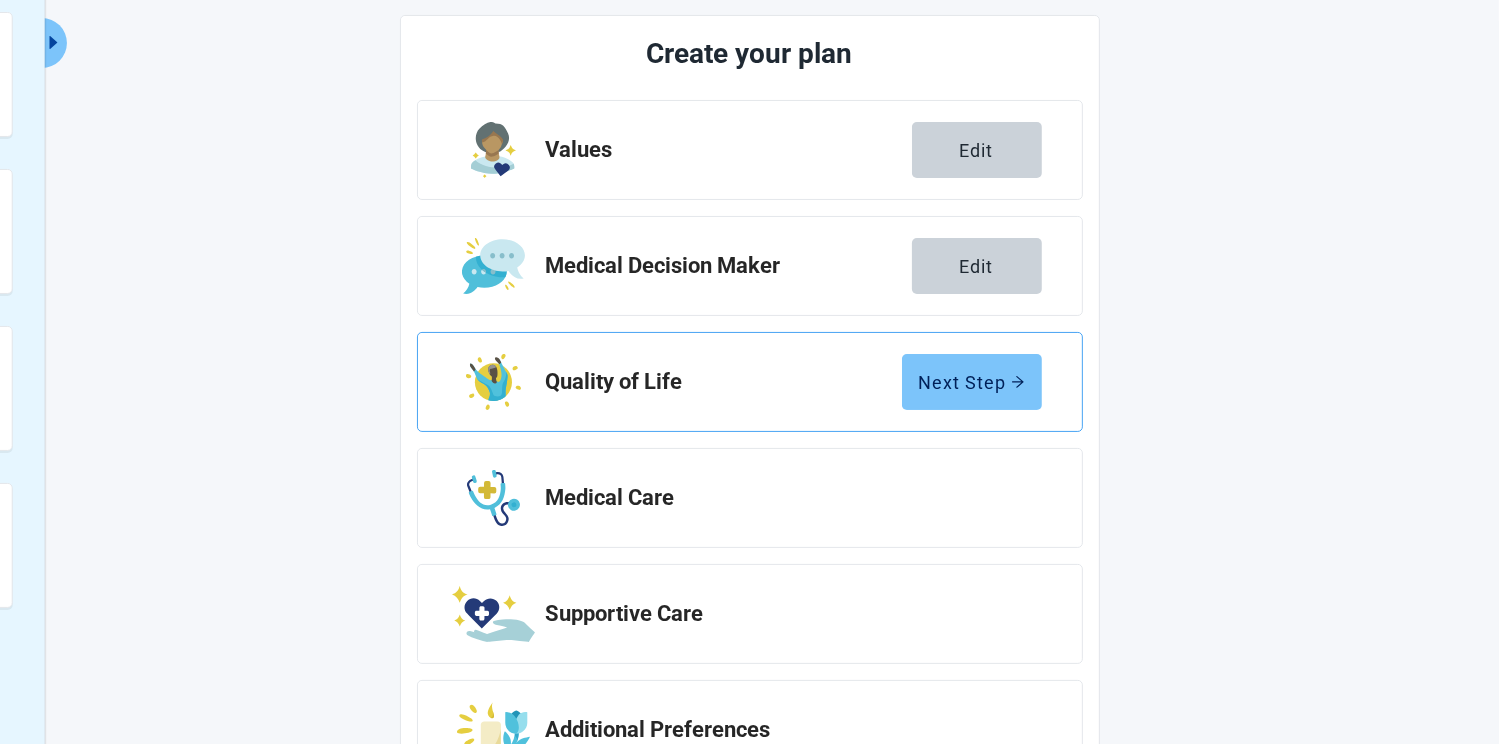 click on "Next Step" at bounding box center [972, 382] 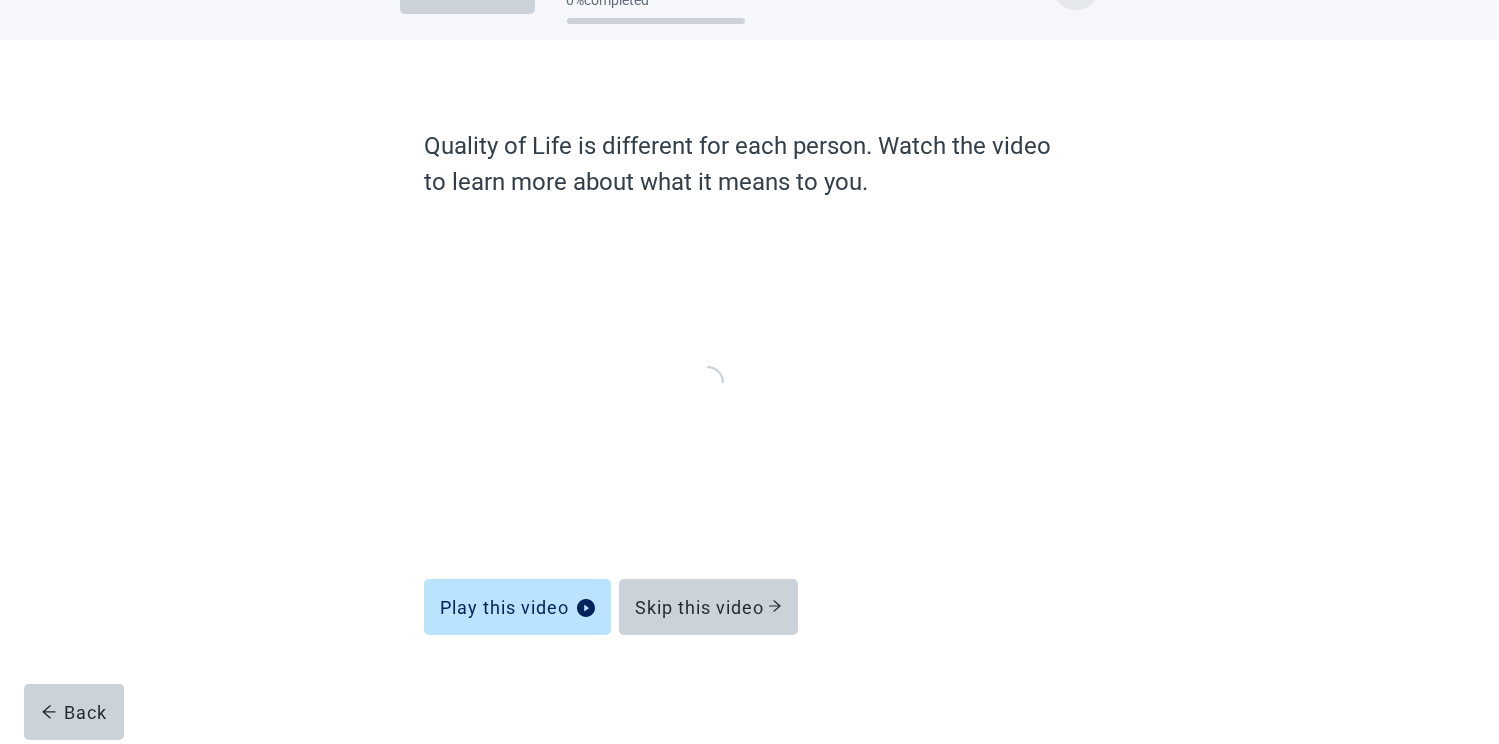 scroll, scrollTop: 63, scrollLeft: 0, axis: vertical 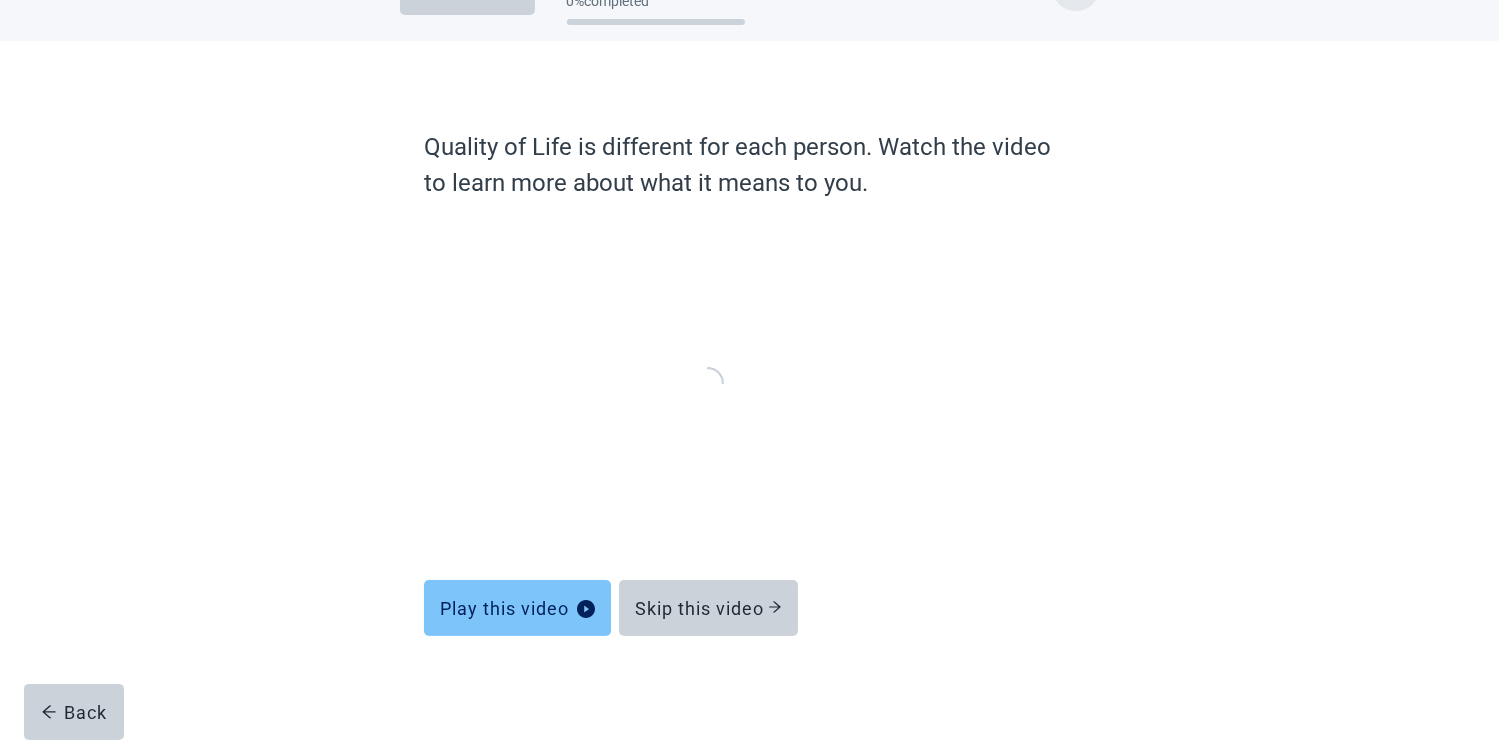 click on "Play this video" at bounding box center [517, 608] 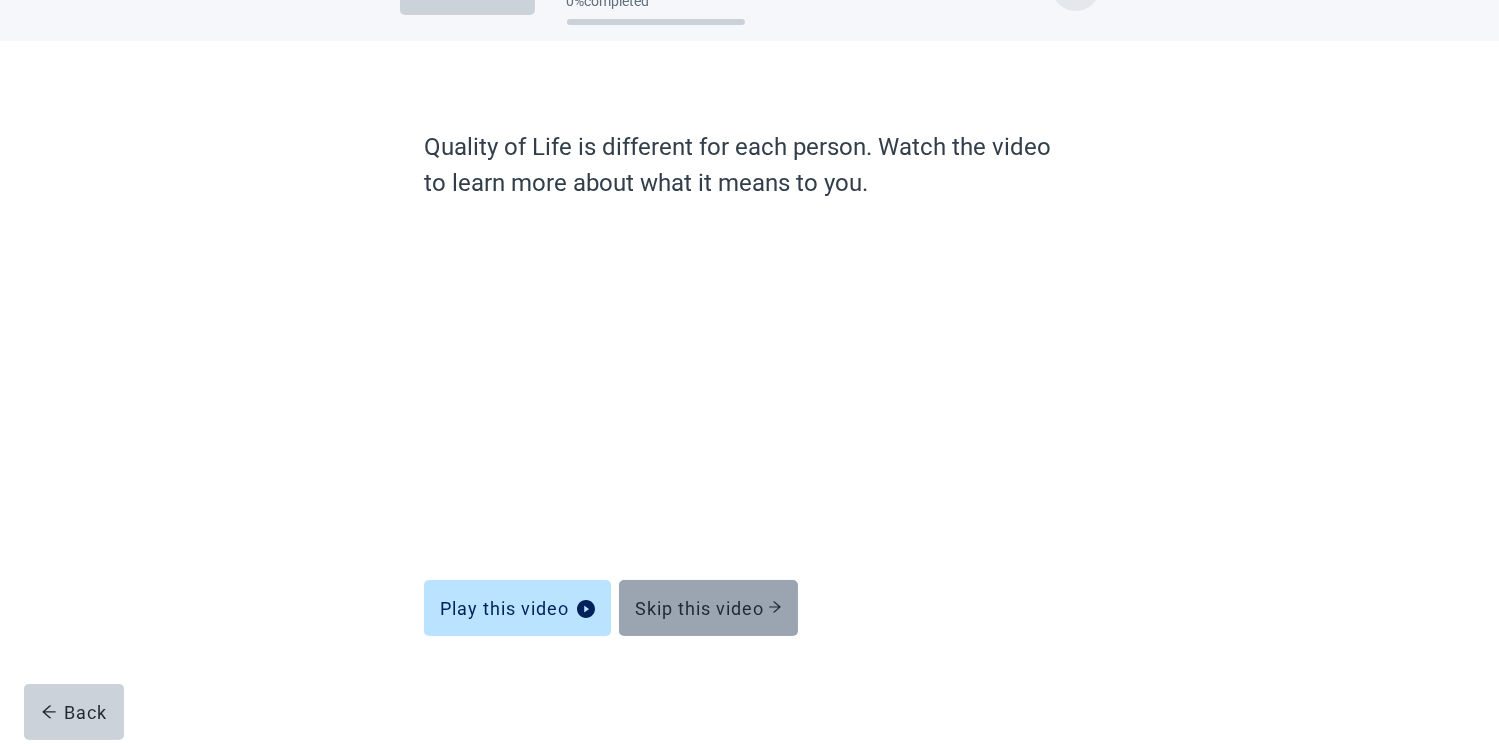 click on "Skip this video" at bounding box center [708, 608] 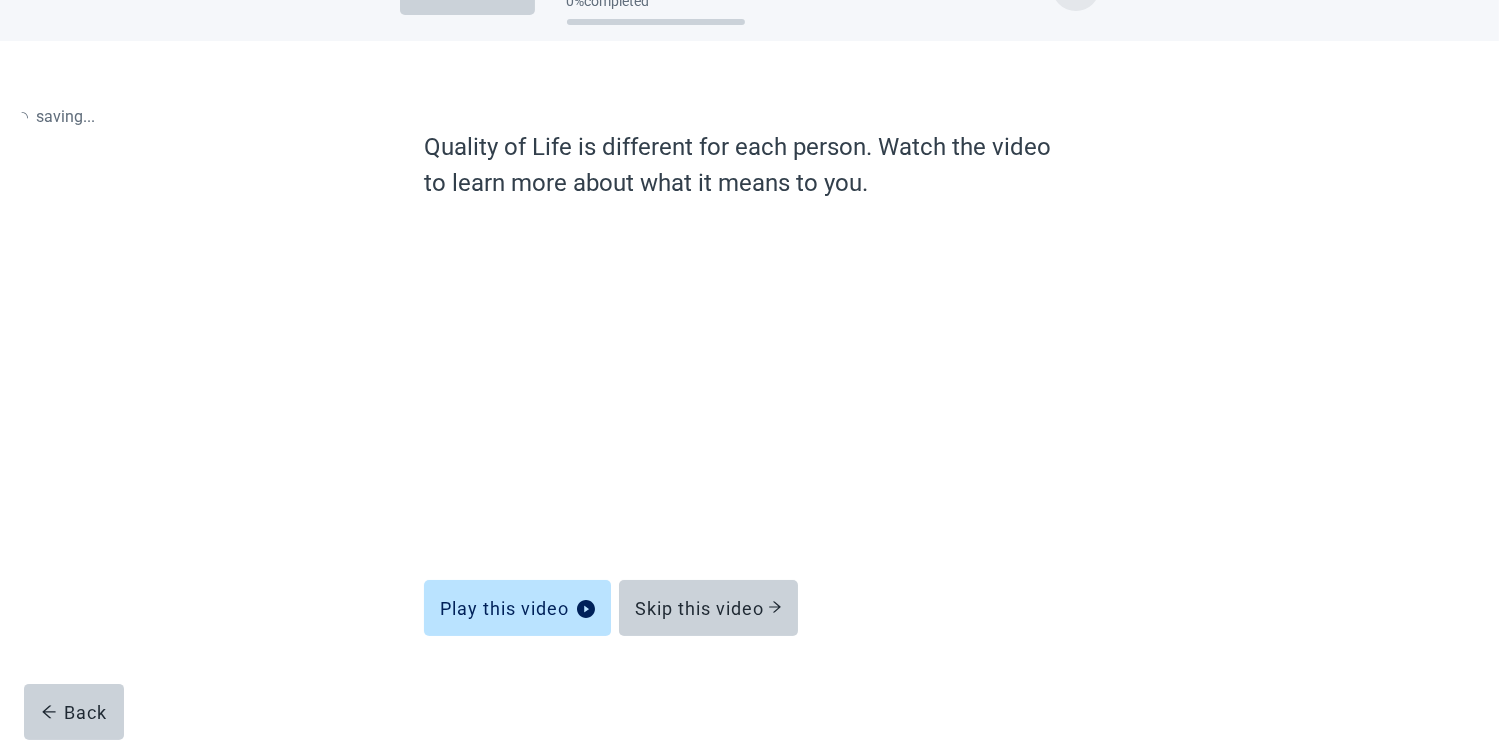 click on "Back" at bounding box center (74, 712) 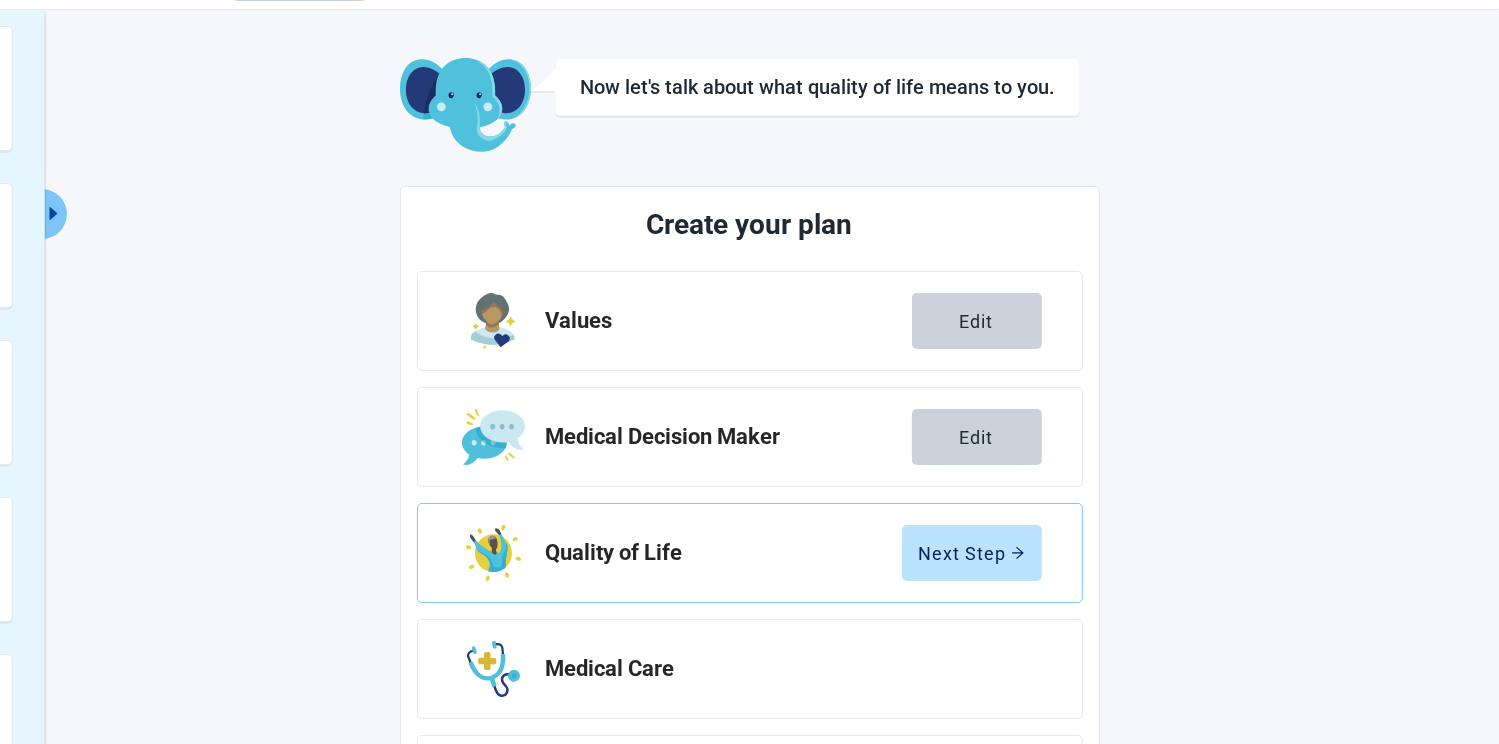 scroll, scrollTop: 40, scrollLeft: 0, axis: vertical 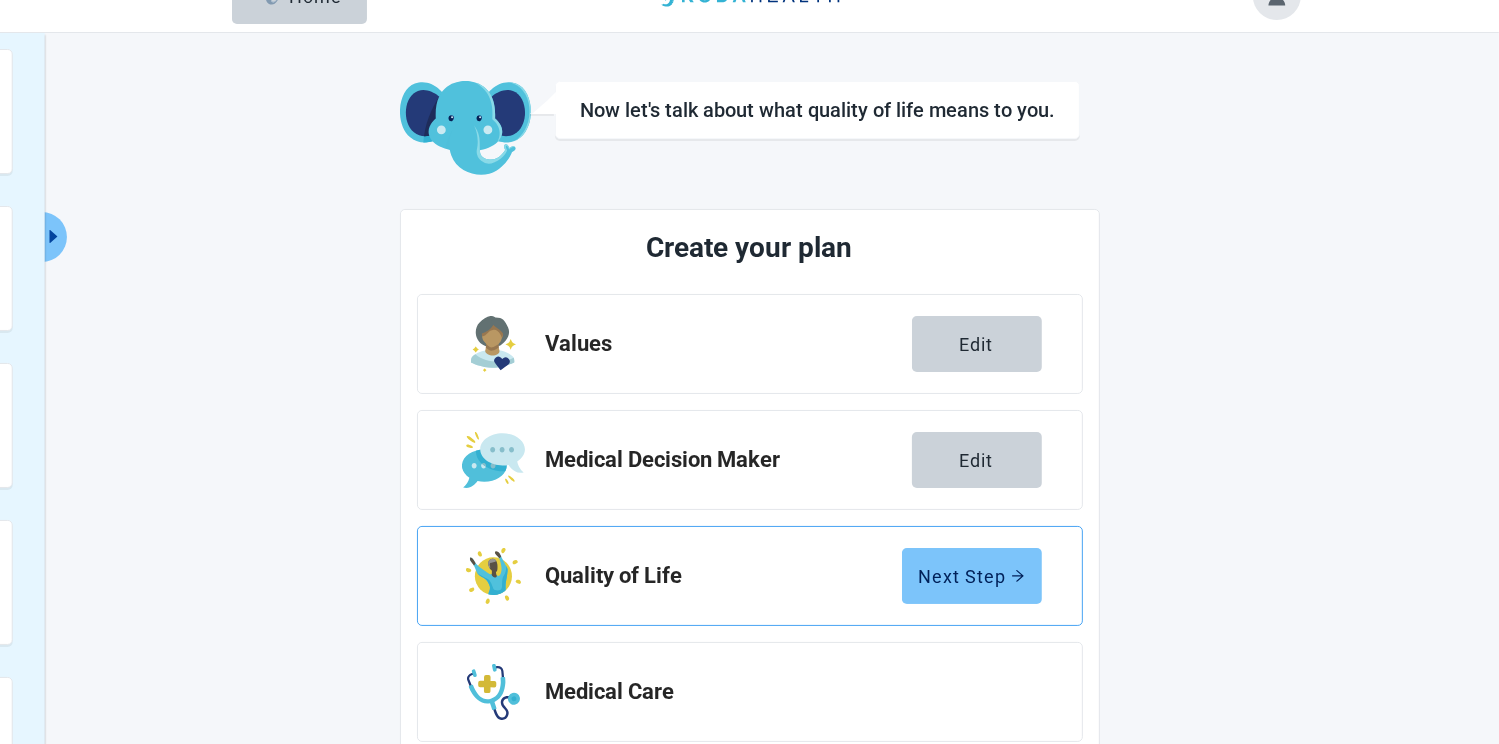 click on "Next Step" at bounding box center [972, 576] 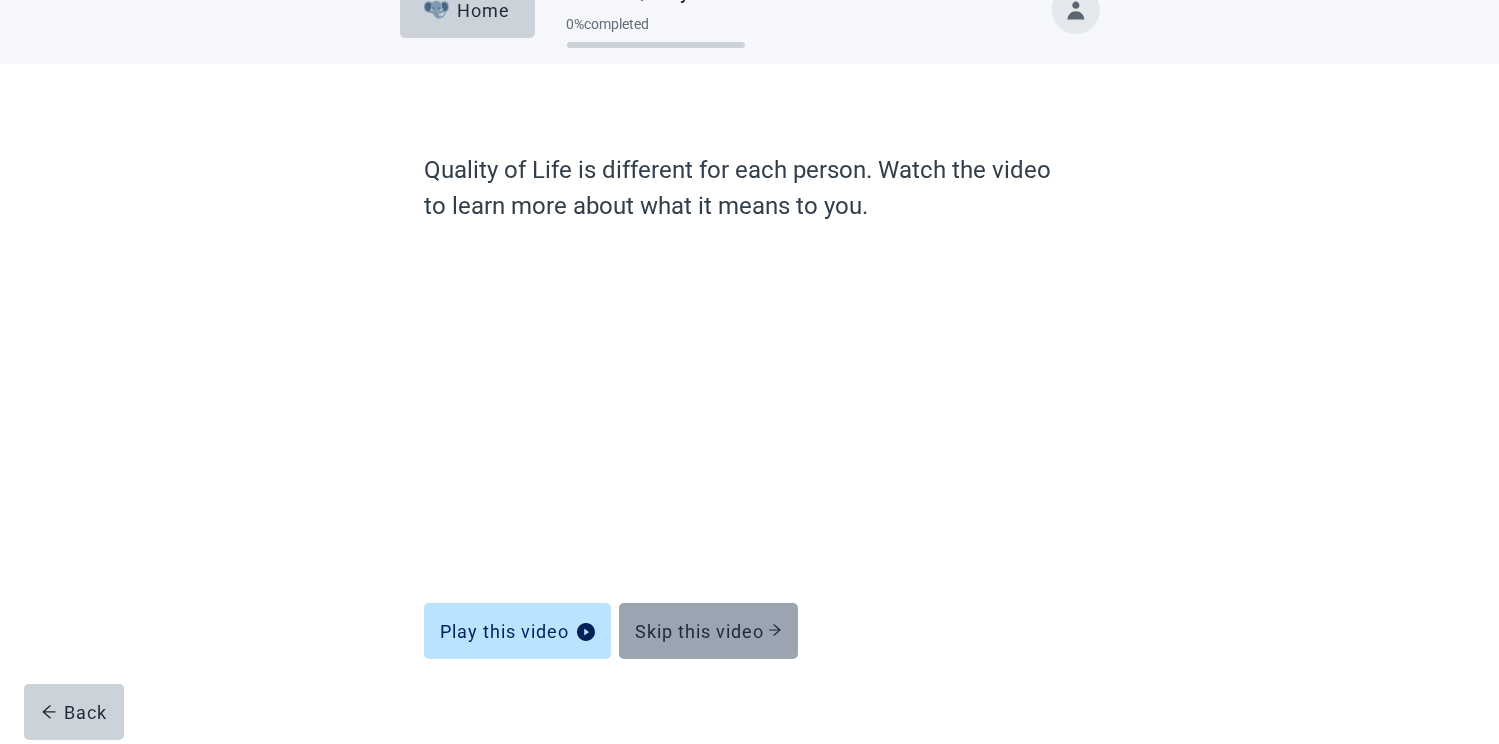 click on "Skip this video" at bounding box center [708, 631] 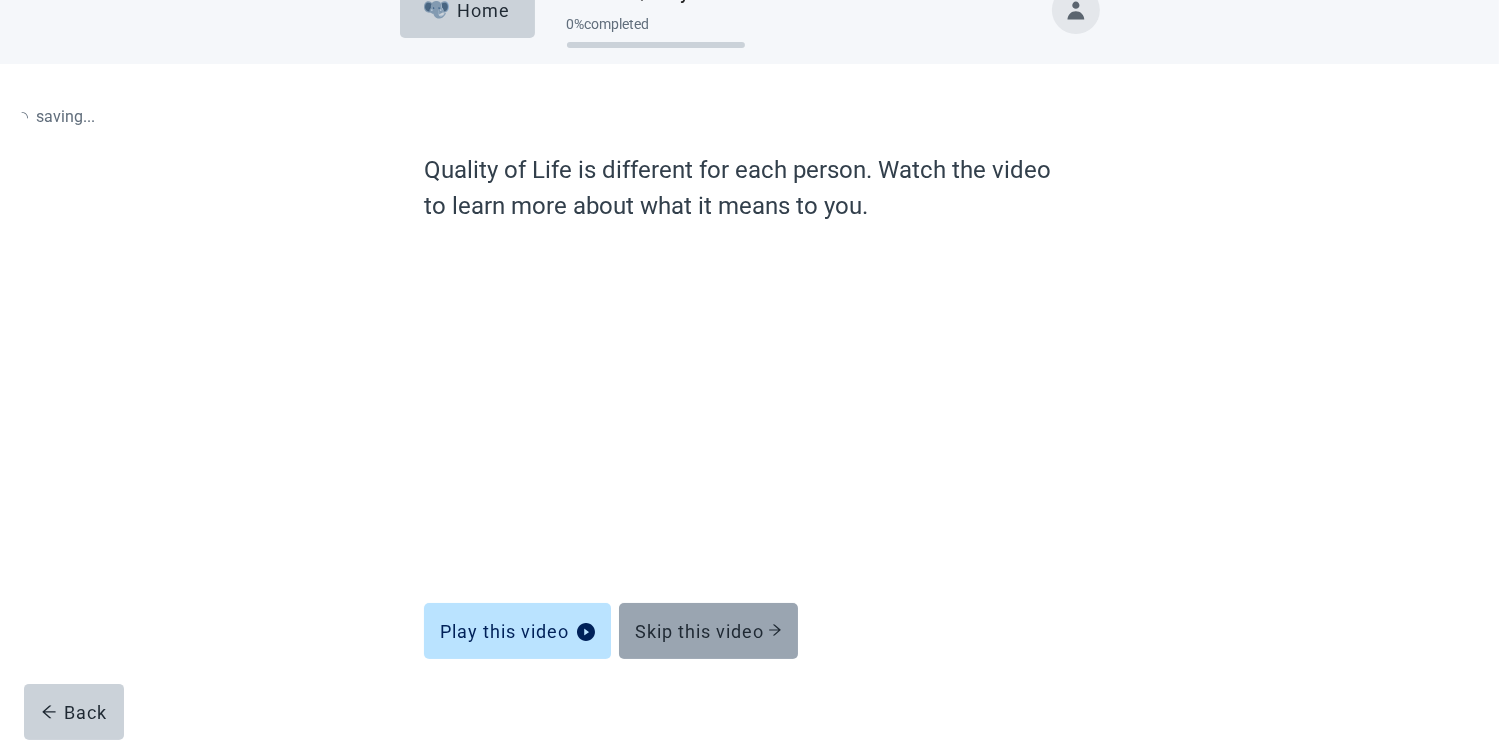 click on "Skip this video" at bounding box center (708, 631) 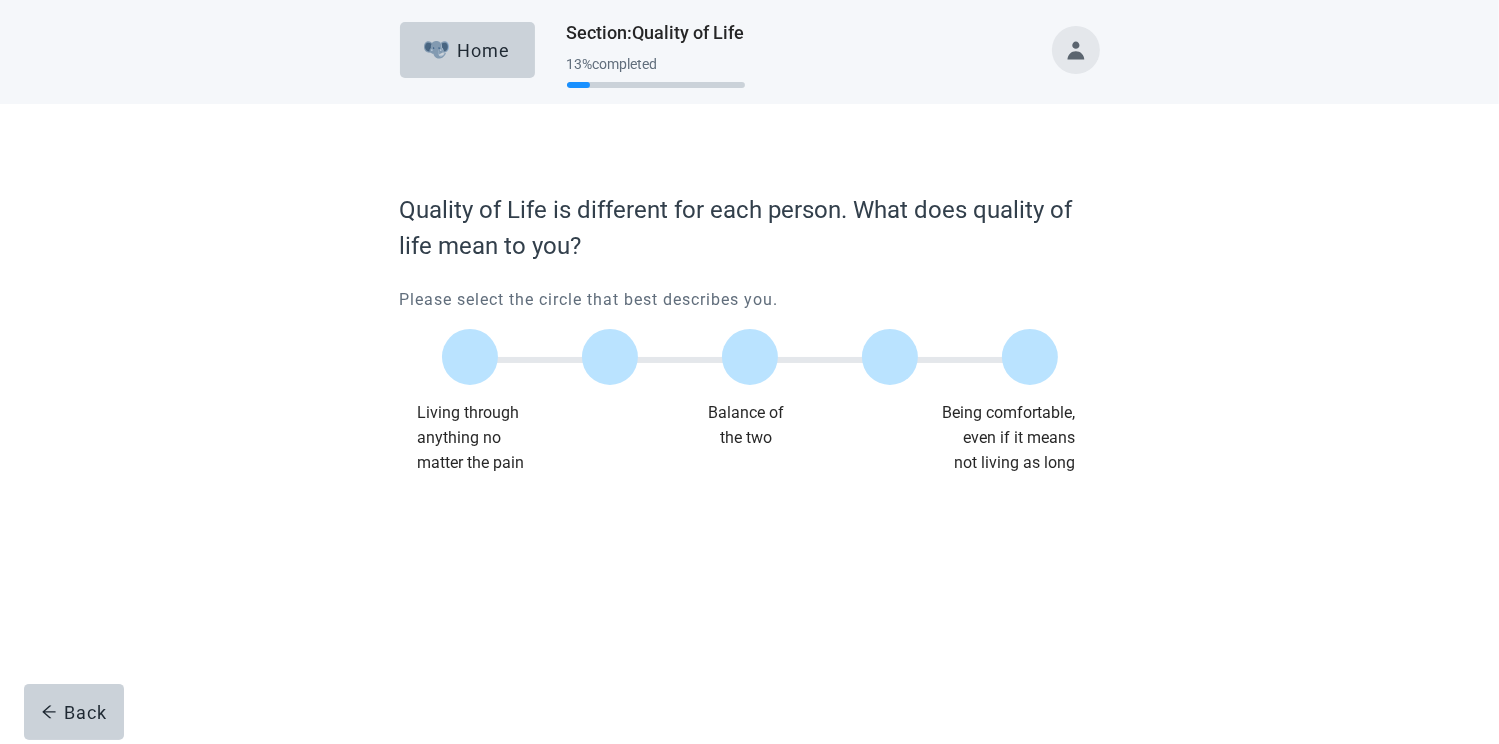 scroll, scrollTop: 0, scrollLeft: 0, axis: both 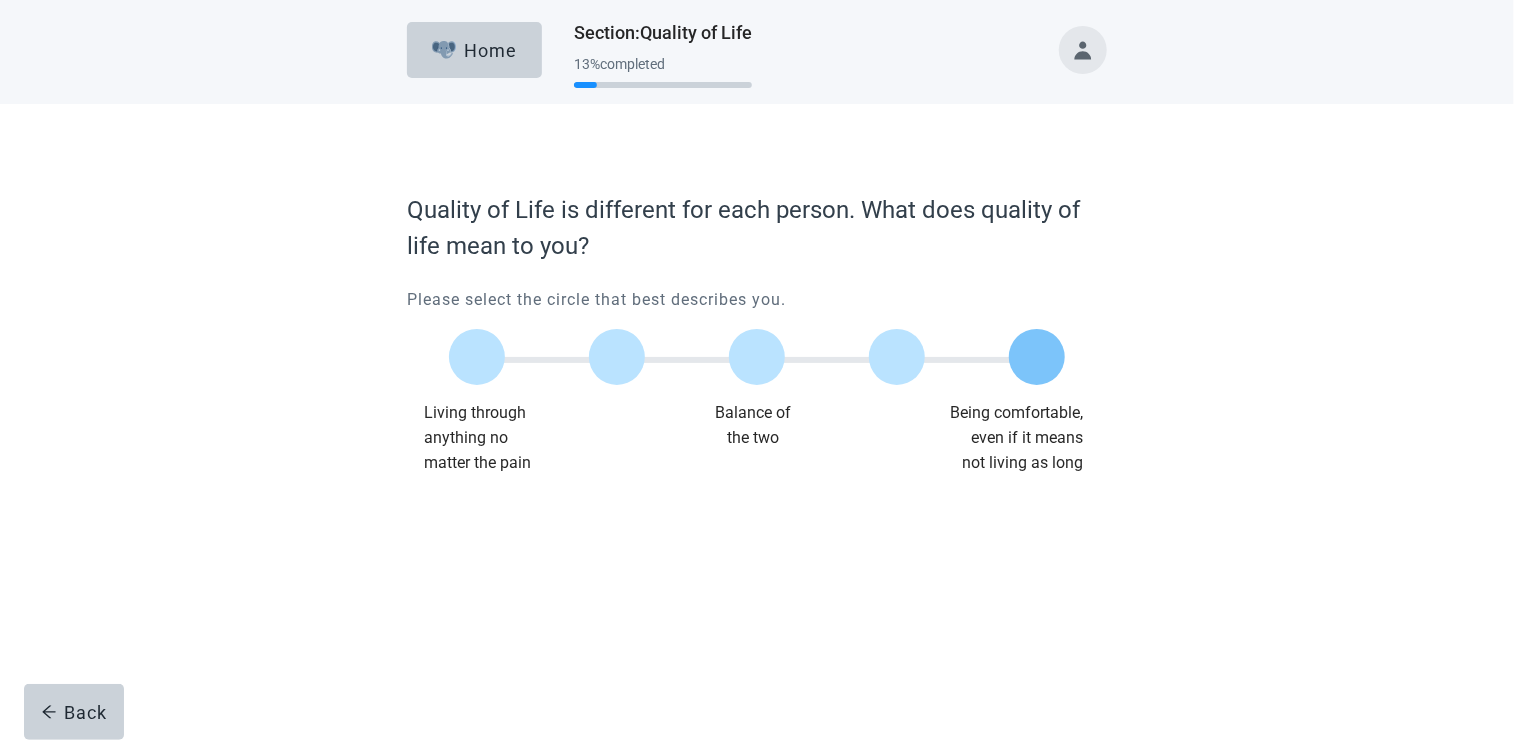 click at bounding box center (1037, 357) 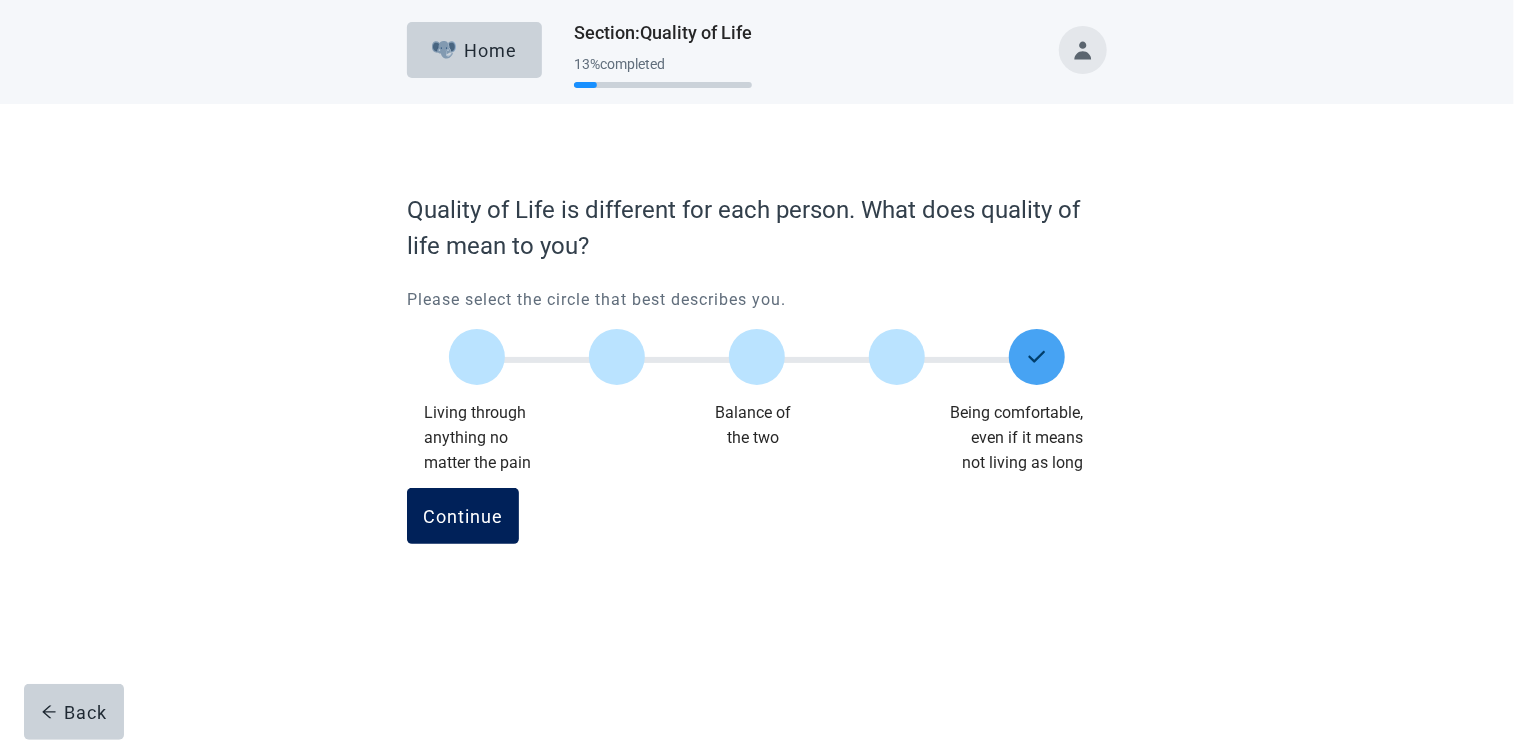 click on "Continue" at bounding box center (463, 516) 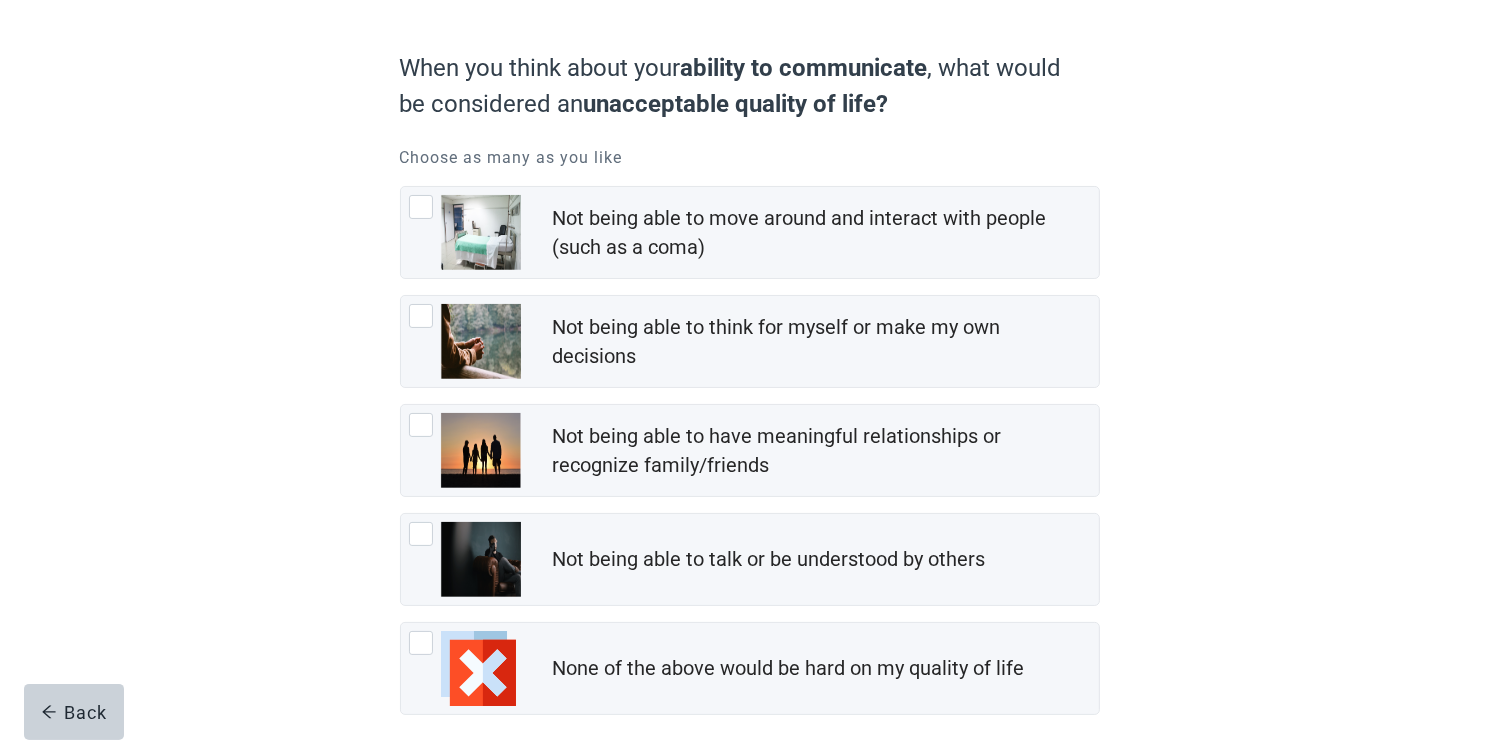 scroll, scrollTop: 200, scrollLeft: 0, axis: vertical 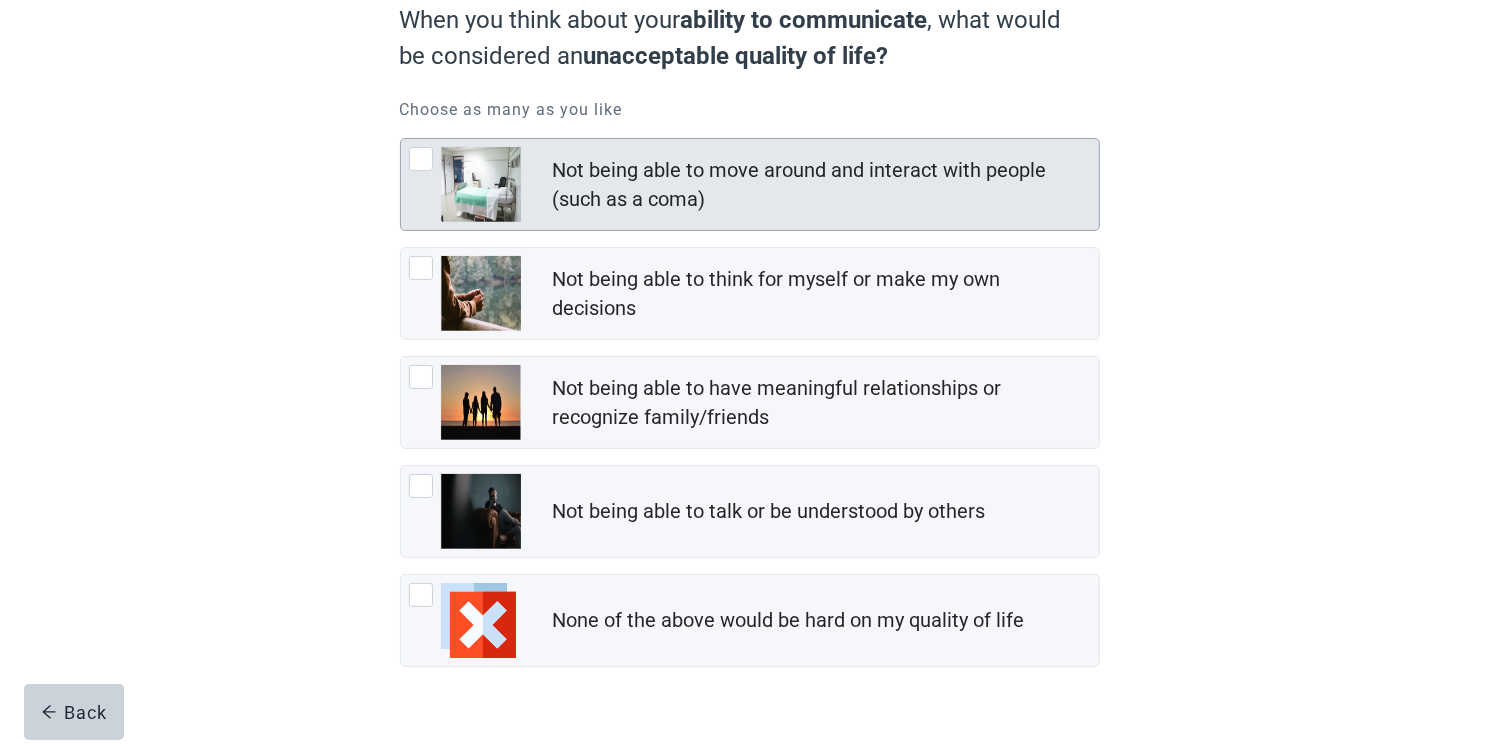 click at bounding box center [421, 159] 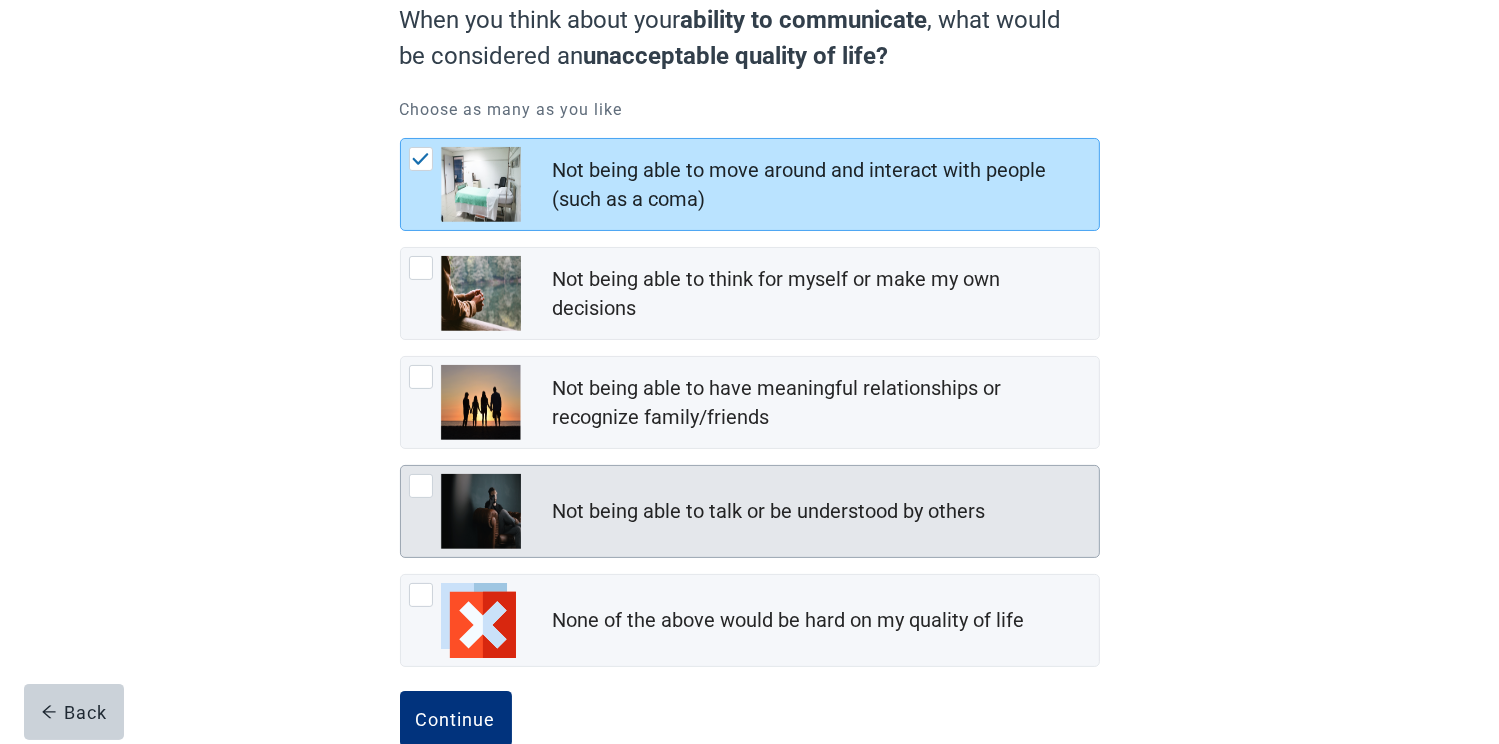 click at bounding box center [421, 486] 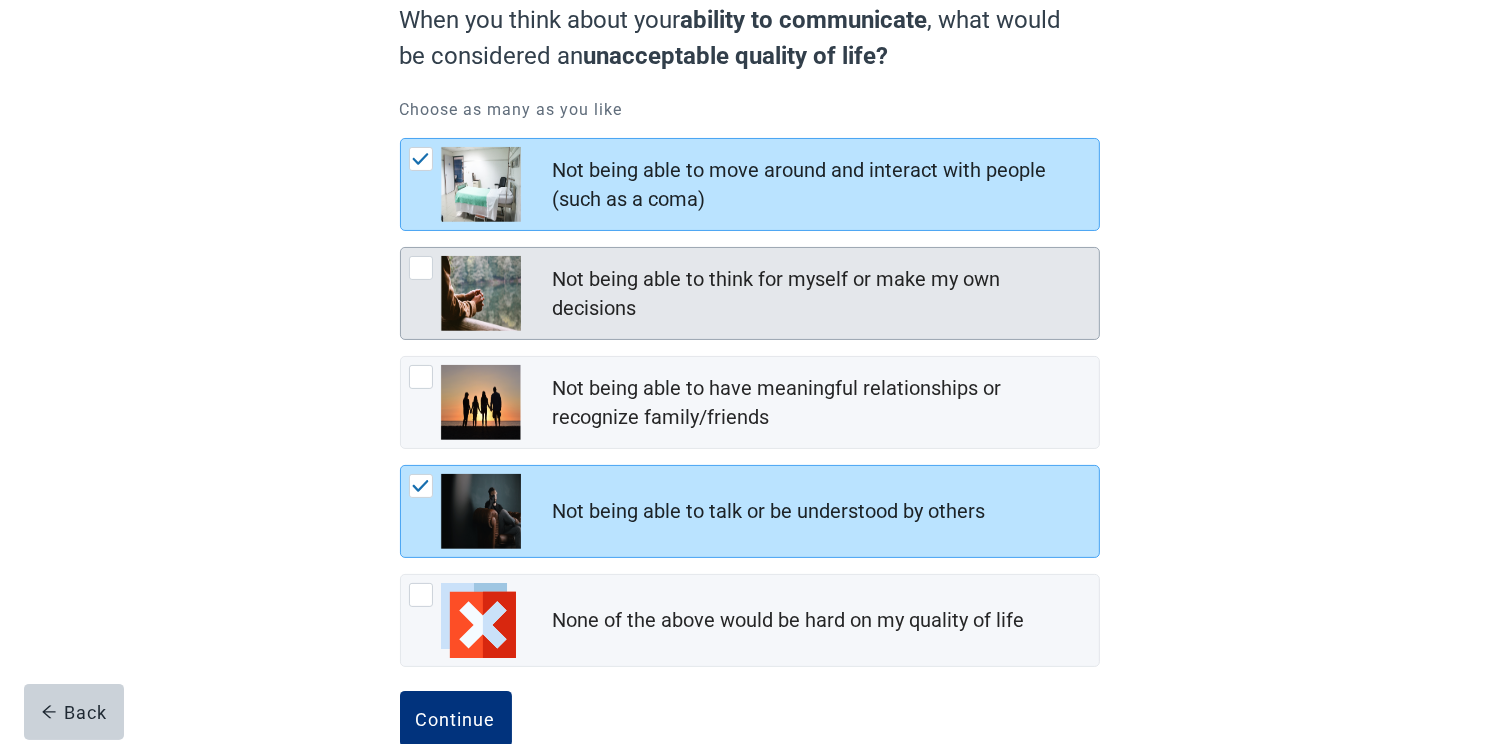 click at bounding box center (421, 268) 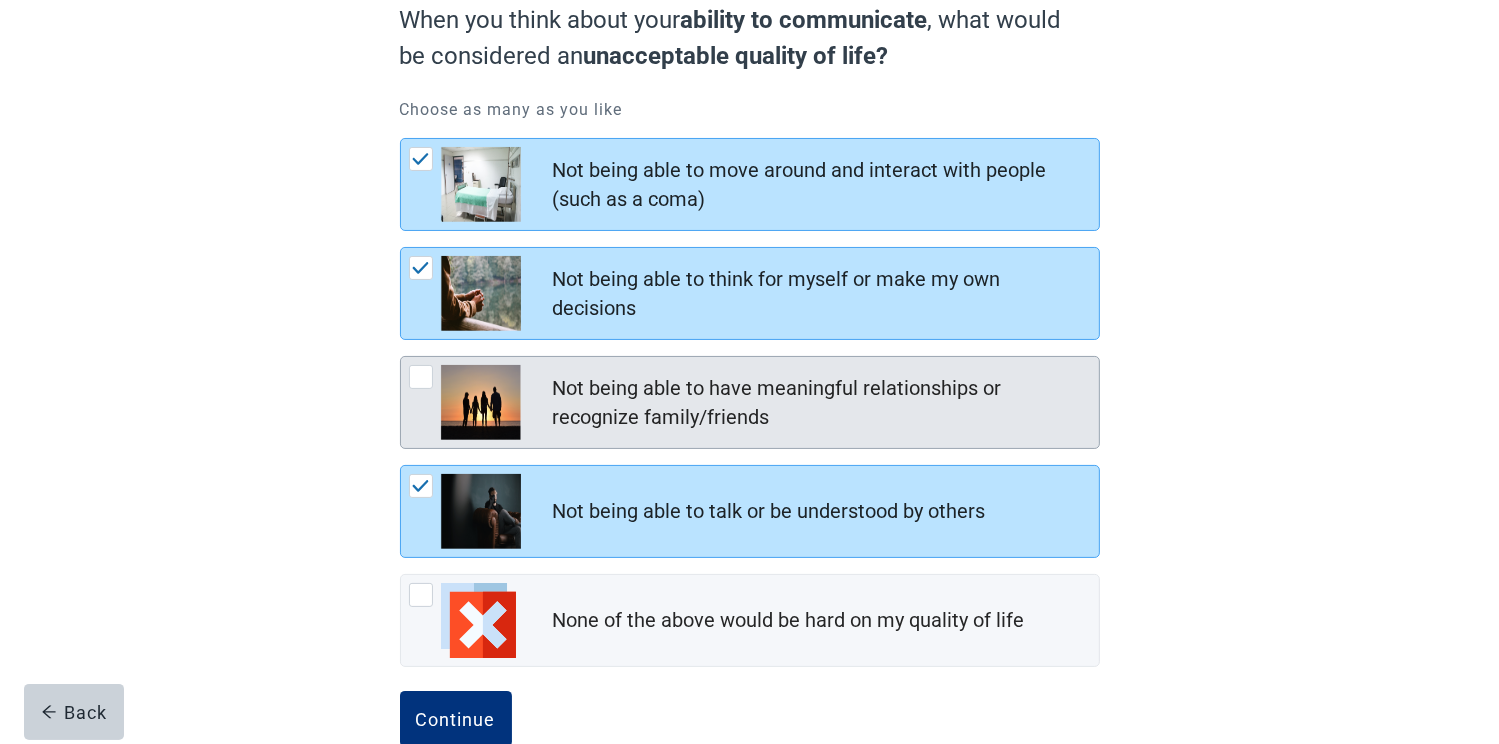 click at bounding box center (421, 377) 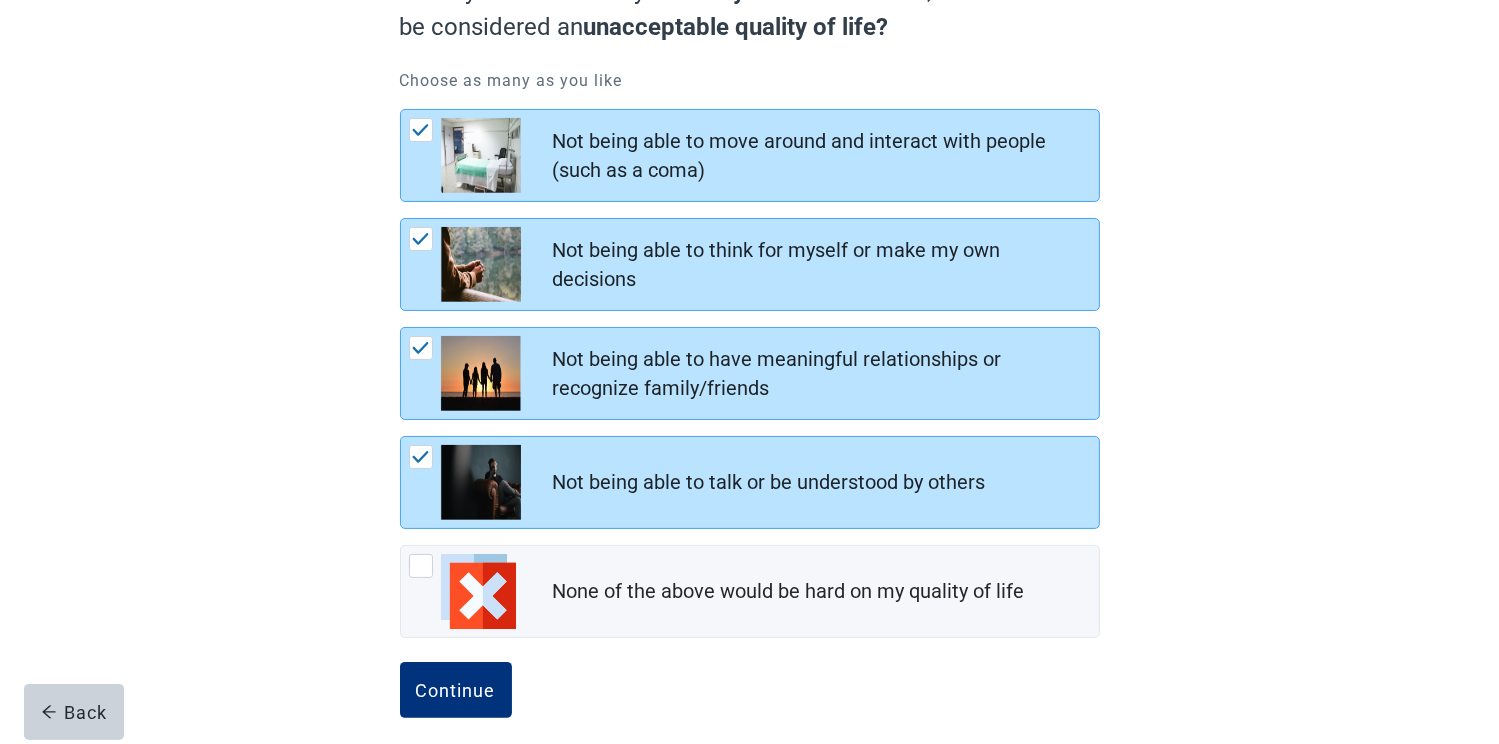 scroll, scrollTop: 244, scrollLeft: 0, axis: vertical 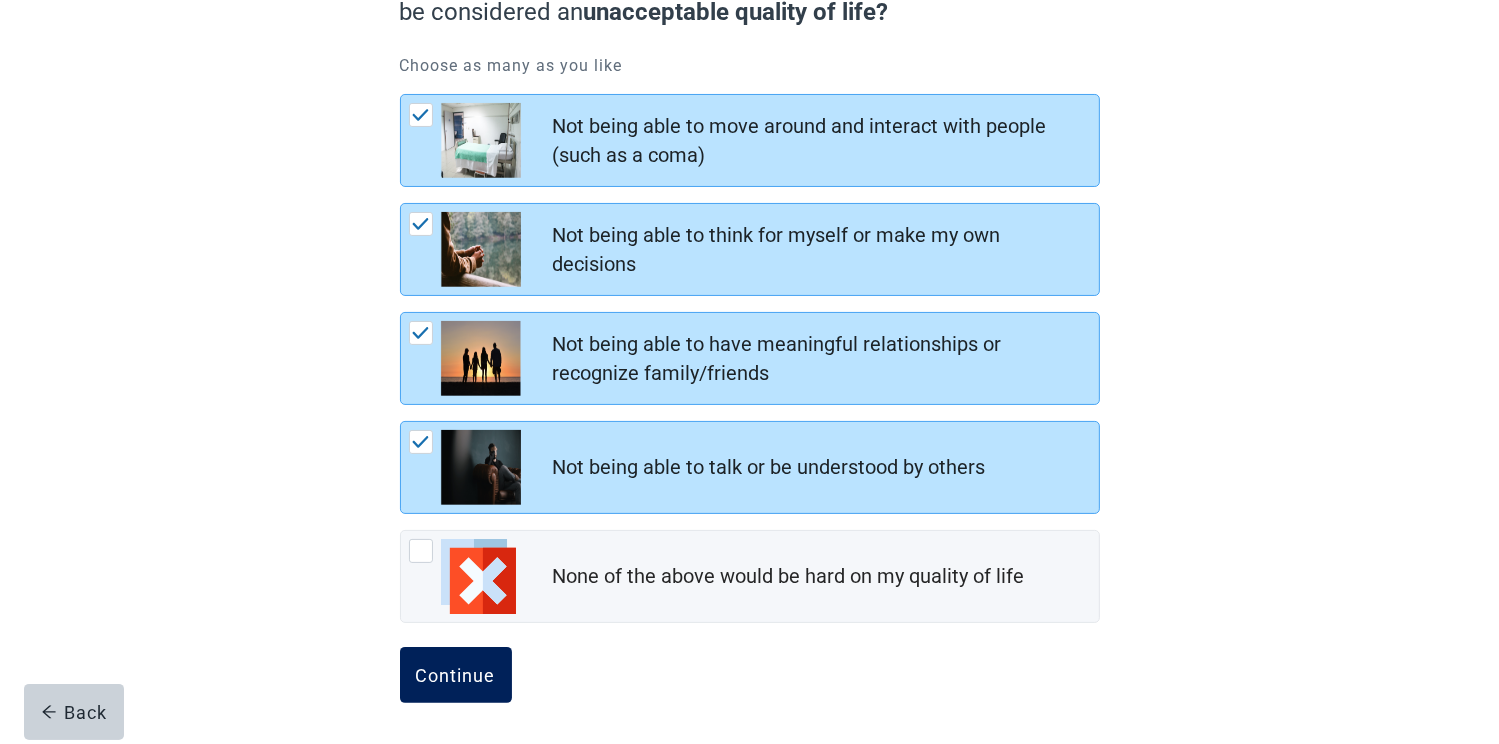 click on "Continue" at bounding box center [456, 675] 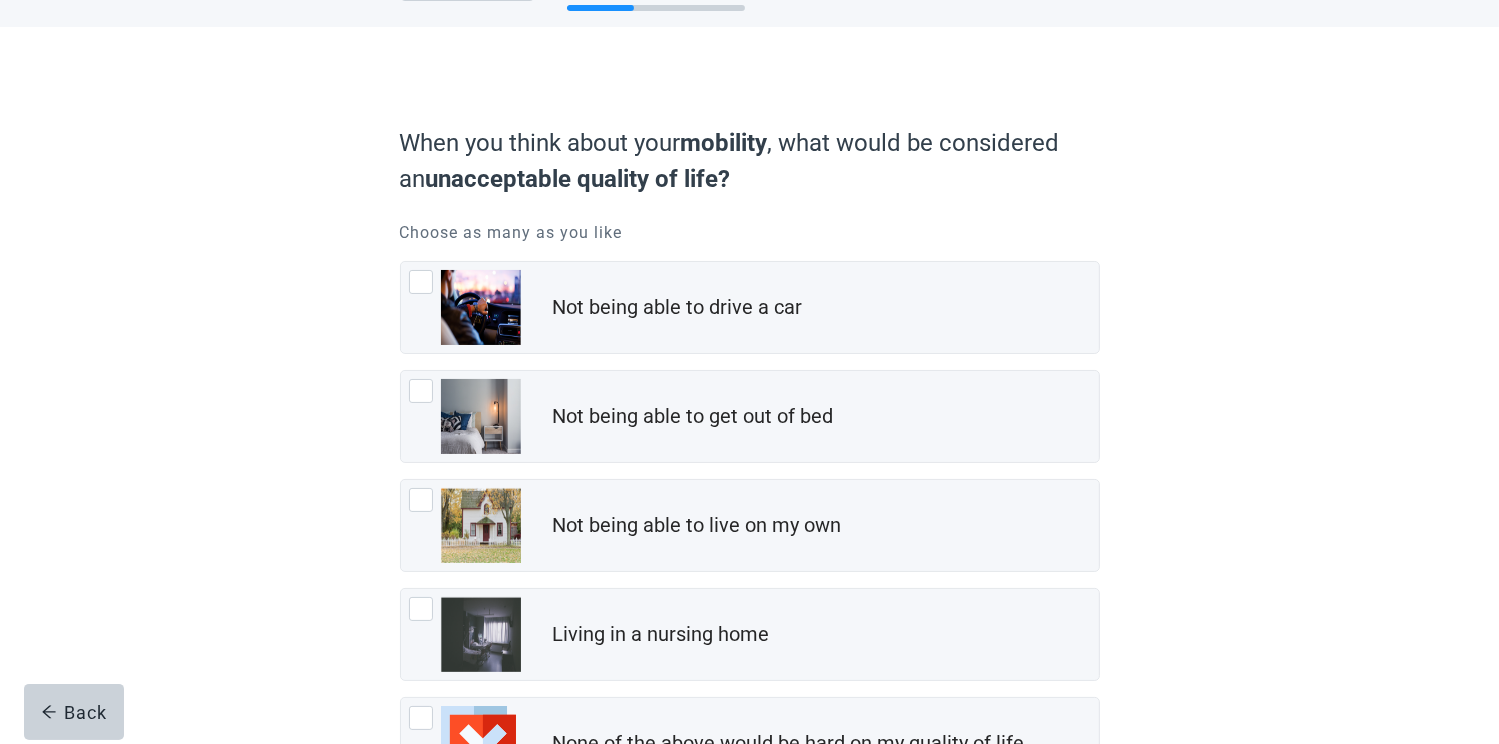 scroll, scrollTop: 200, scrollLeft: 0, axis: vertical 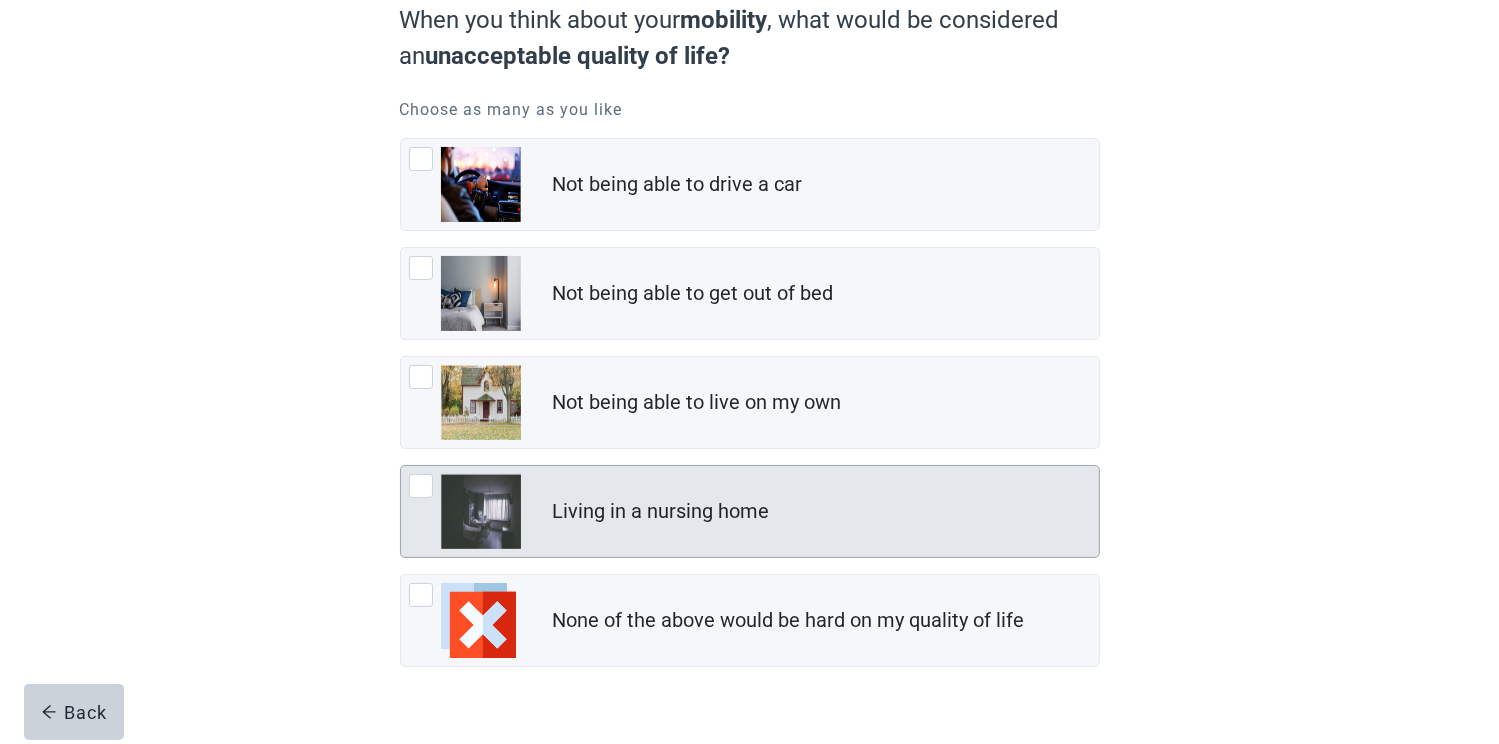 click at bounding box center (421, 486) 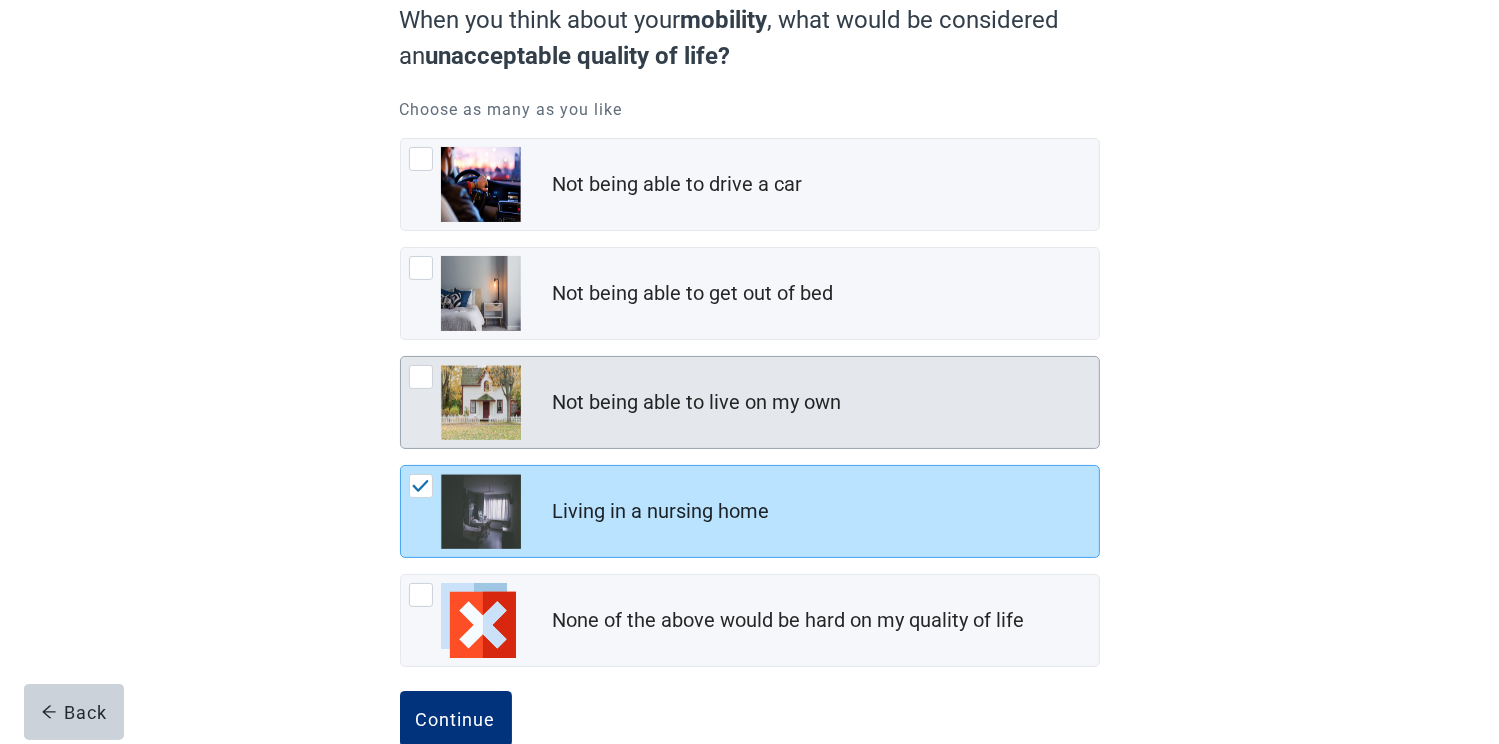 click at bounding box center (421, 377) 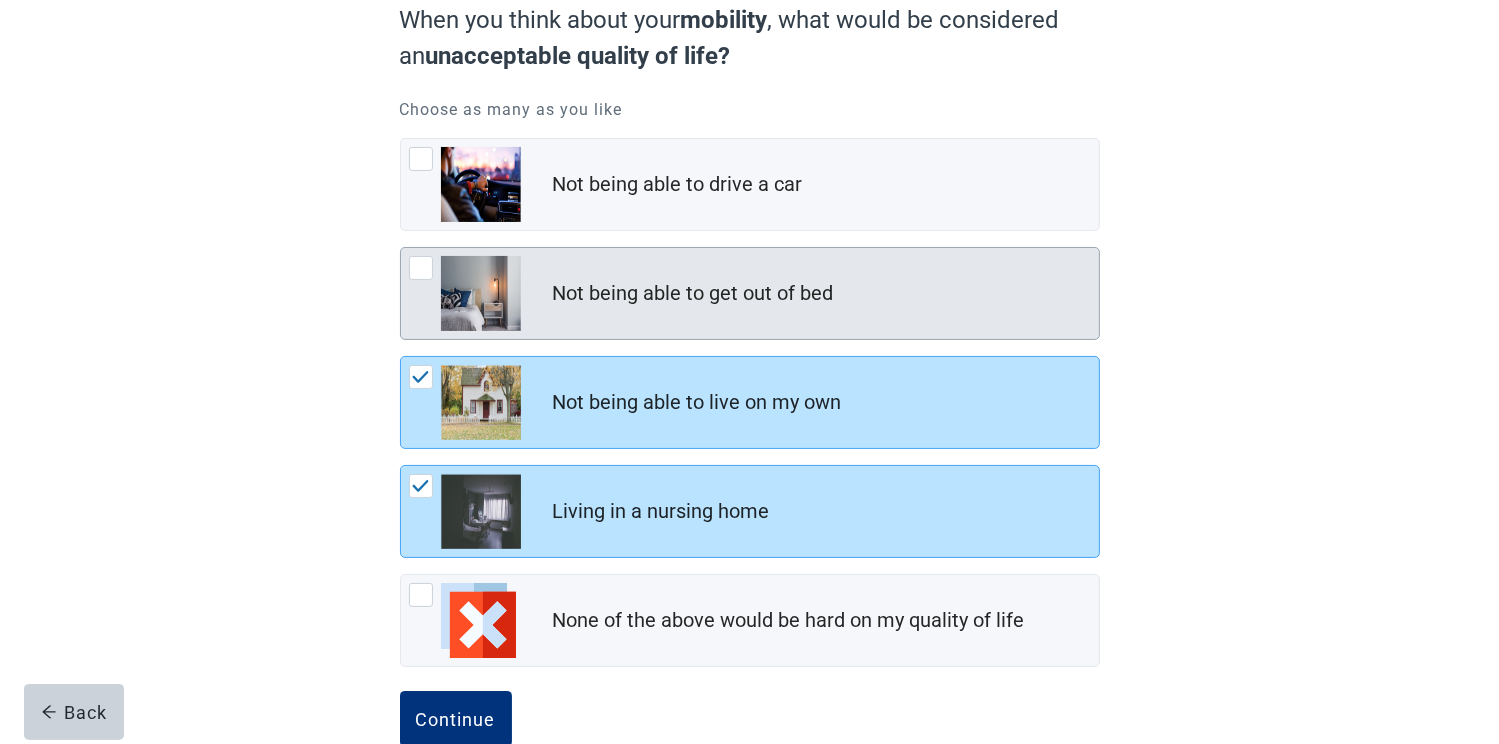click at bounding box center (421, 268) 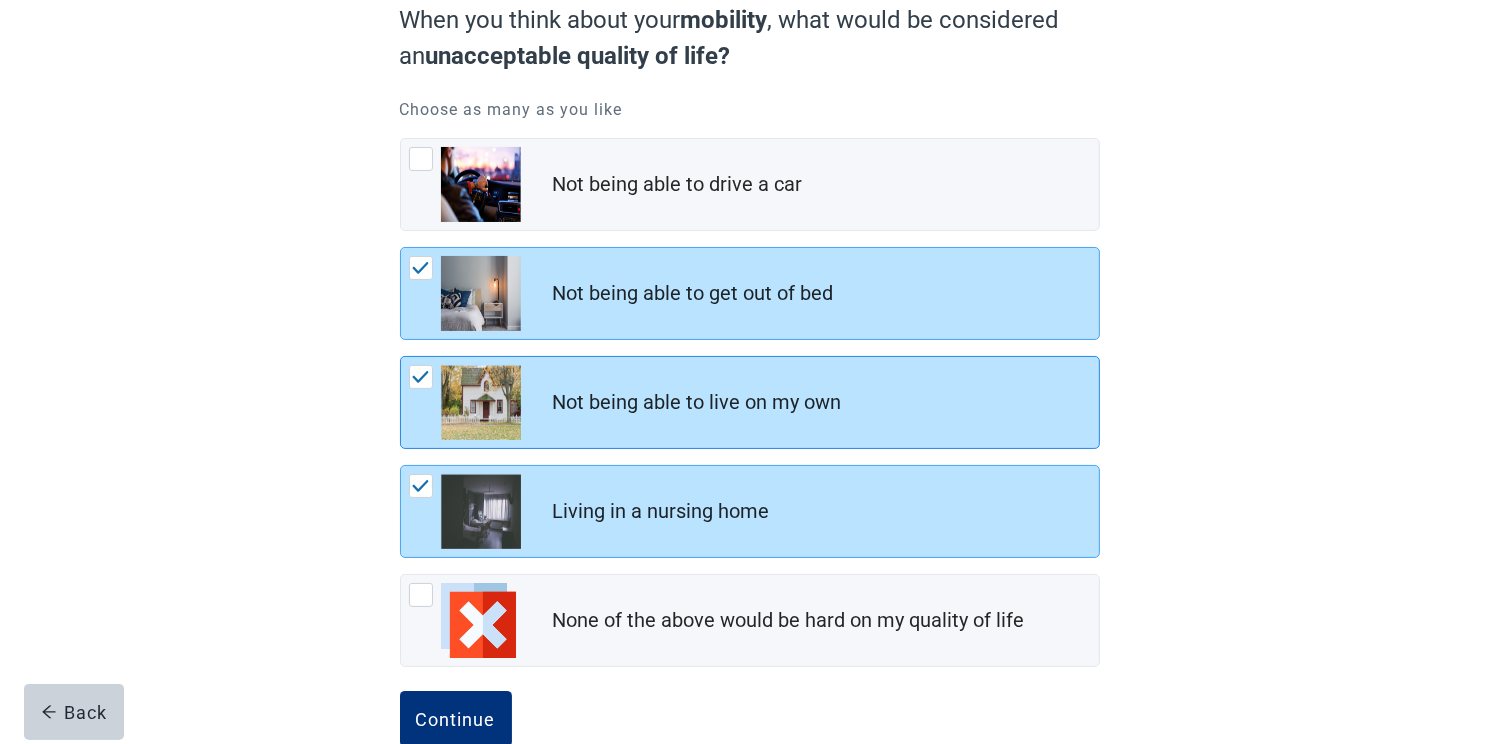 scroll, scrollTop: 244, scrollLeft: 0, axis: vertical 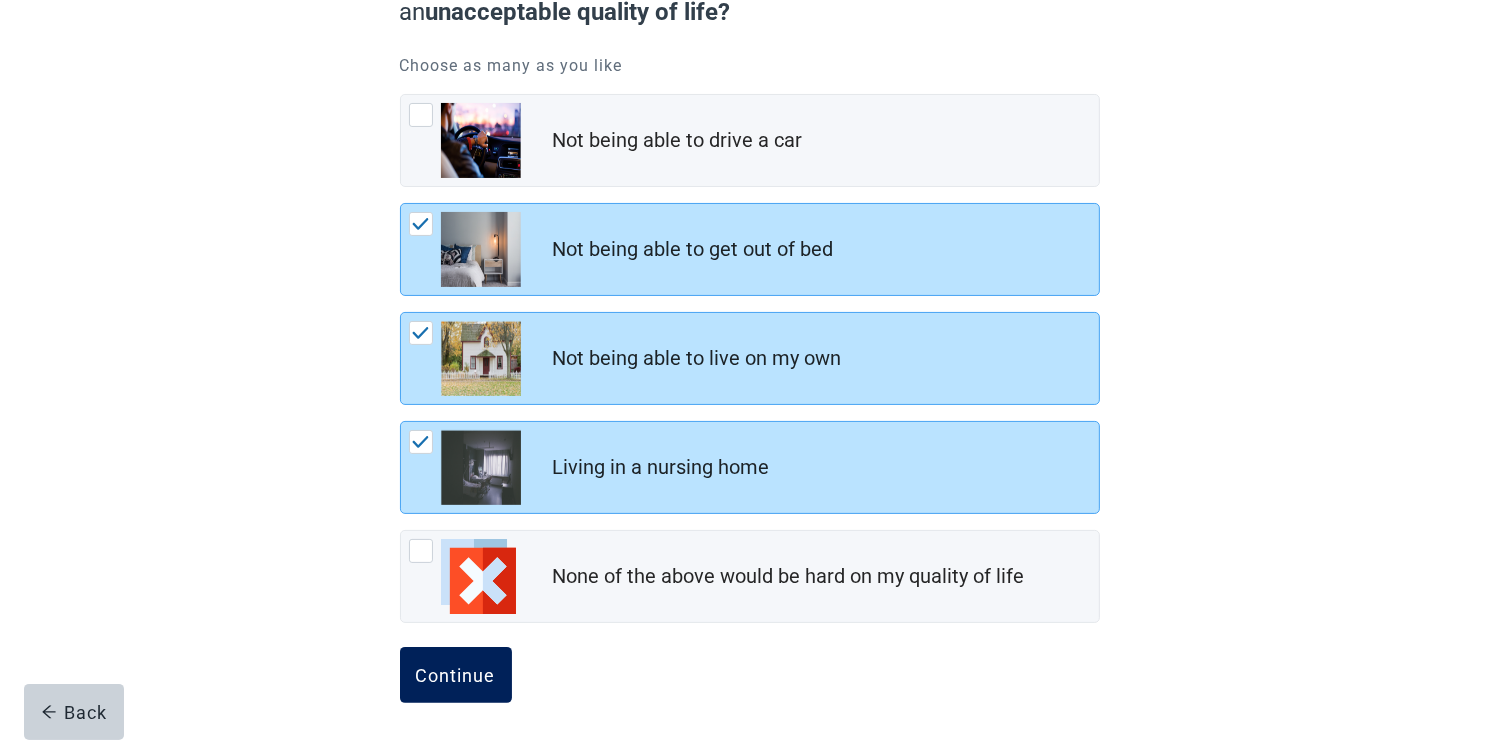 click on "Continue" at bounding box center (456, 675) 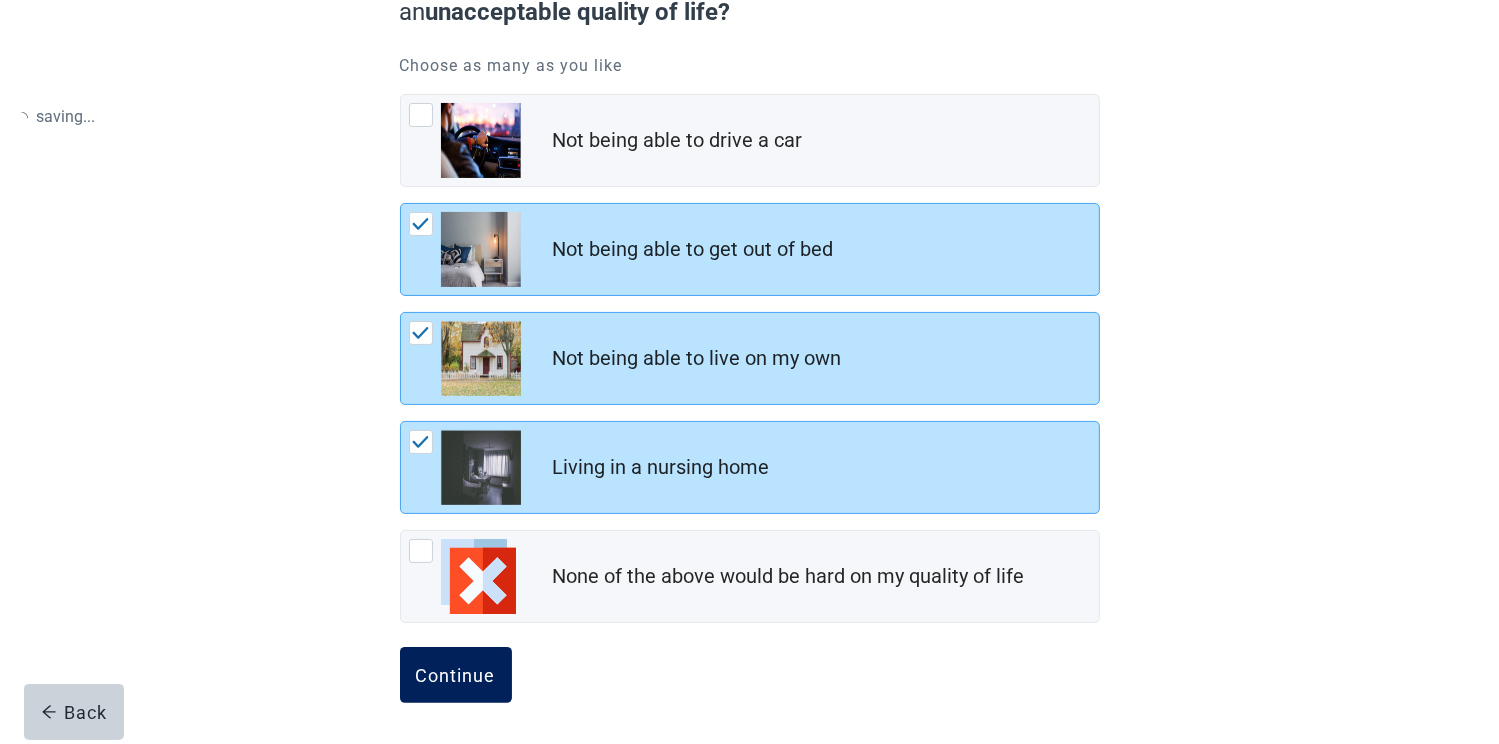 click on "Continue" at bounding box center (456, 675) 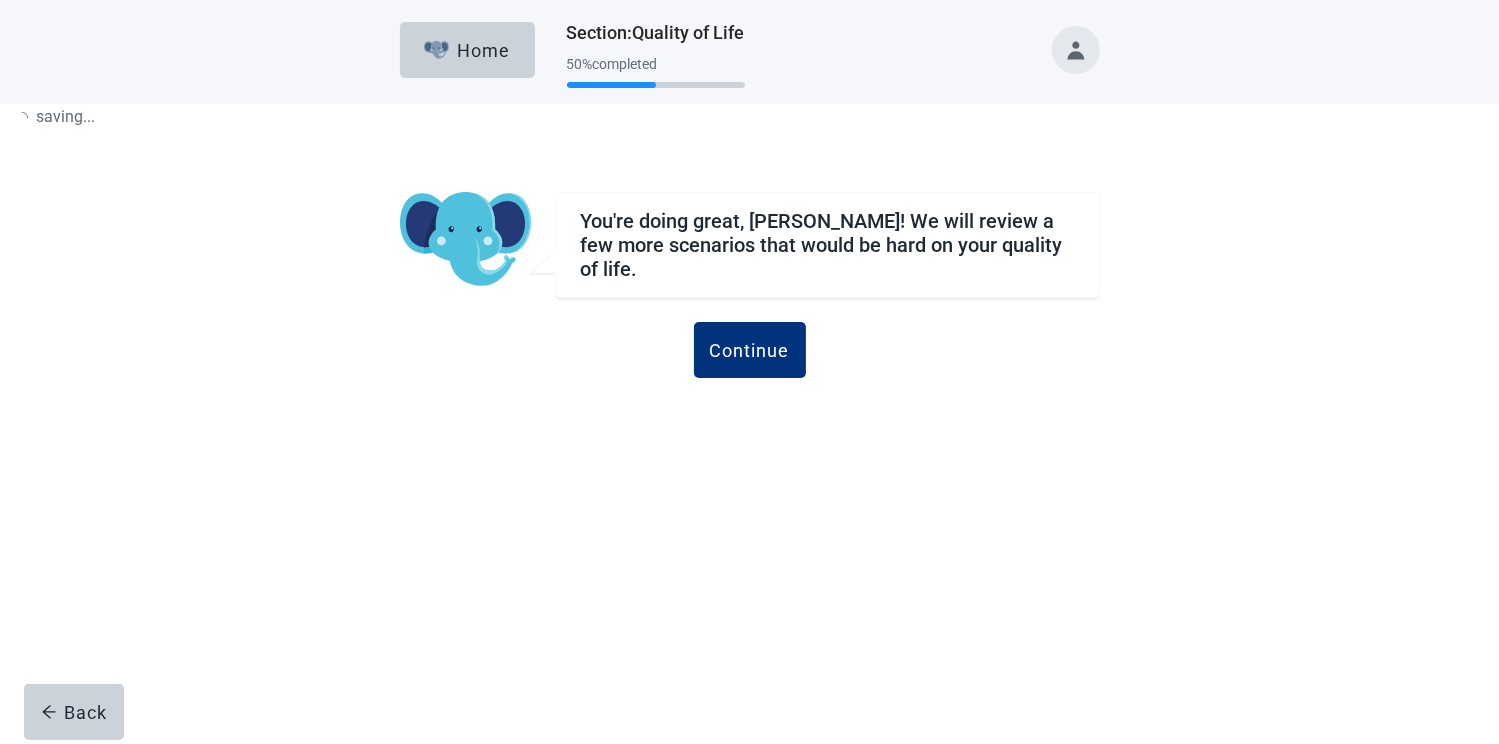 scroll, scrollTop: 0, scrollLeft: 0, axis: both 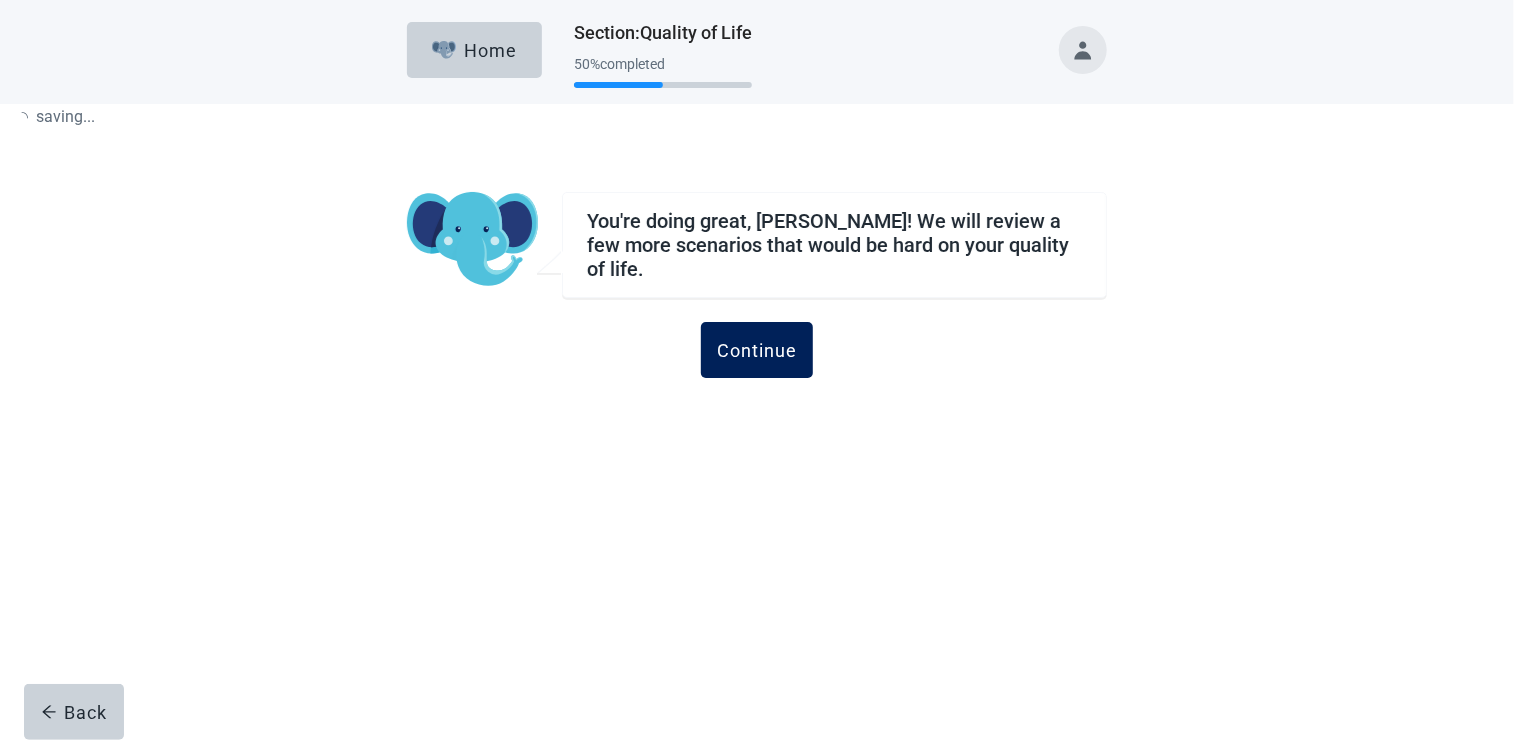 click on "Continue" at bounding box center (757, 350) 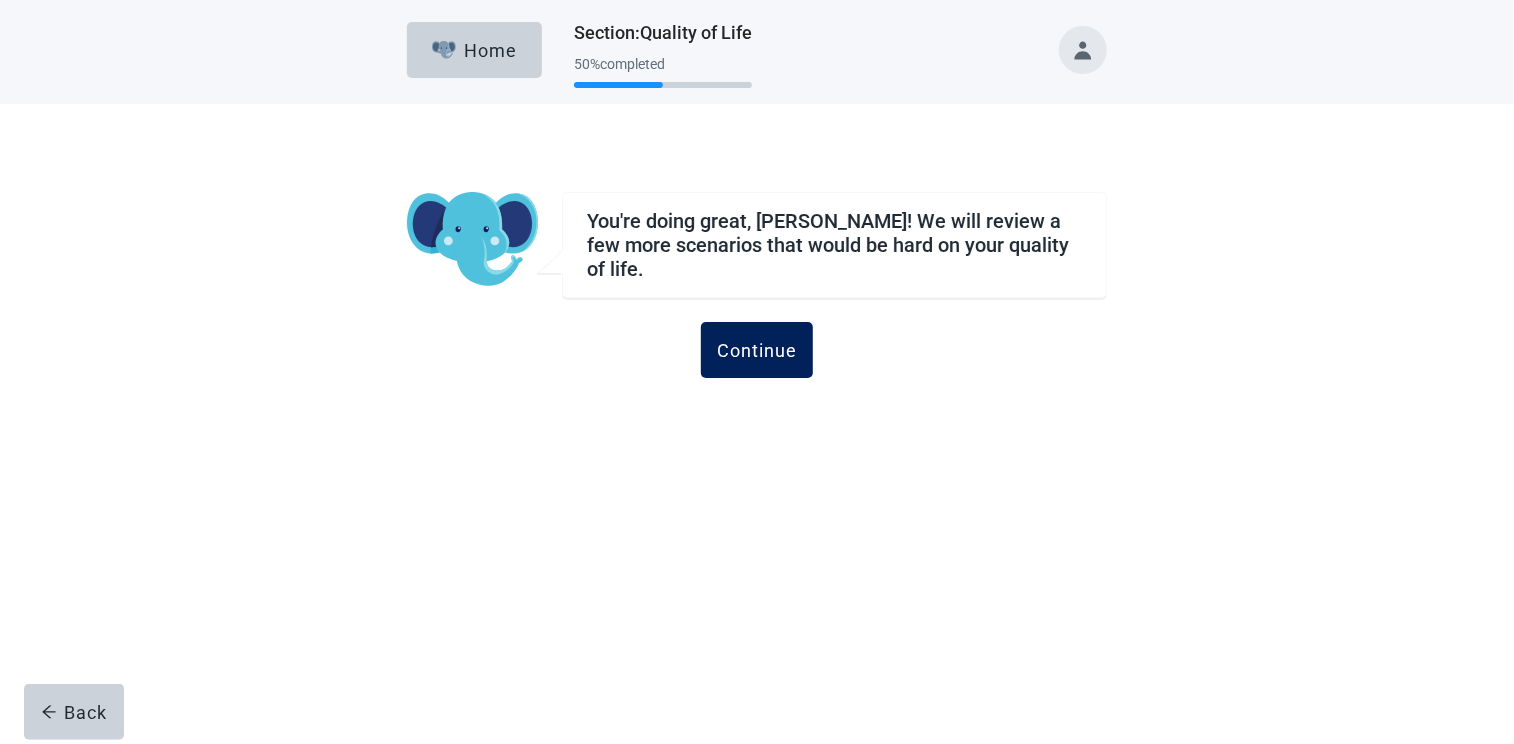 click on "Continue" at bounding box center [757, 350] 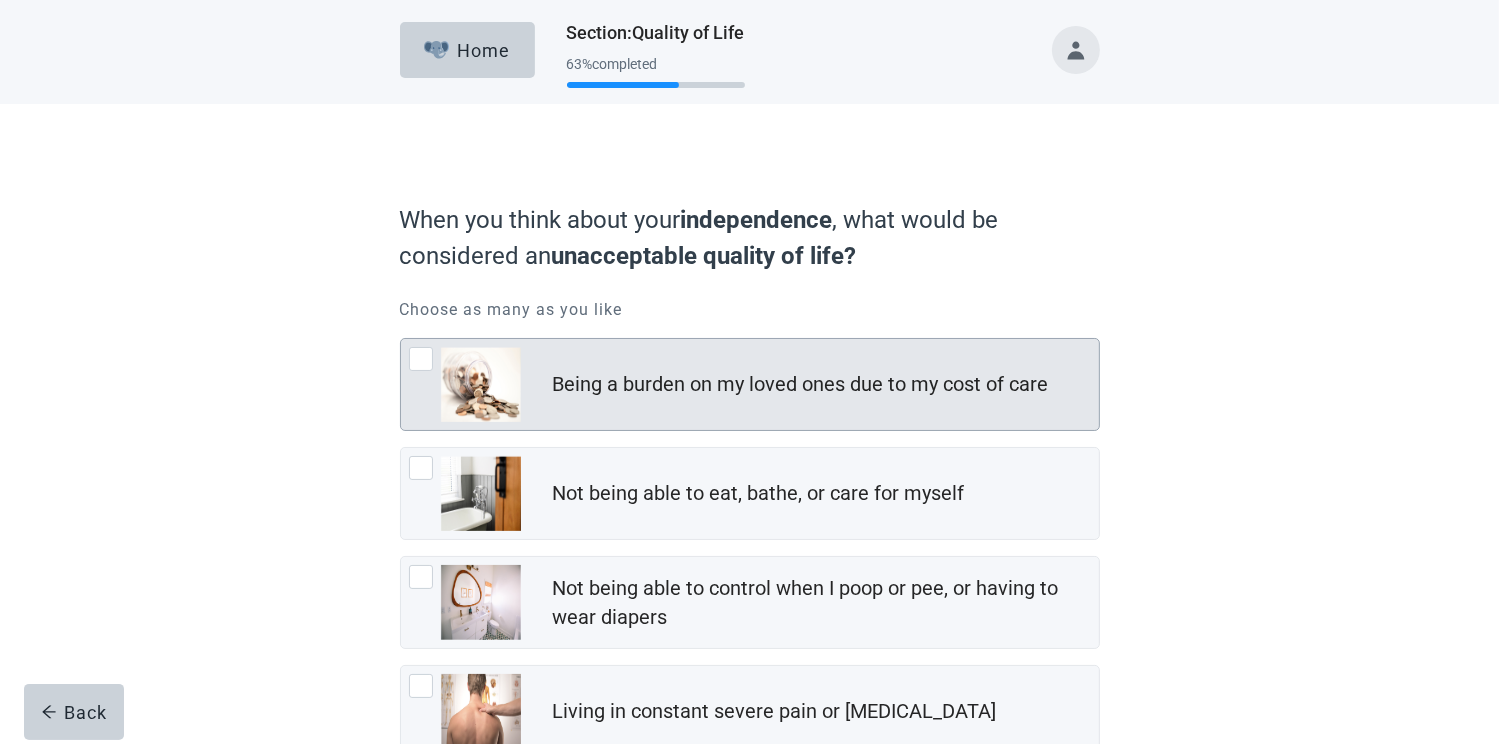 scroll, scrollTop: 200, scrollLeft: 0, axis: vertical 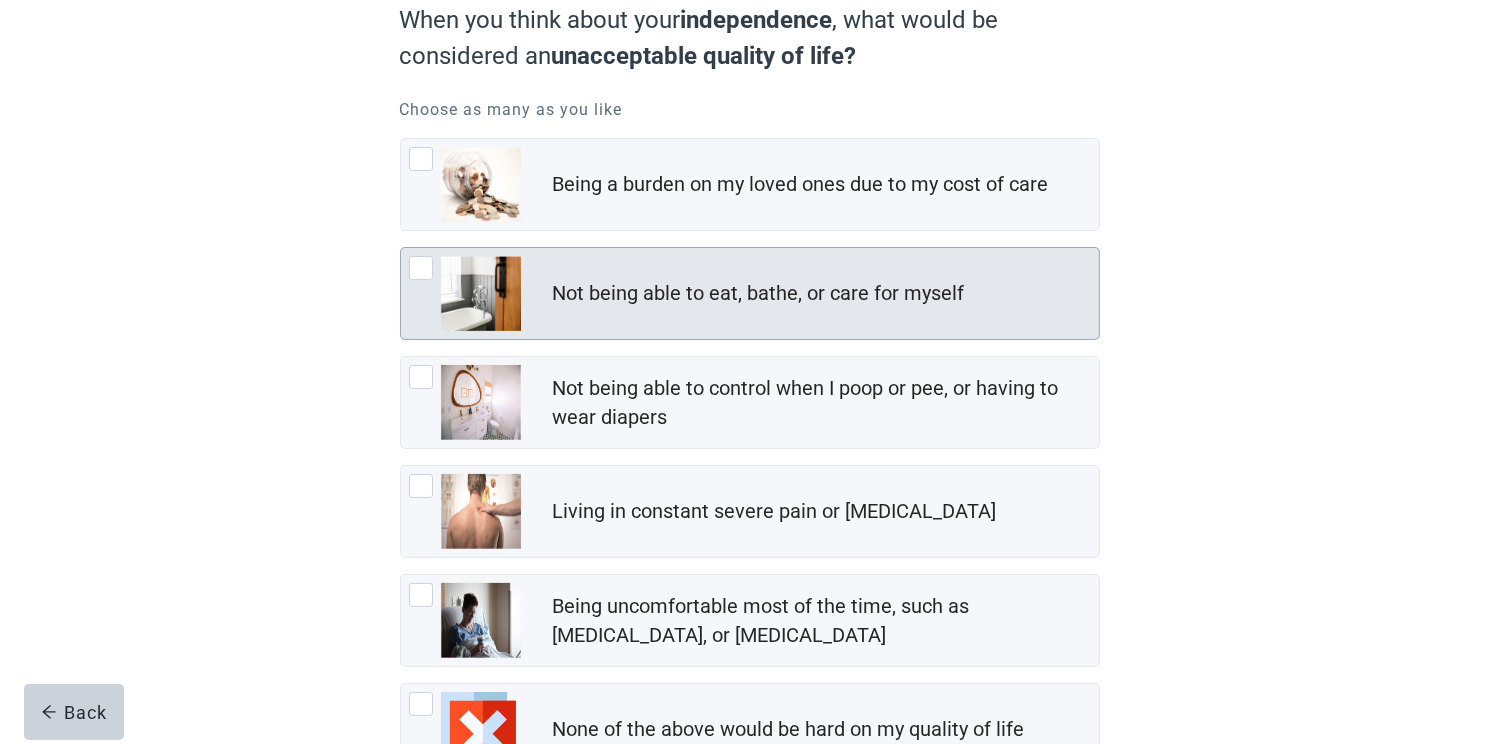 click at bounding box center [421, 159] 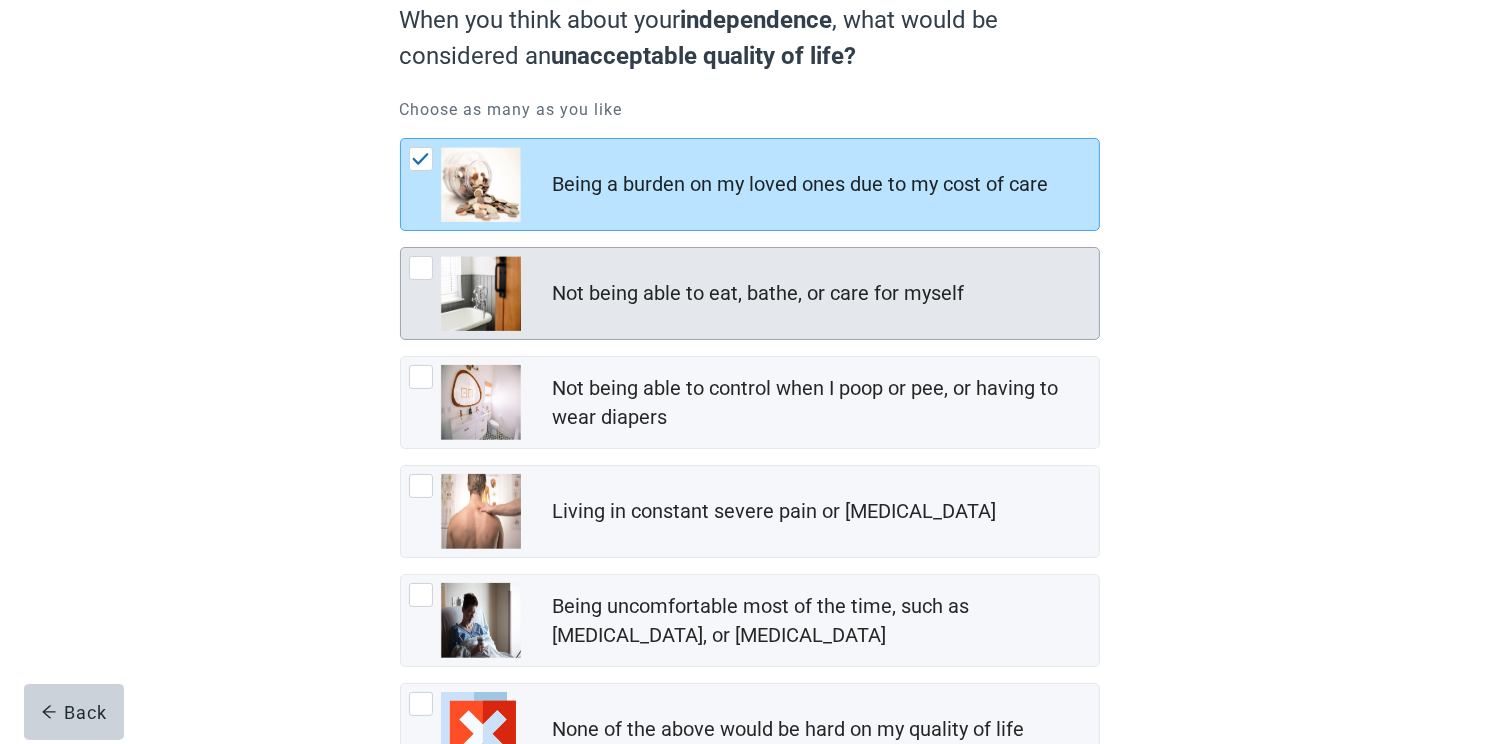 click at bounding box center [421, 268] 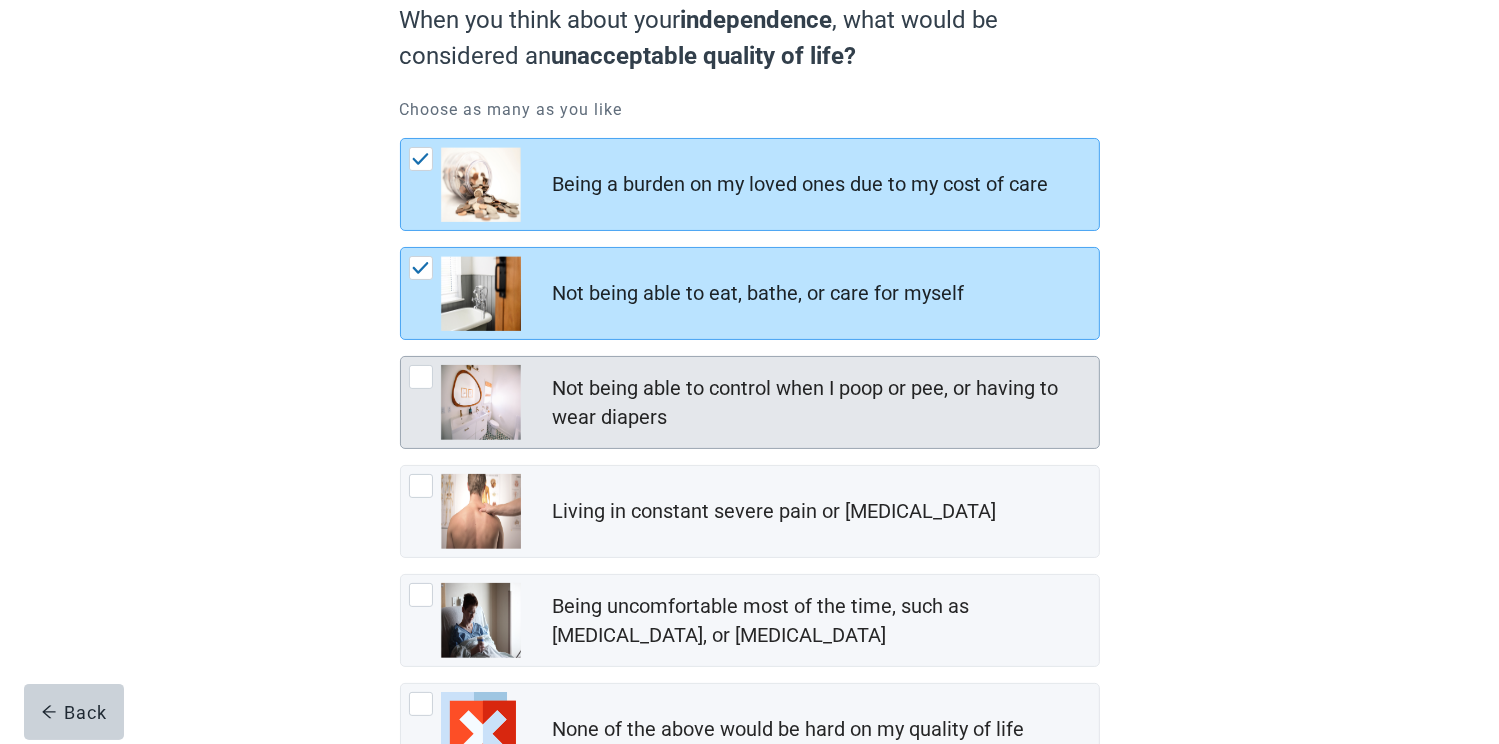 click at bounding box center [421, 377] 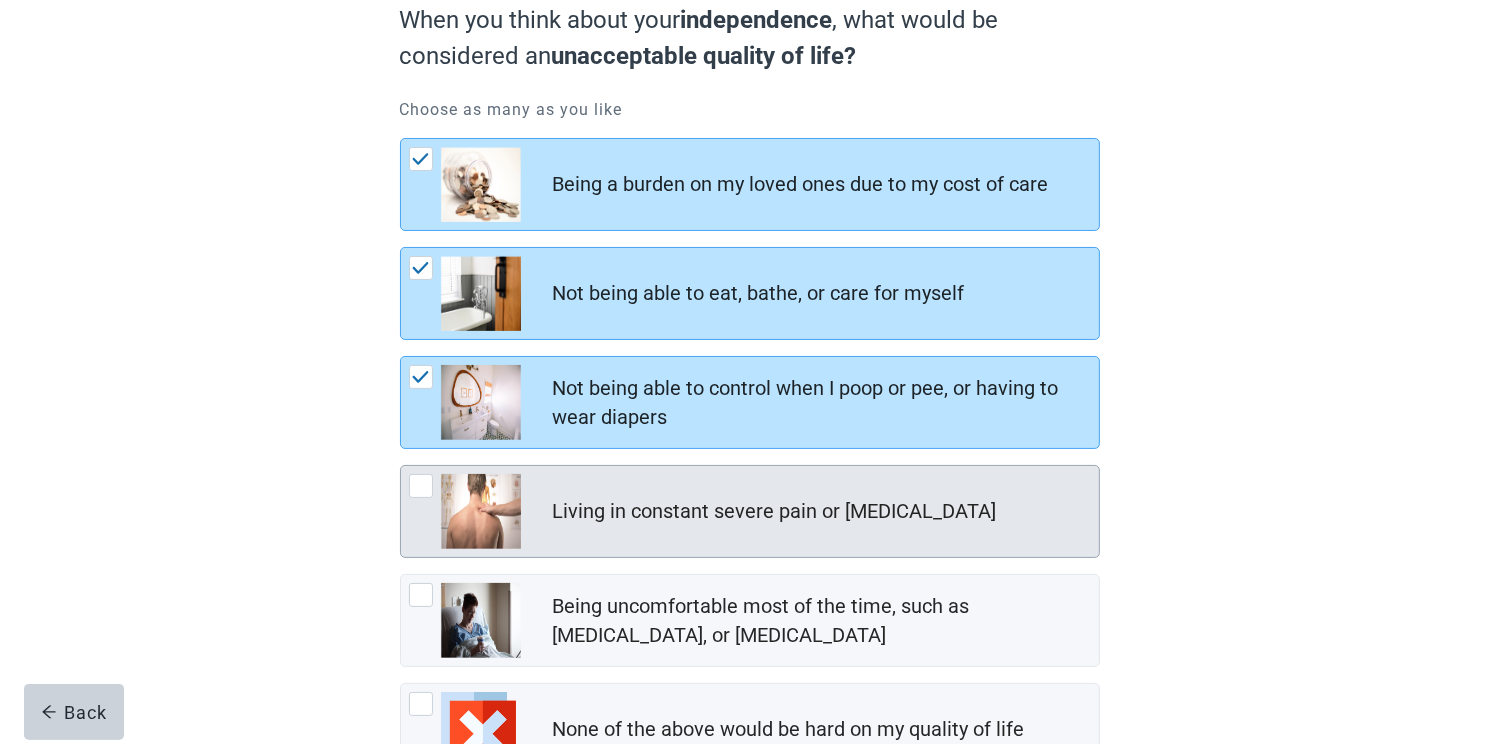 click at bounding box center [421, 486] 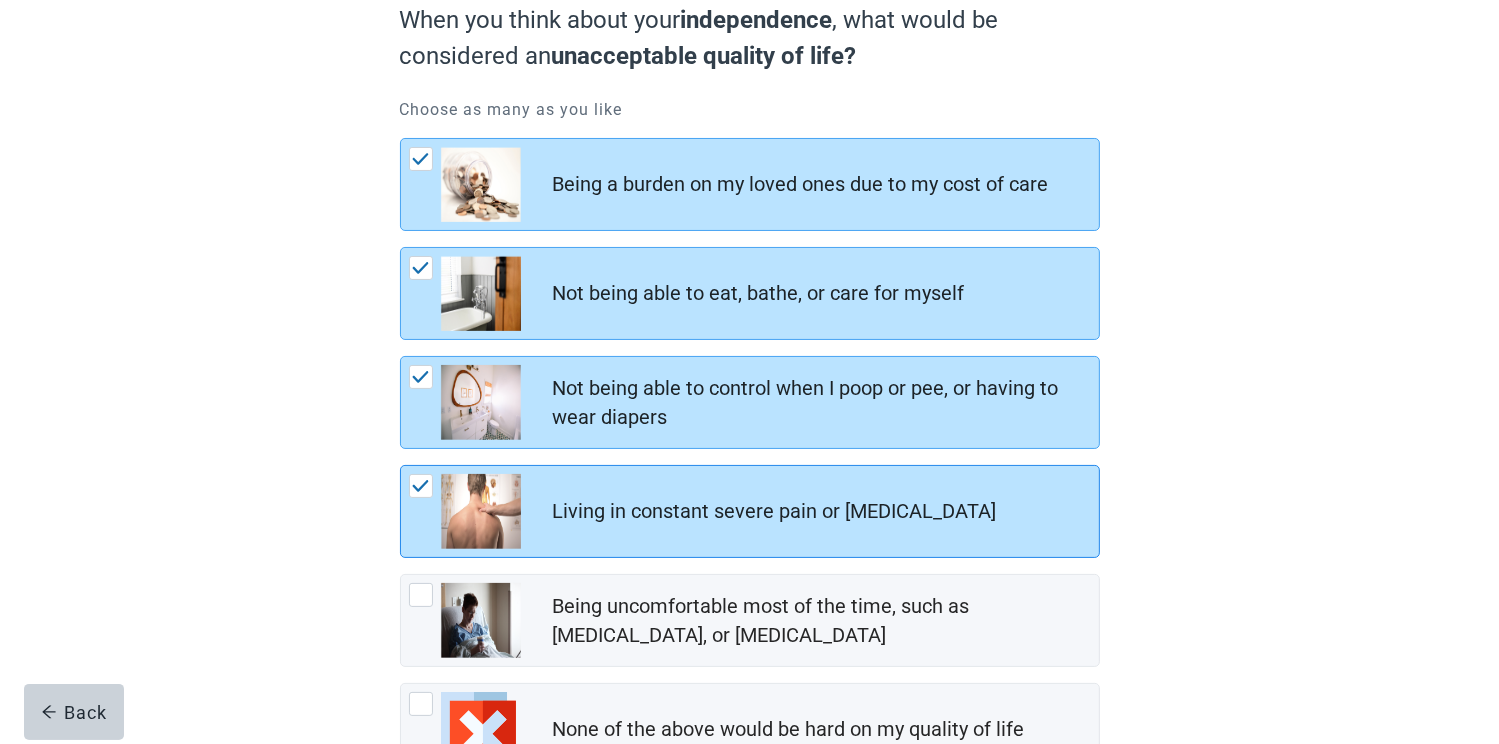 scroll, scrollTop: 353, scrollLeft: 0, axis: vertical 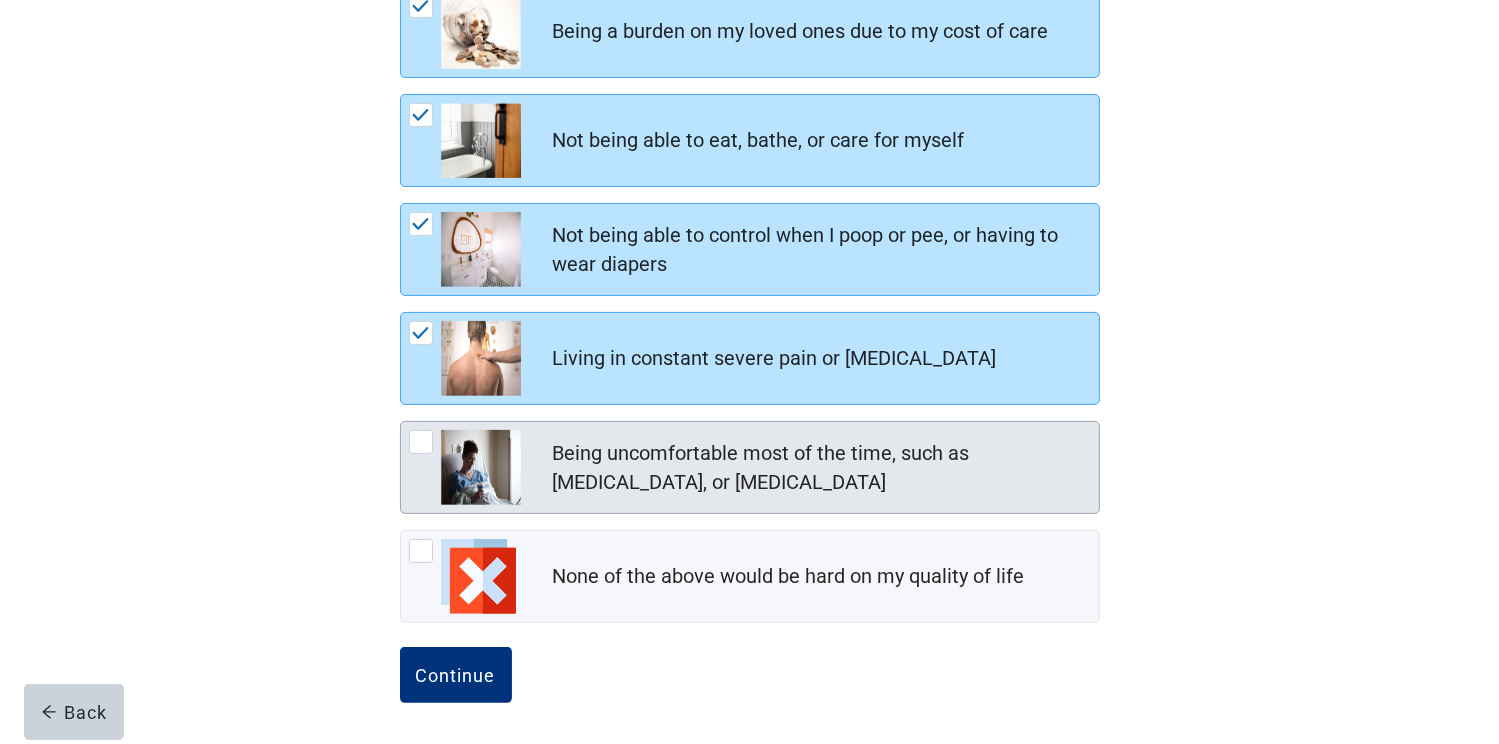 click at bounding box center (421, 442) 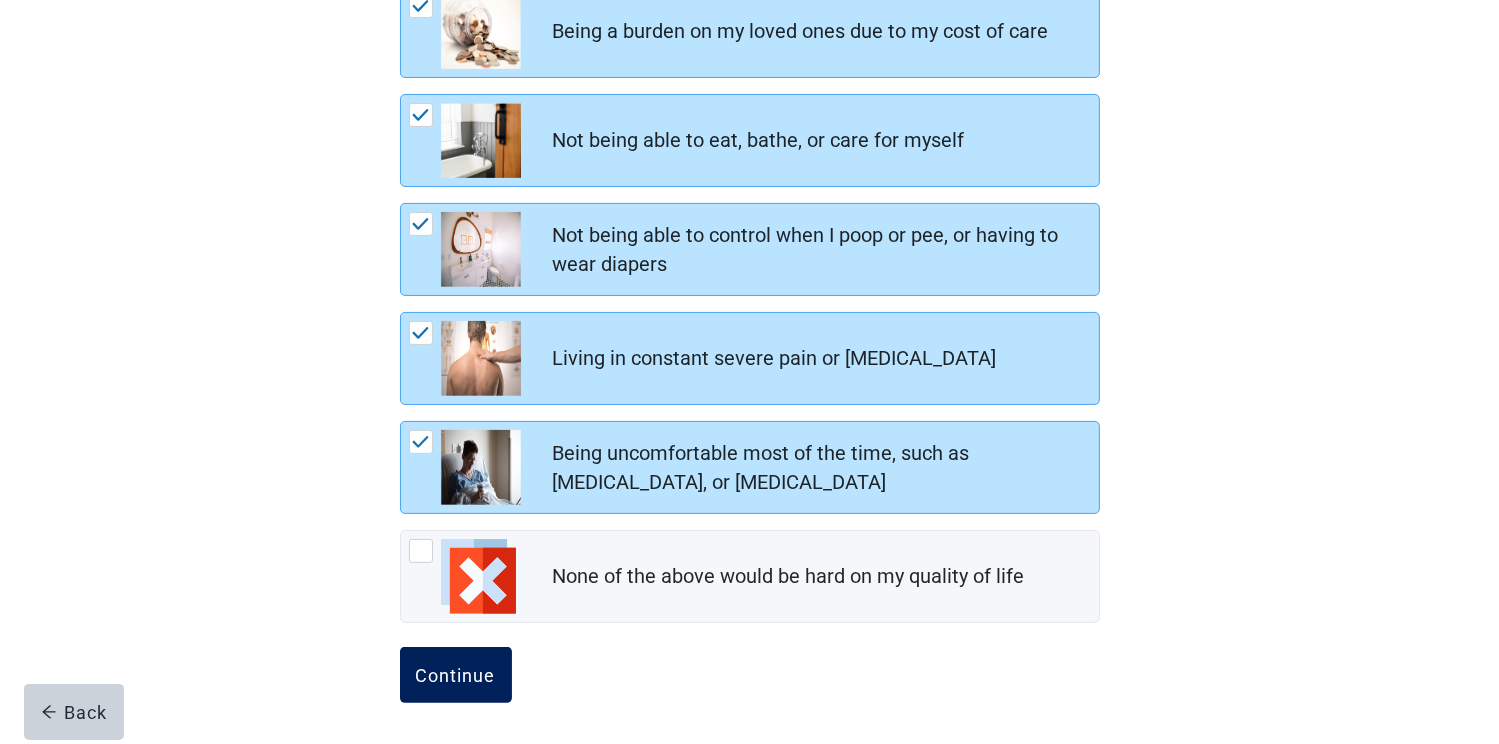 click on "Continue" at bounding box center (456, 675) 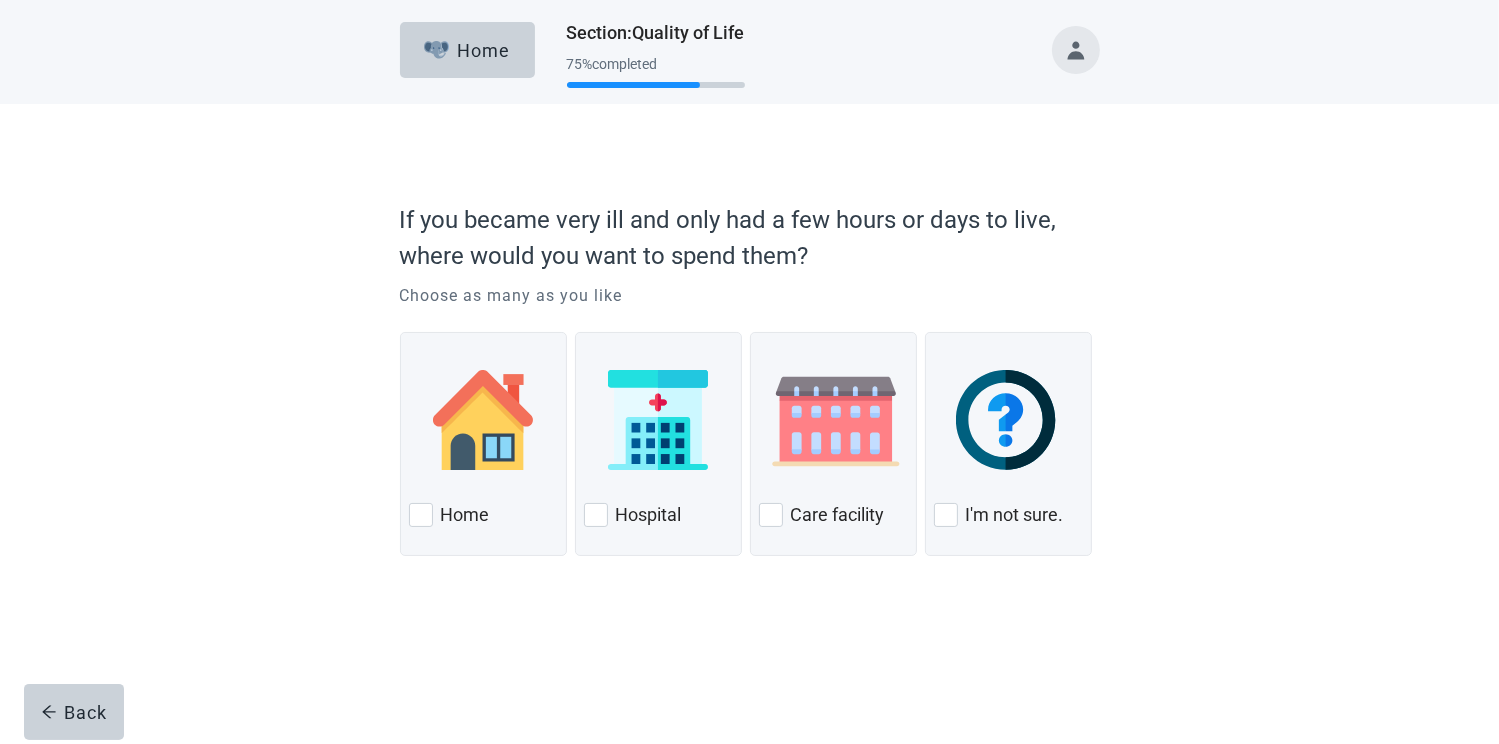 scroll, scrollTop: 0, scrollLeft: 0, axis: both 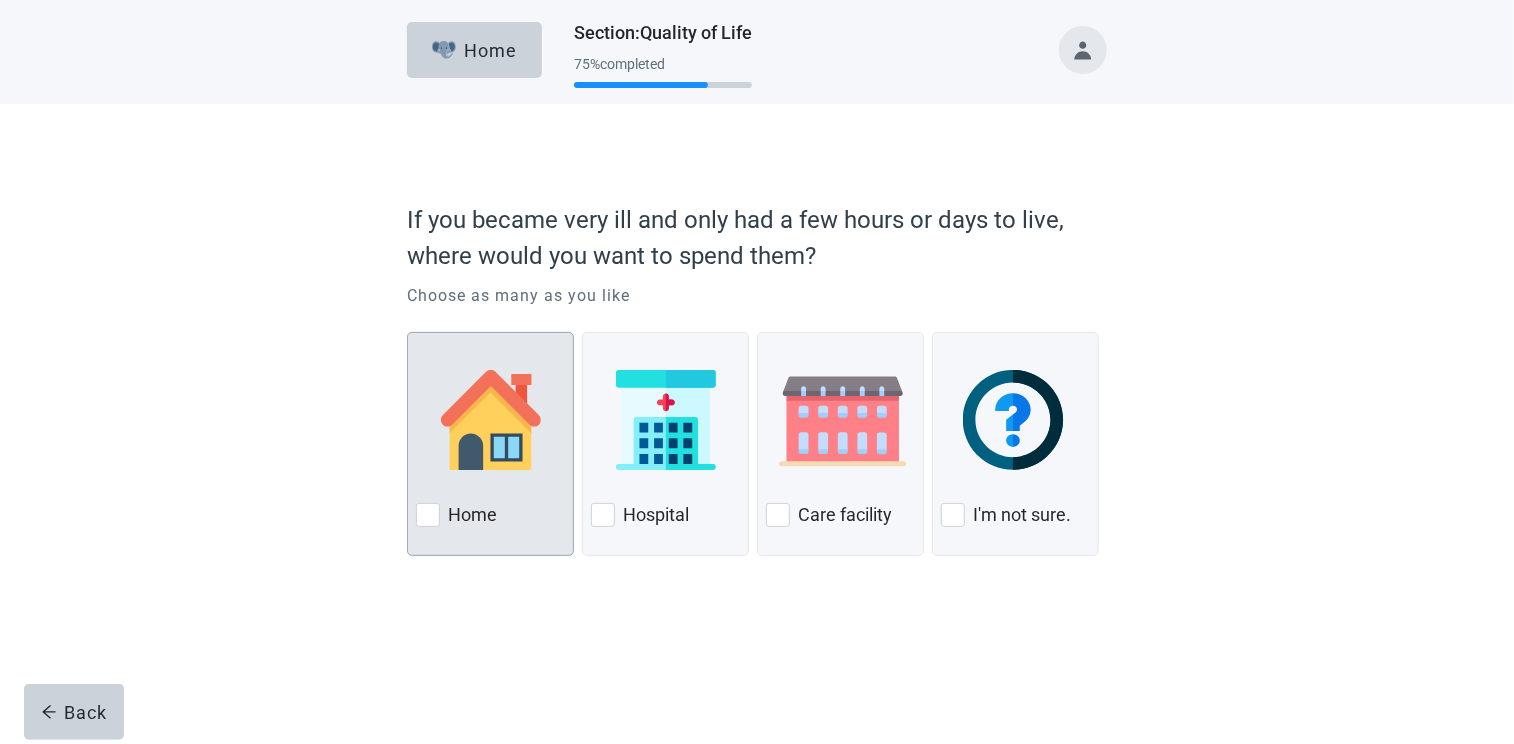 drag, startPoint x: 463, startPoint y: 515, endPoint x: 453, endPoint y: 516, distance: 10.049875 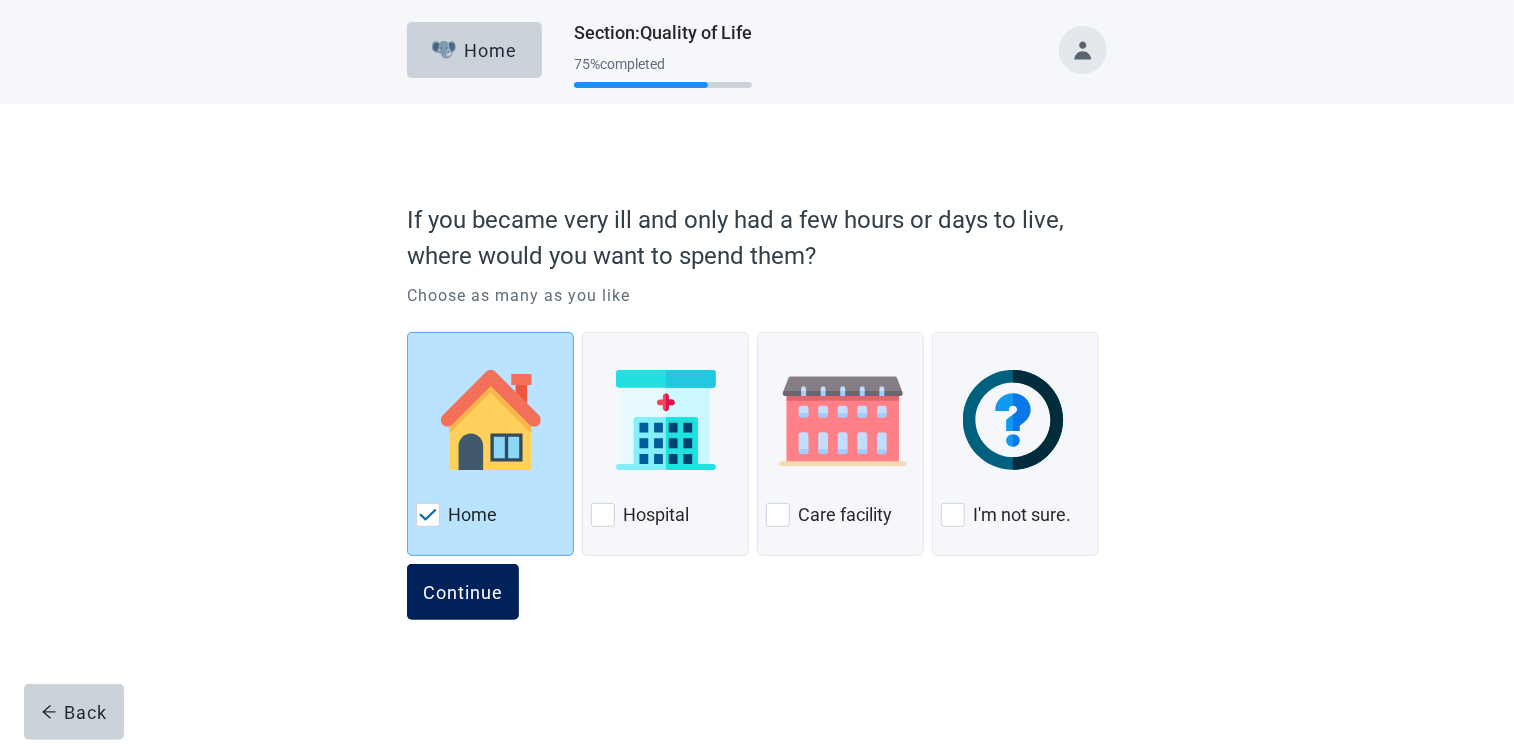 click on "Continue" at bounding box center [463, 592] 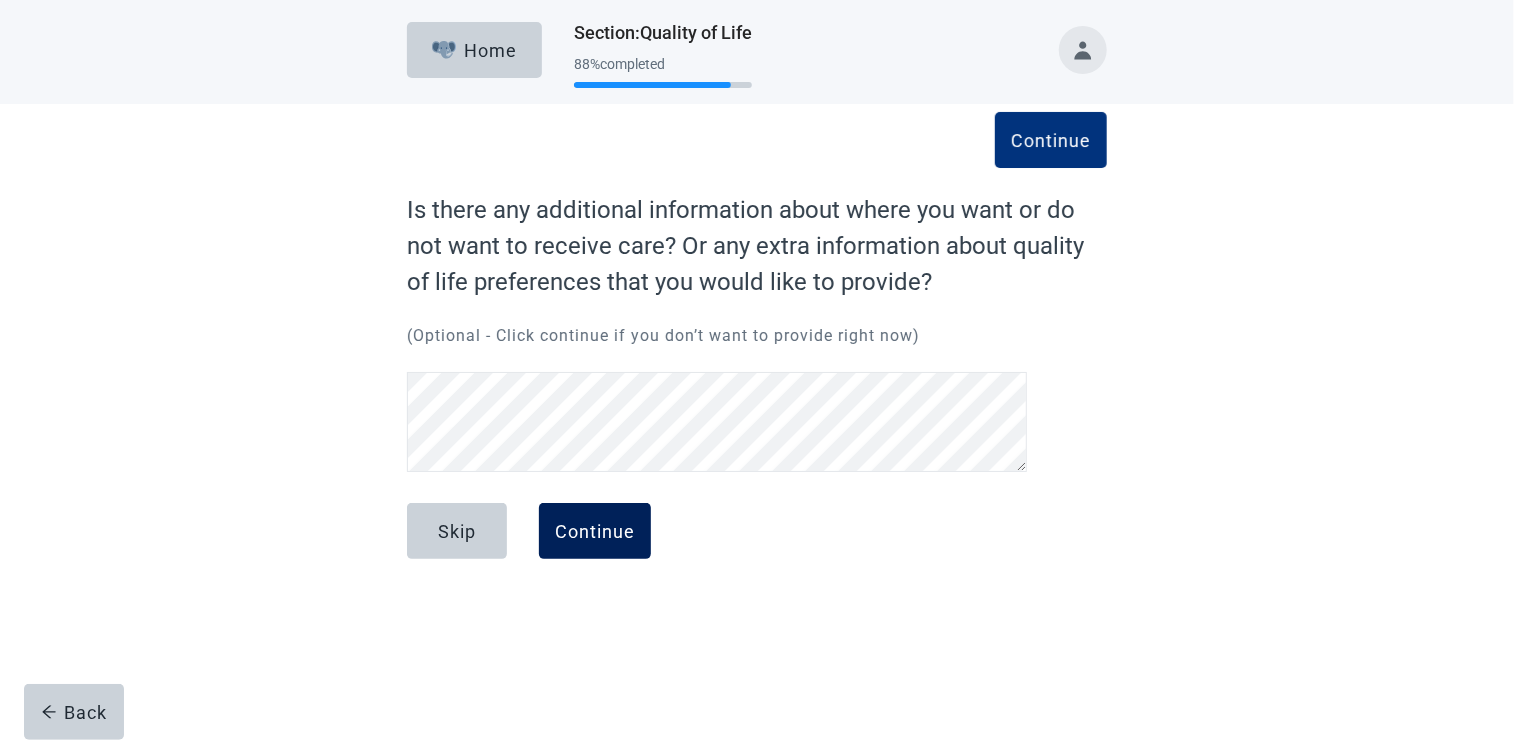 click on "Continue" at bounding box center (595, 531) 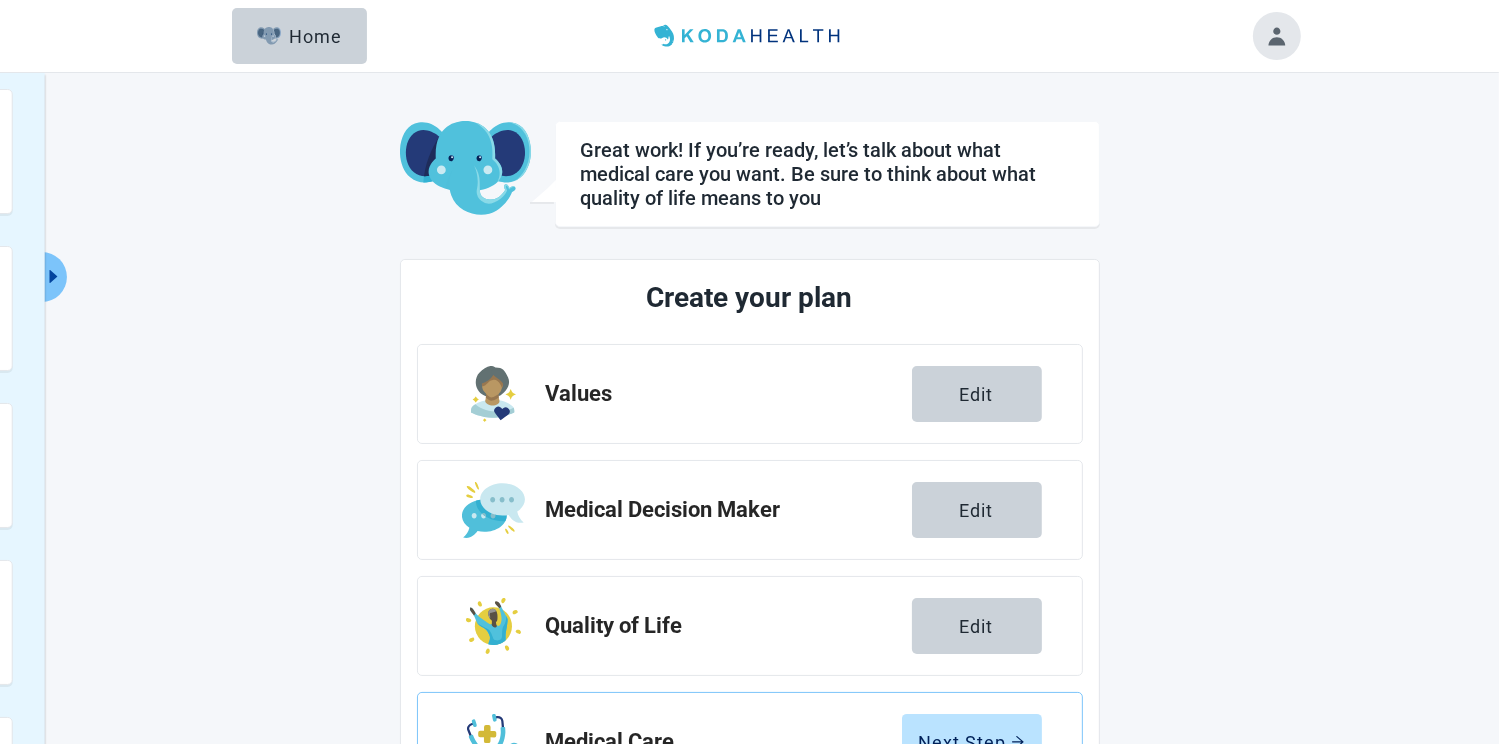 scroll, scrollTop: 328, scrollLeft: 0, axis: vertical 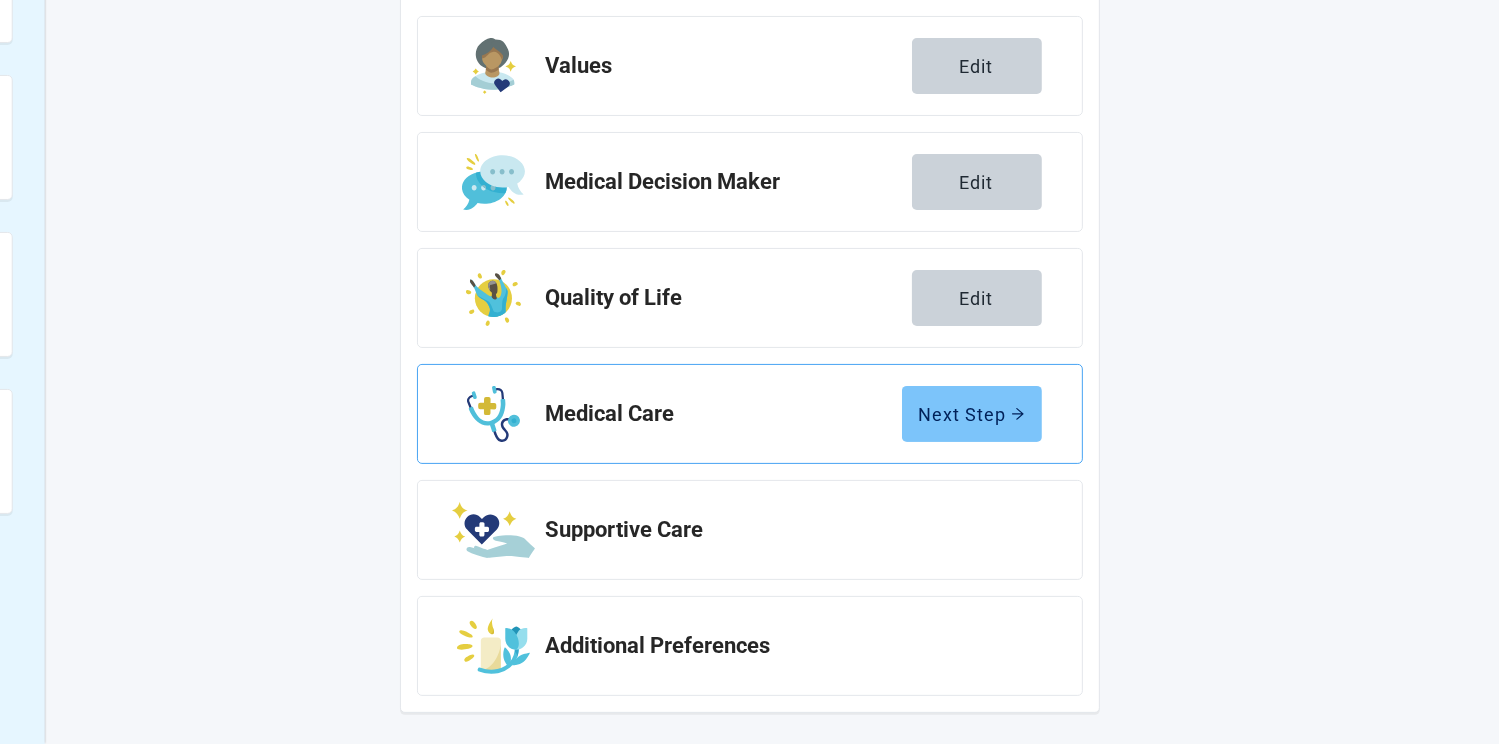 click on "Next Step" at bounding box center (972, 414) 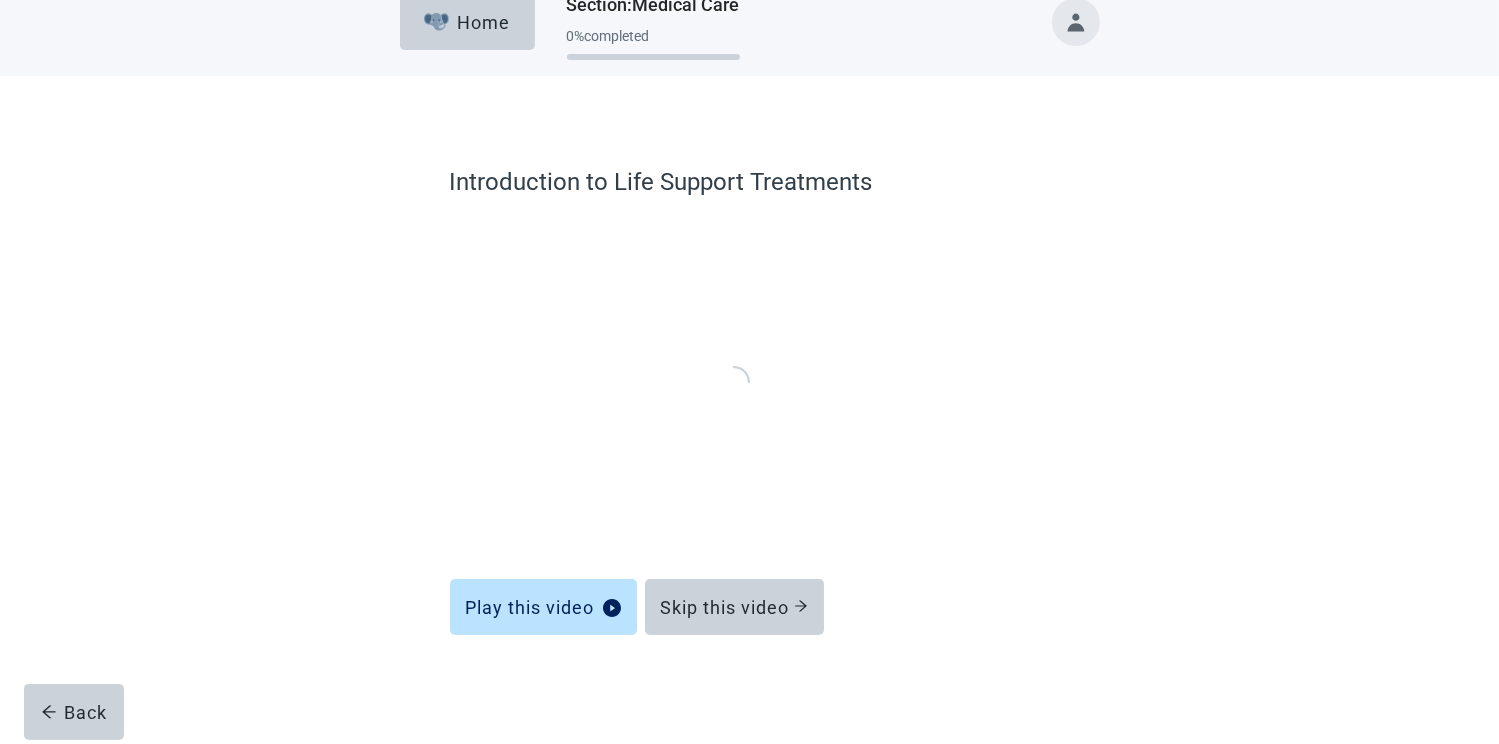 scroll, scrollTop: 27, scrollLeft: 0, axis: vertical 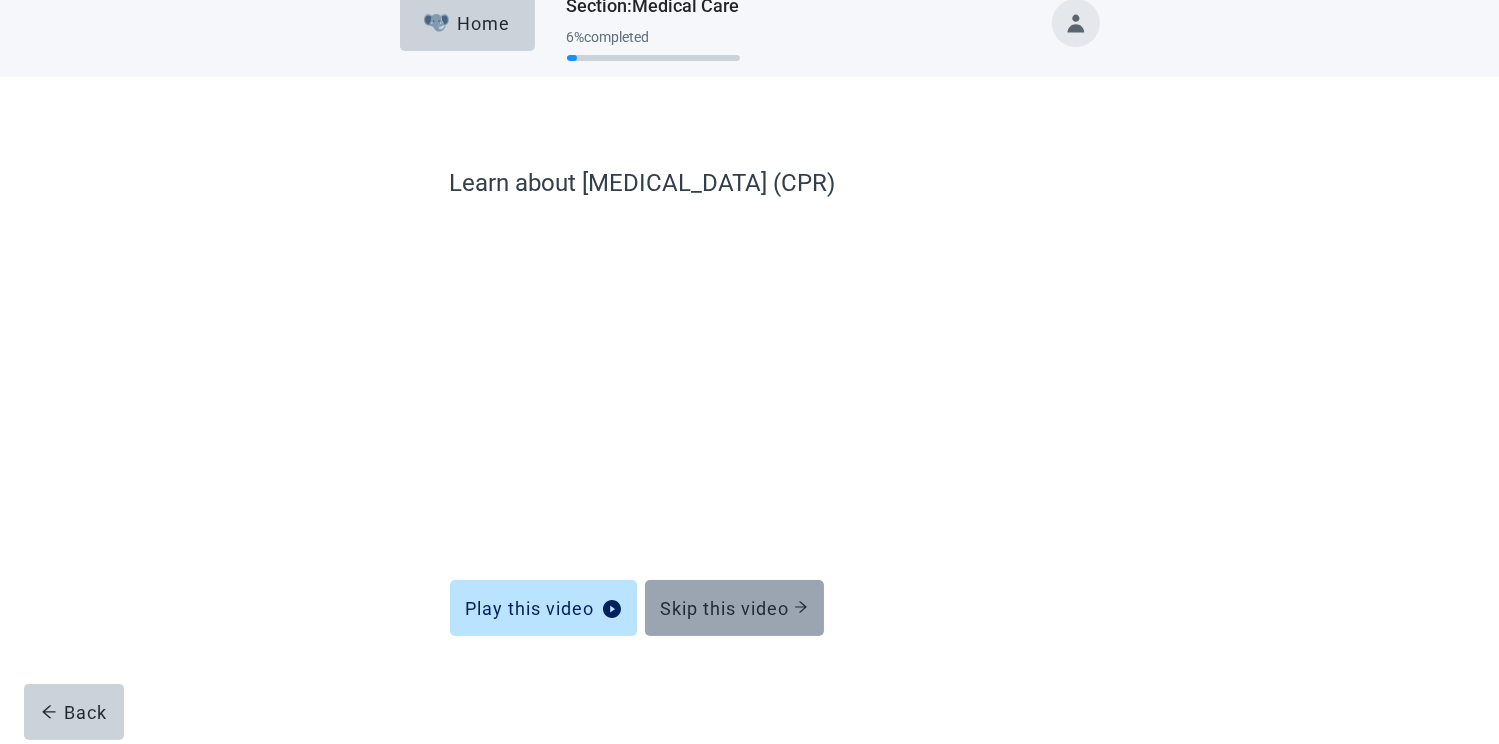 click on "Skip this video" at bounding box center [734, 608] 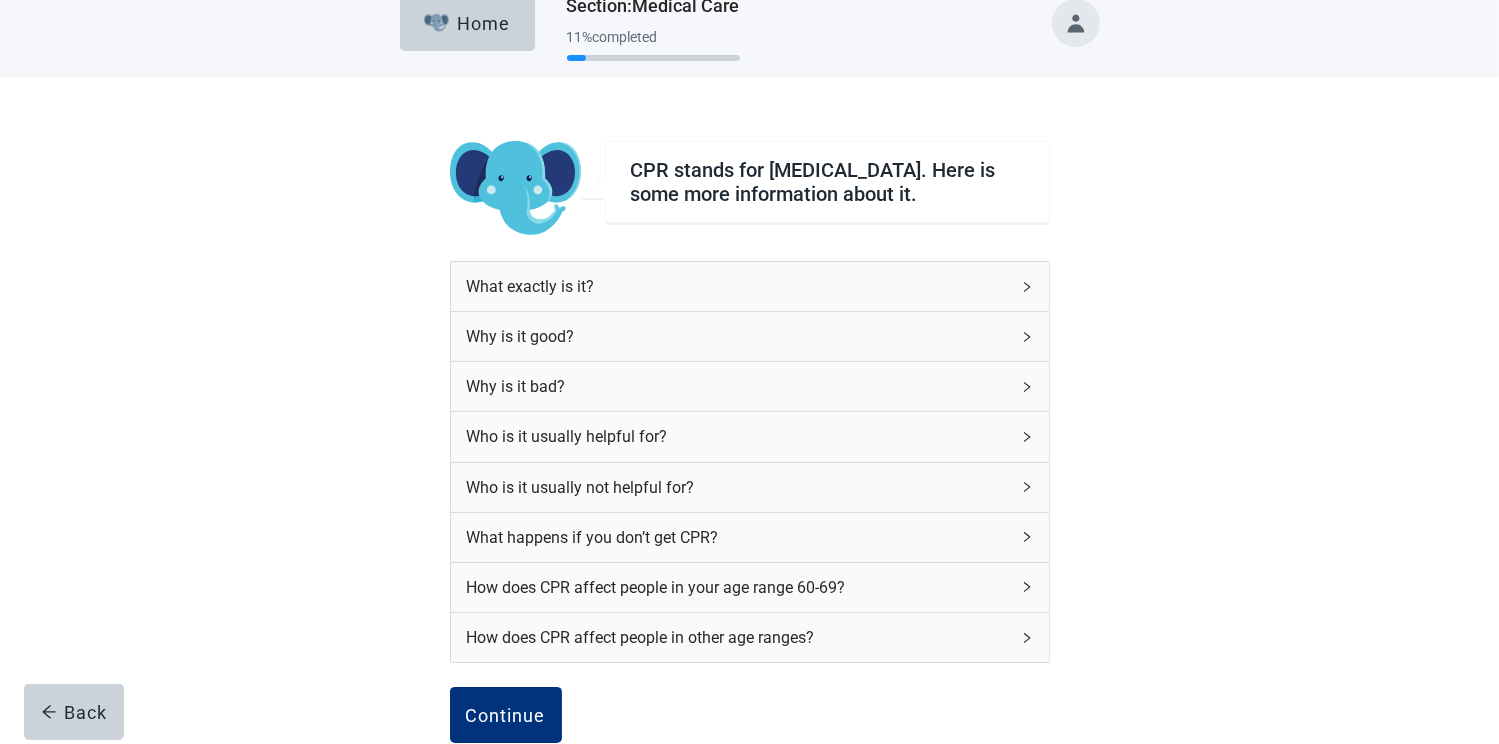 click on "CPR stands for [MEDICAL_DATA]. Here is some more information about it. What exactly is it? Why is it good? Why is it bad? Who is it usually helpful for? Who is it usually not helpful for? What happens if you don’t get CPR? How does CPR affect people in your age range 60-69? How does CPR affect people in other age ranges? Back Continue" at bounding box center [749, 502] 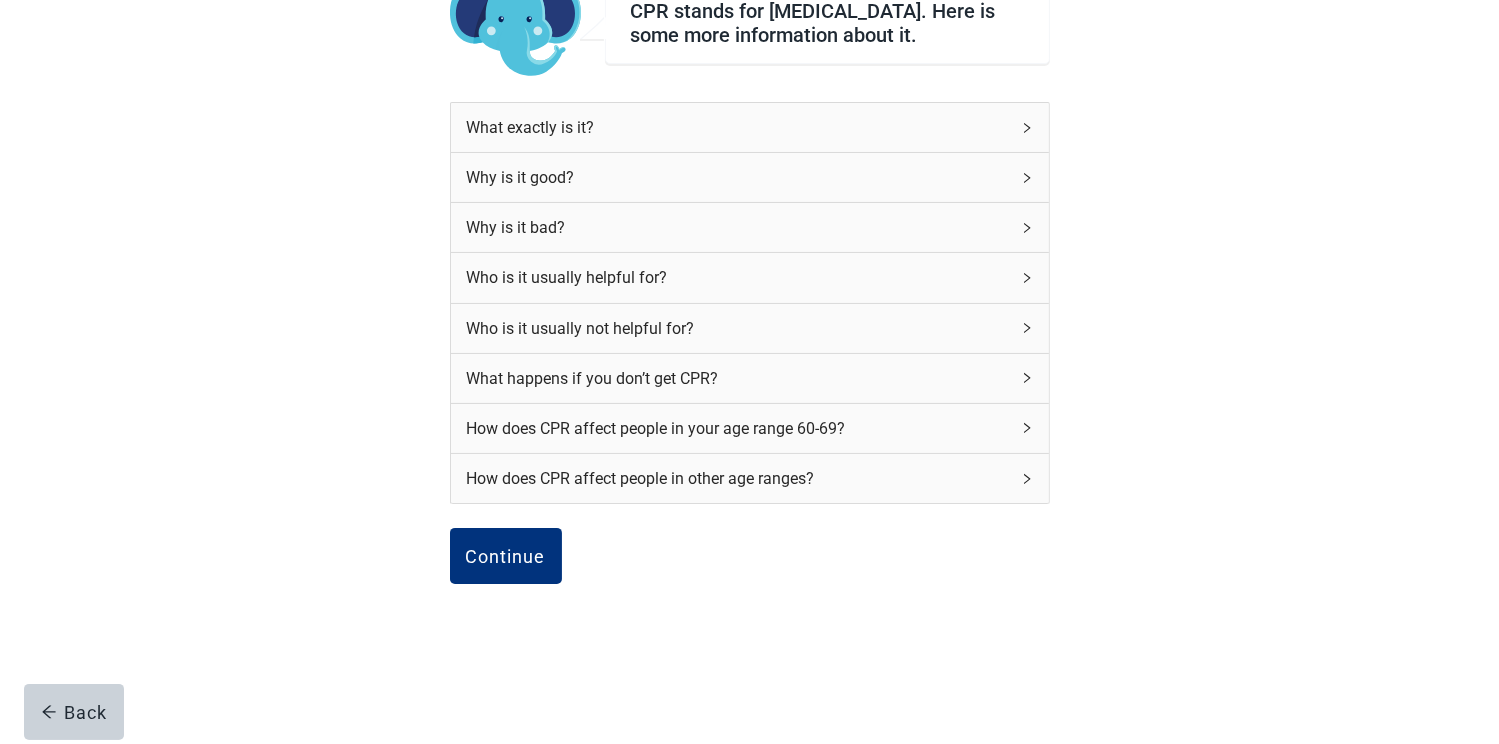 scroll, scrollTop: 217, scrollLeft: 0, axis: vertical 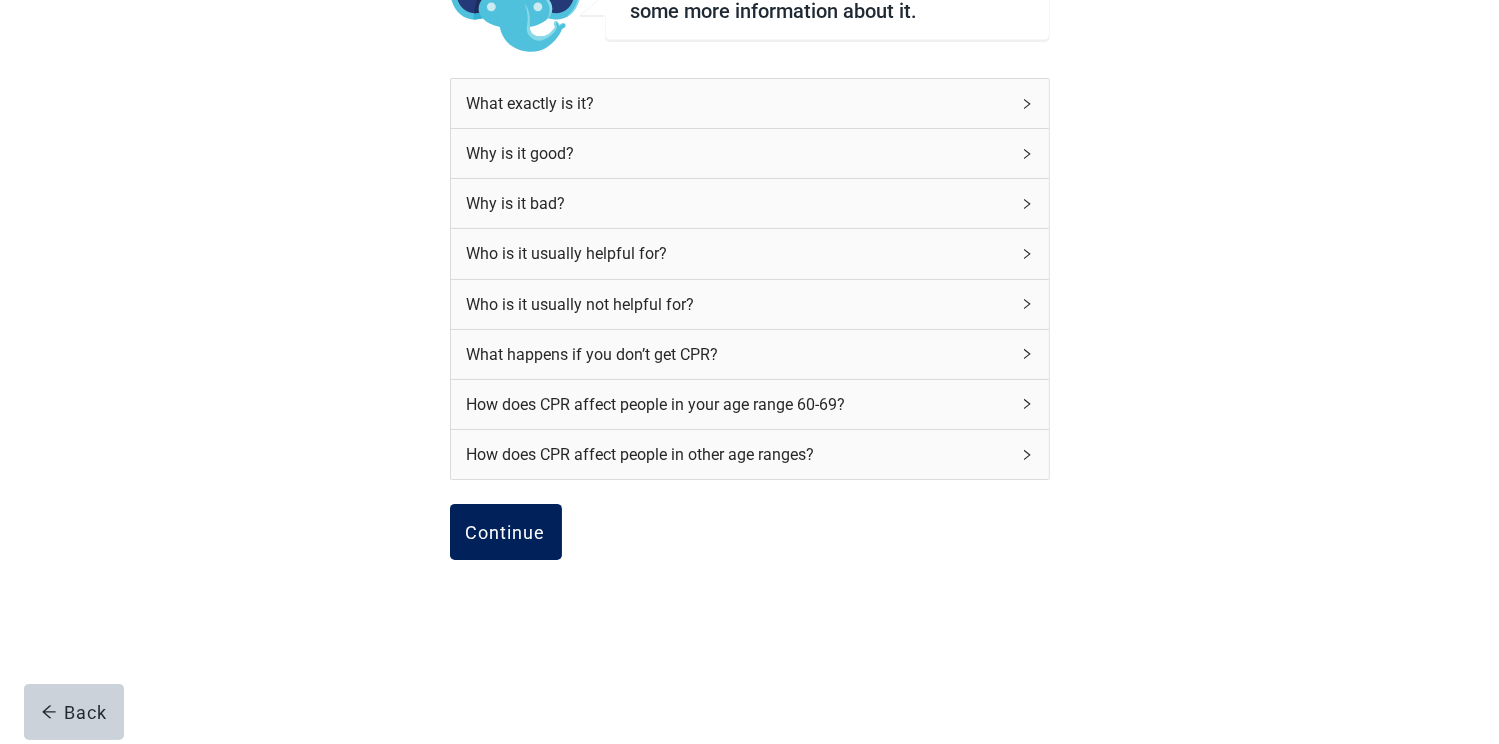 click on "Continue" at bounding box center [506, 532] 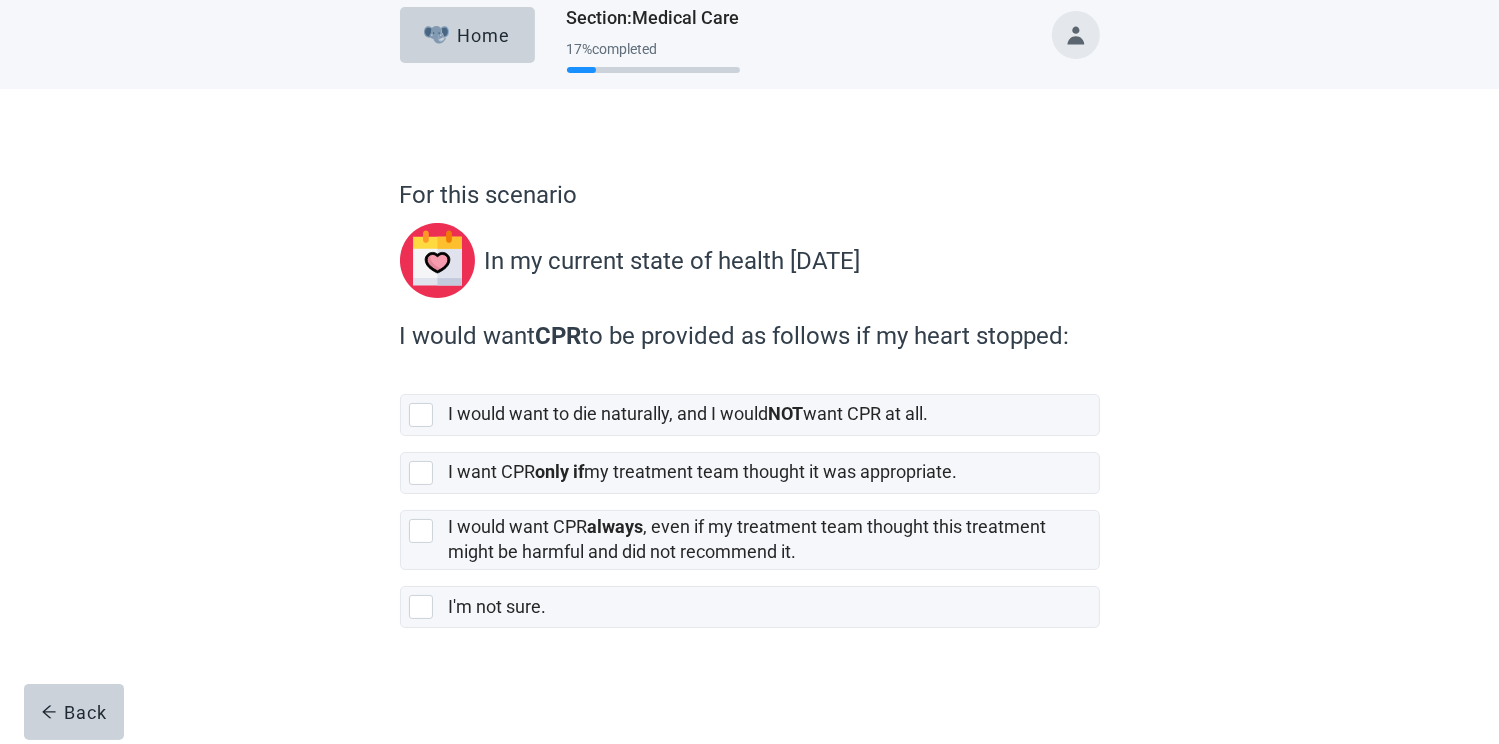 scroll, scrollTop: 0, scrollLeft: 0, axis: both 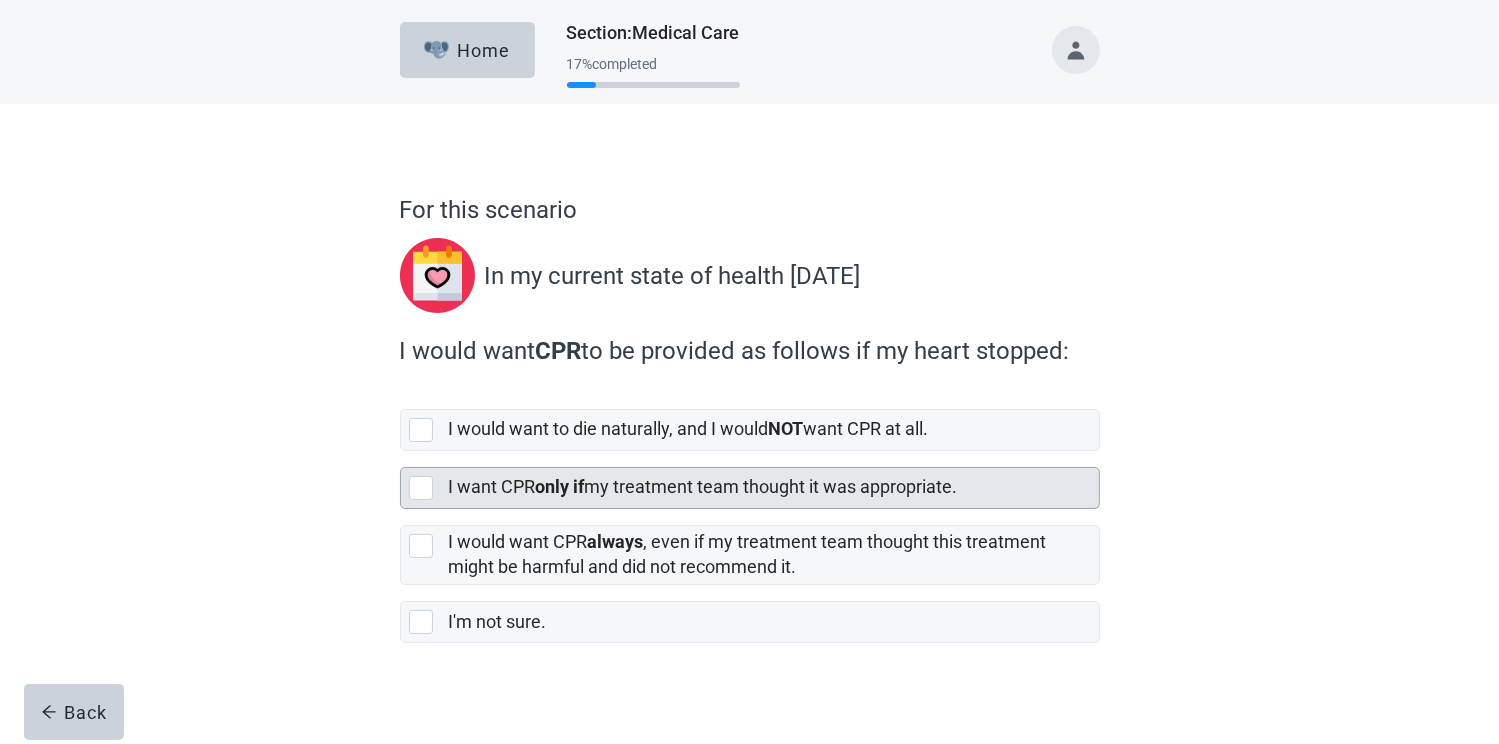 click at bounding box center [421, 488] 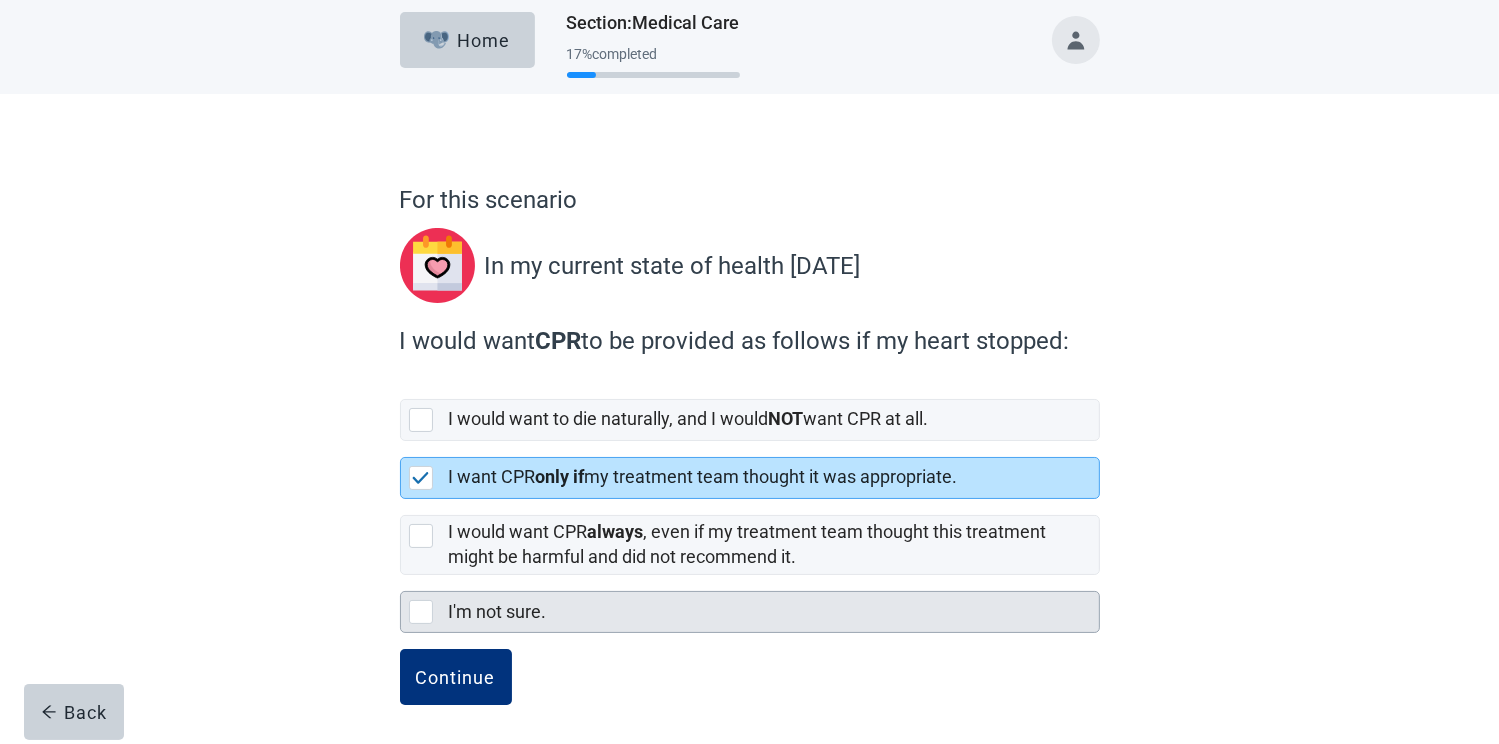 scroll, scrollTop: 13, scrollLeft: 0, axis: vertical 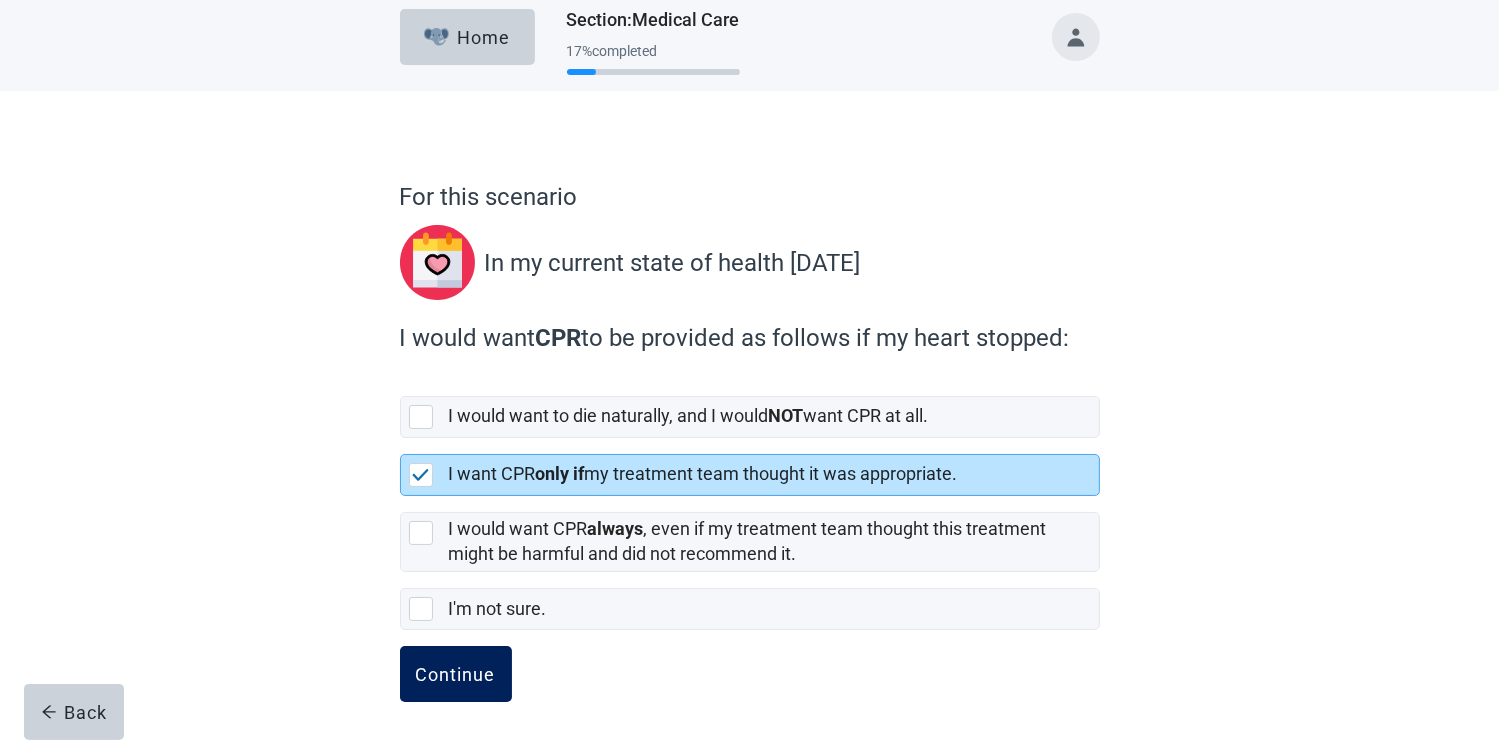 click on "Continue" at bounding box center [456, 674] 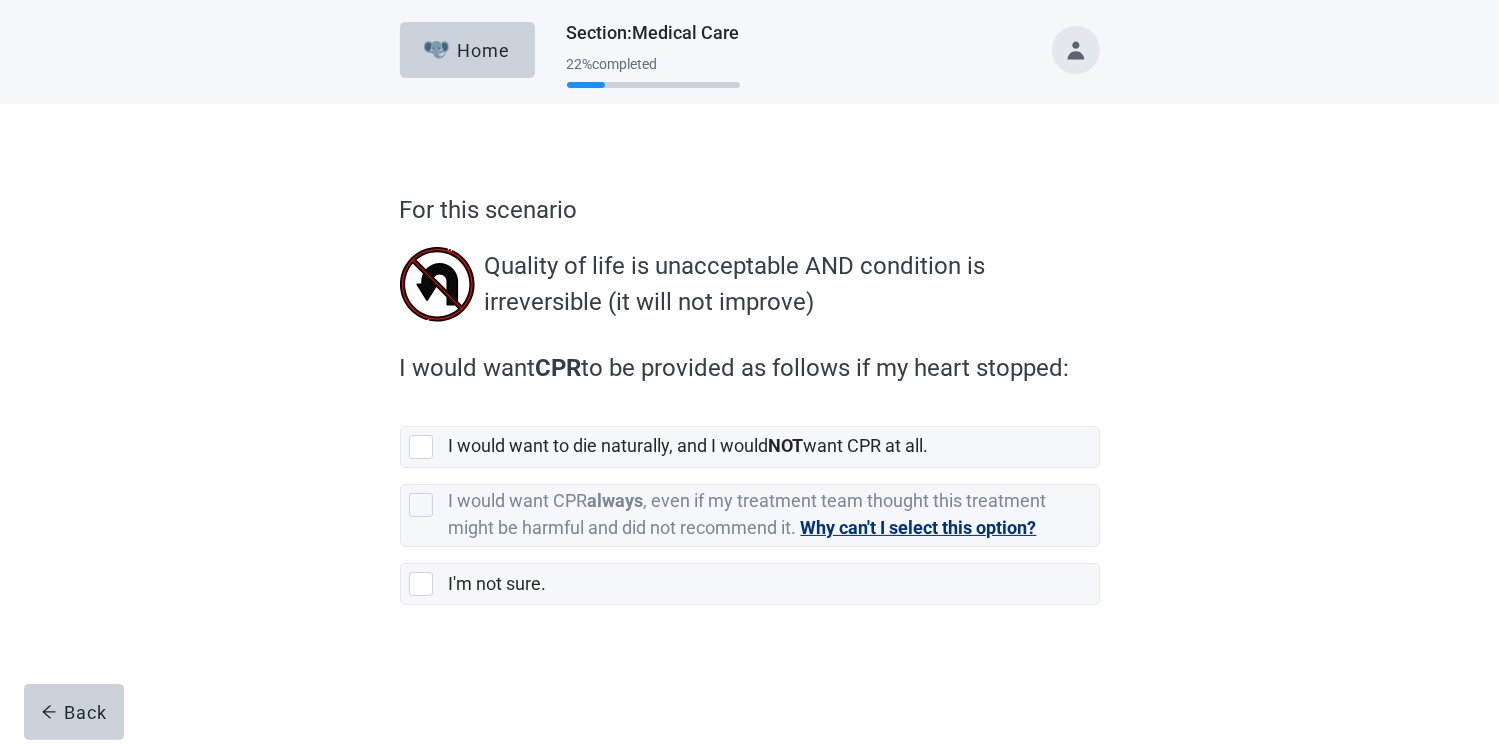 scroll, scrollTop: 0, scrollLeft: 0, axis: both 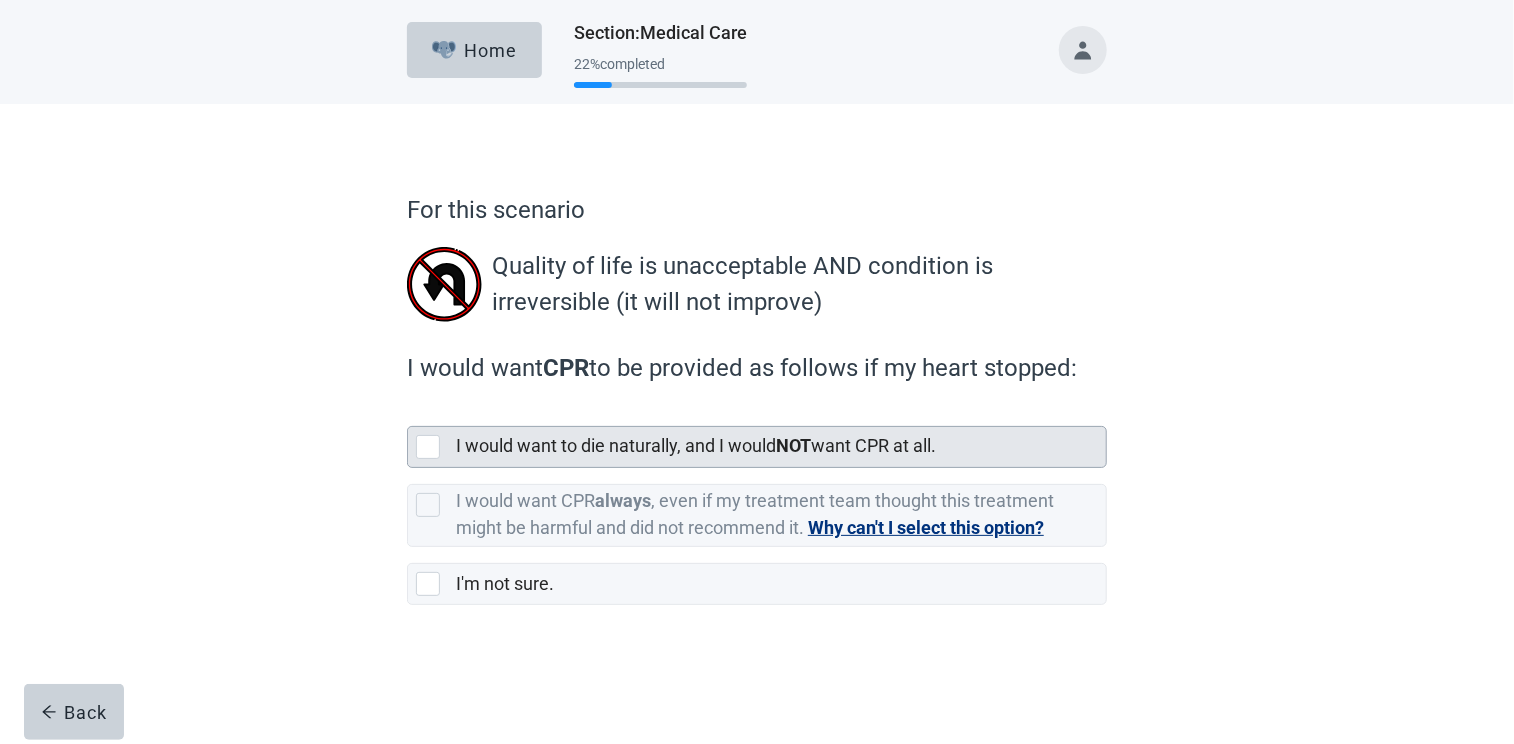 click at bounding box center (428, 447) 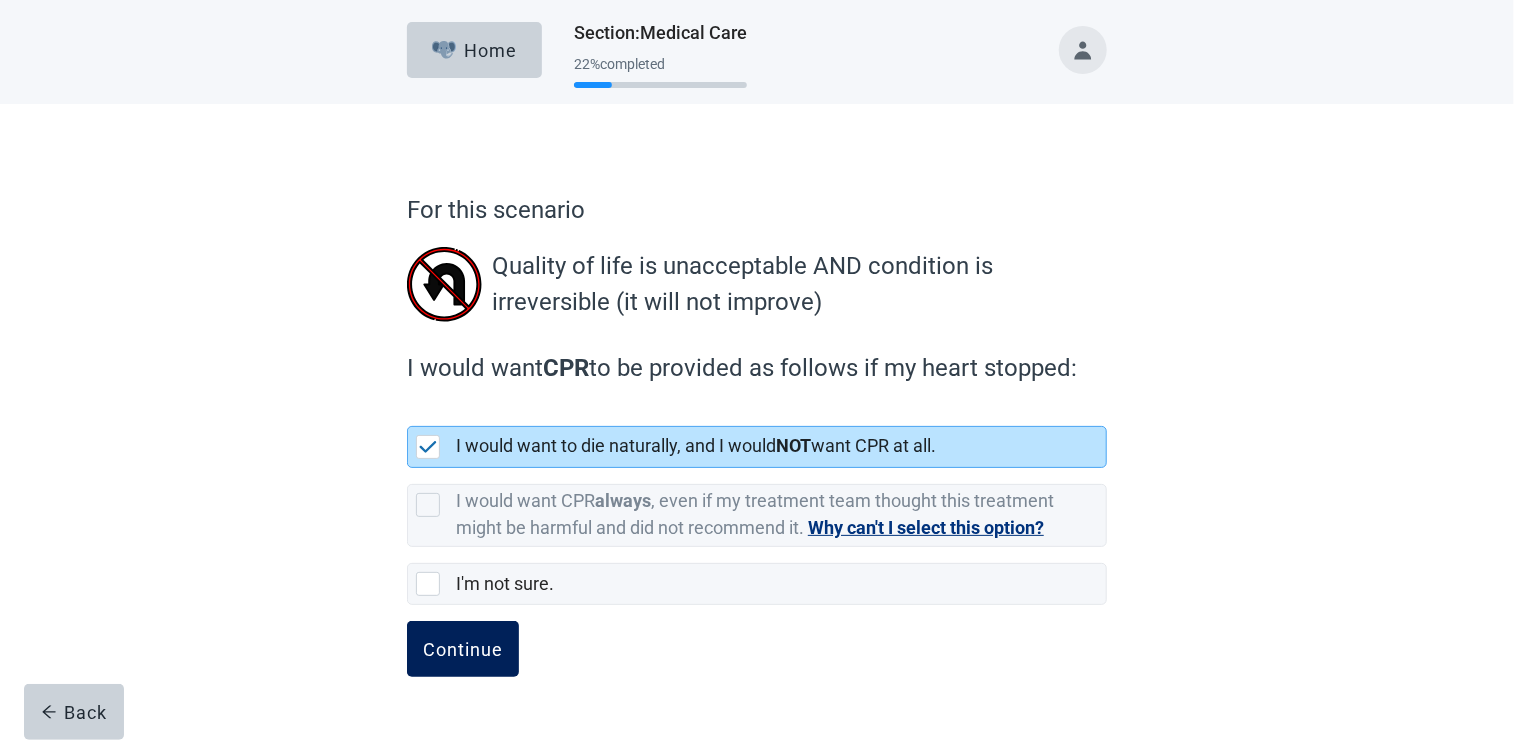 click on "Continue" at bounding box center (463, 649) 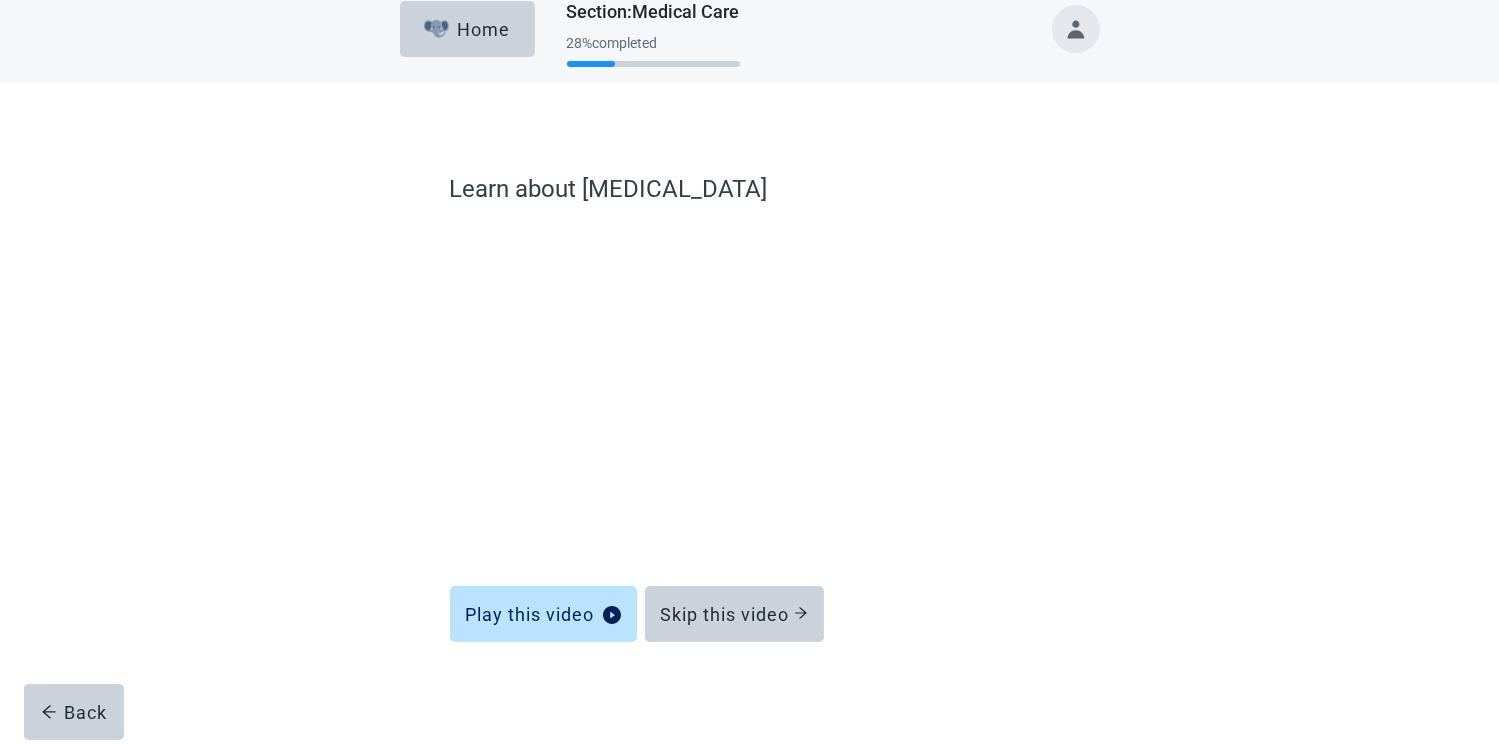 scroll, scrollTop: 27, scrollLeft: 0, axis: vertical 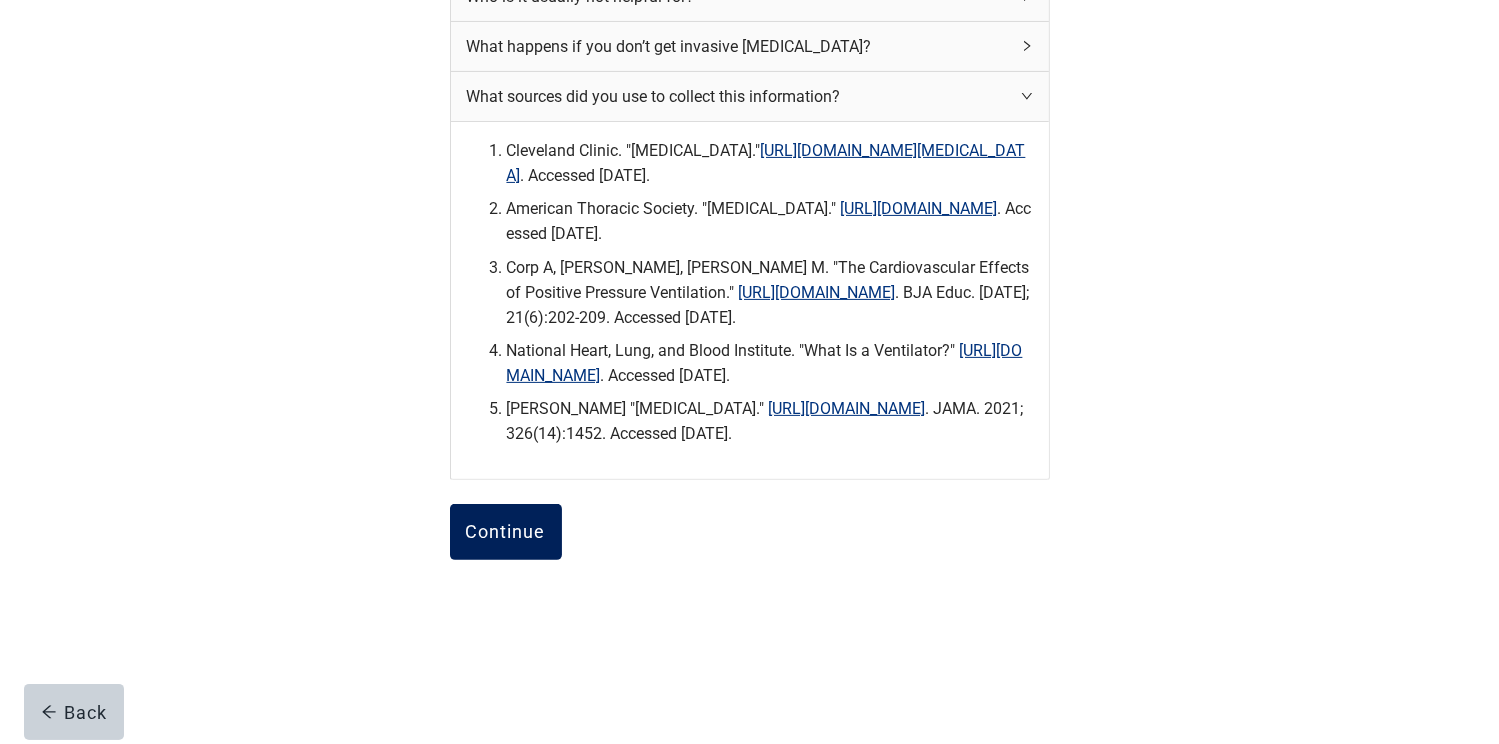 click on "Continue" at bounding box center [506, 532] 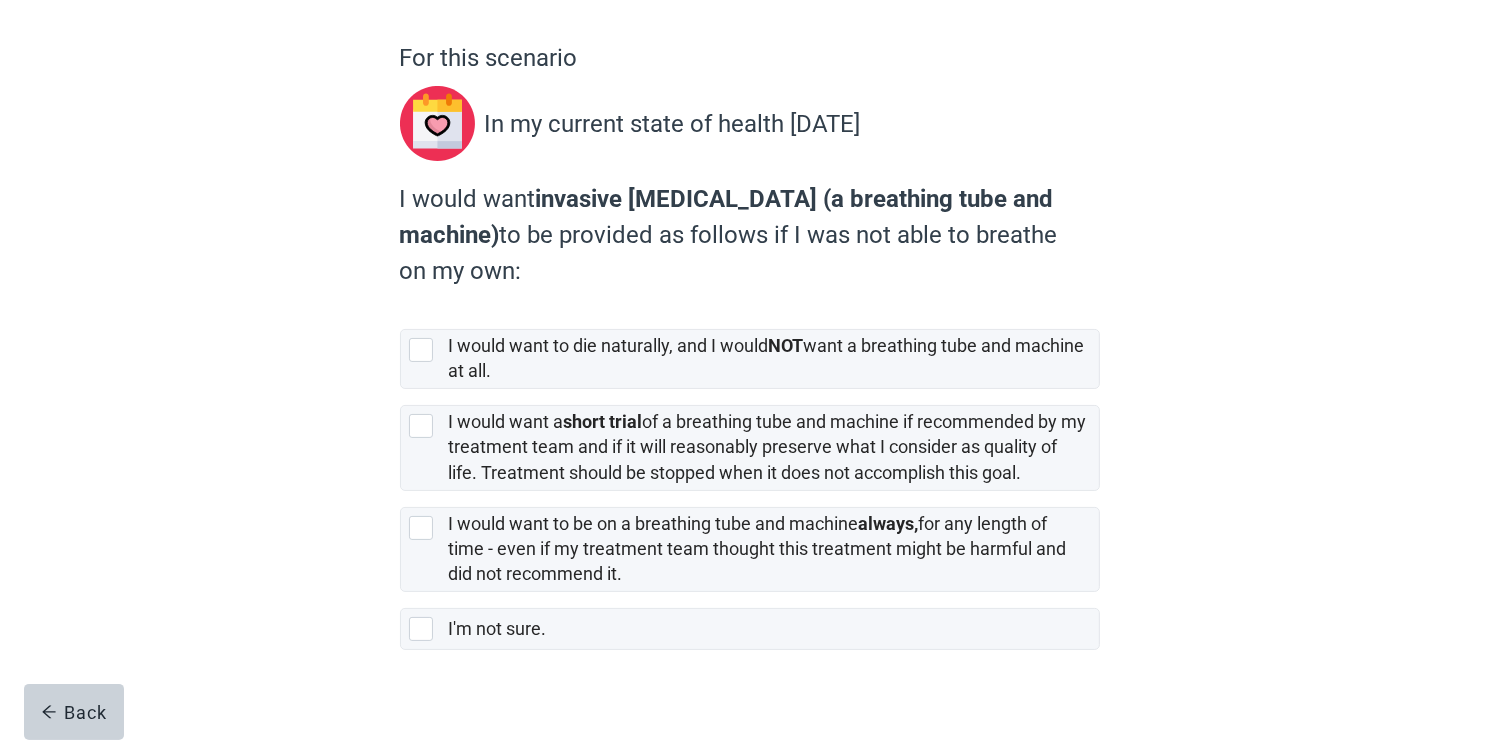 scroll, scrollTop: 172, scrollLeft: 0, axis: vertical 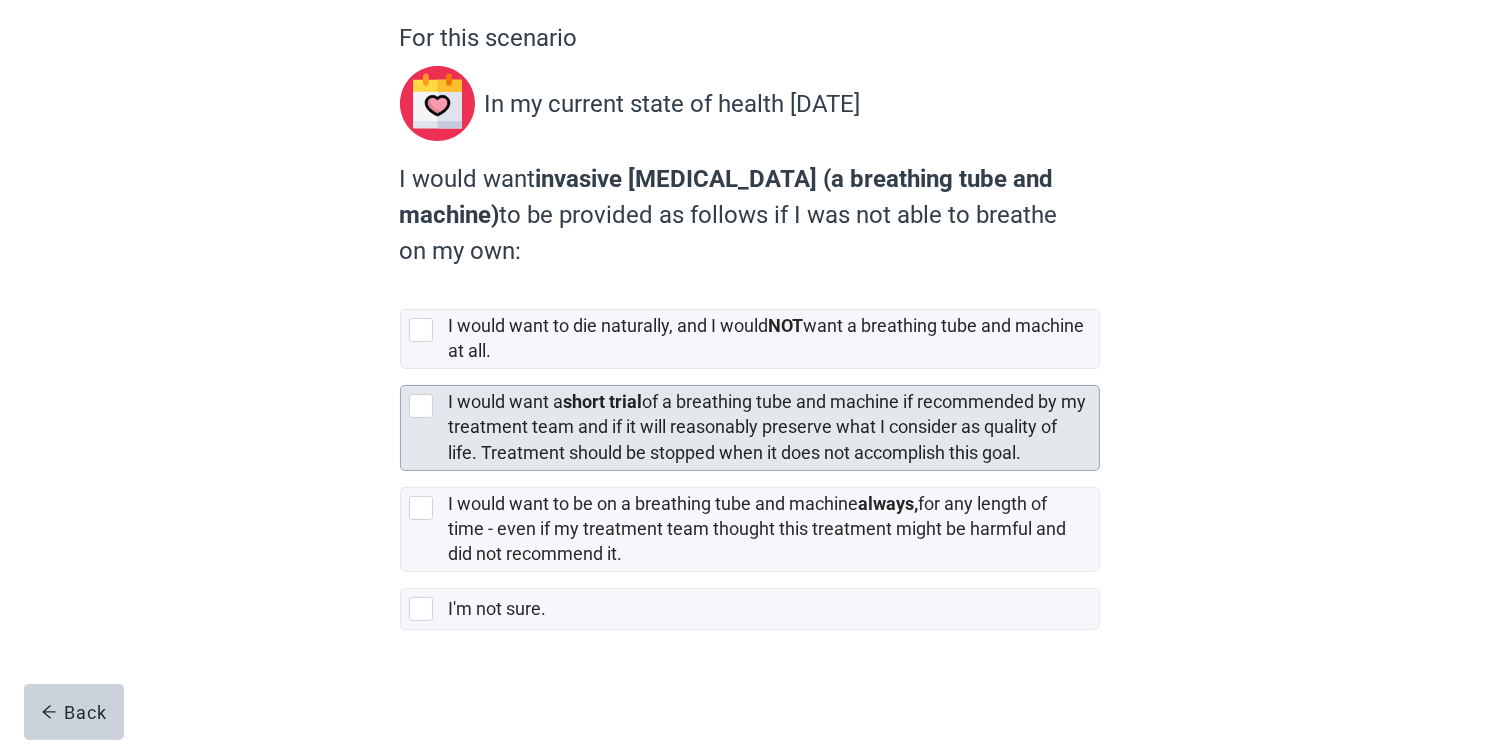 click at bounding box center (421, 406) 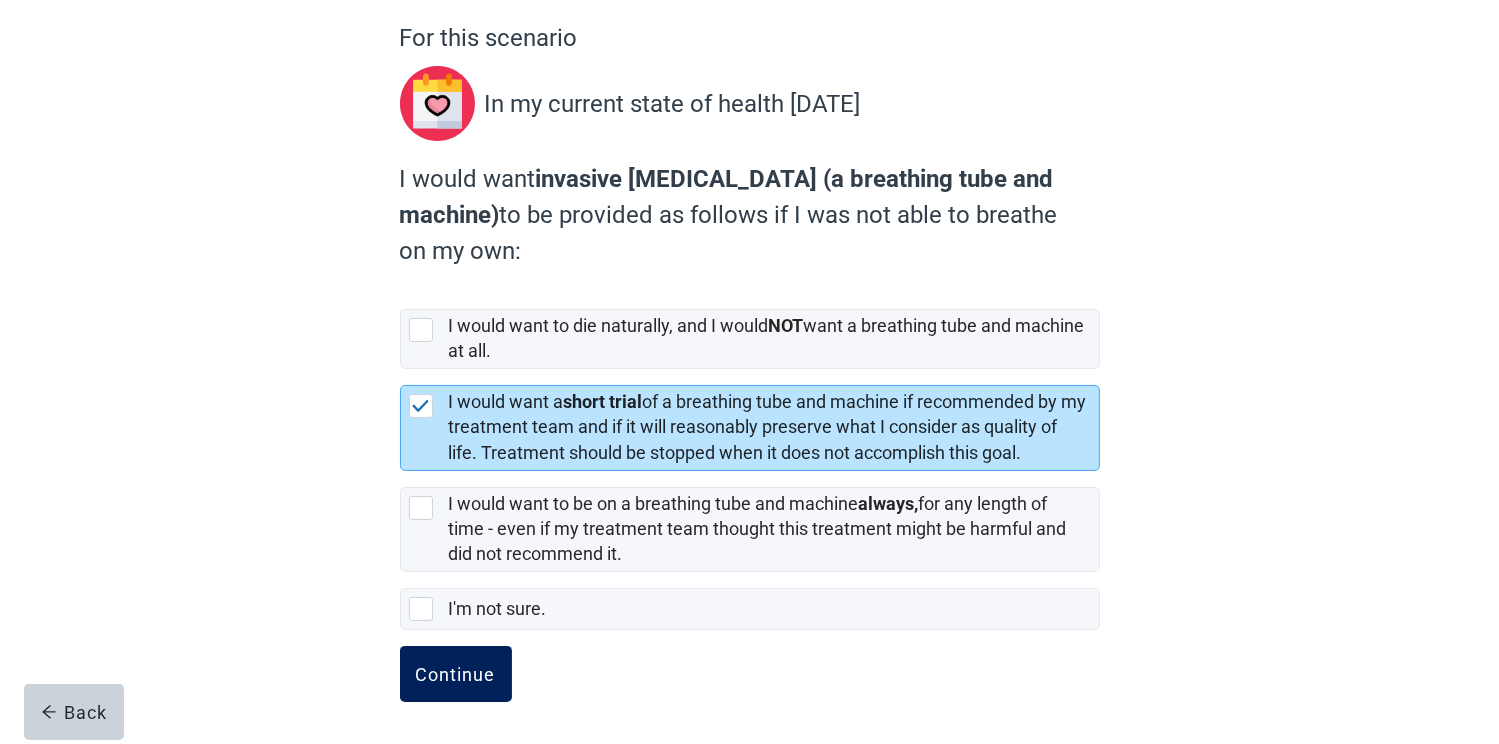 click on "Continue" at bounding box center [456, 674] 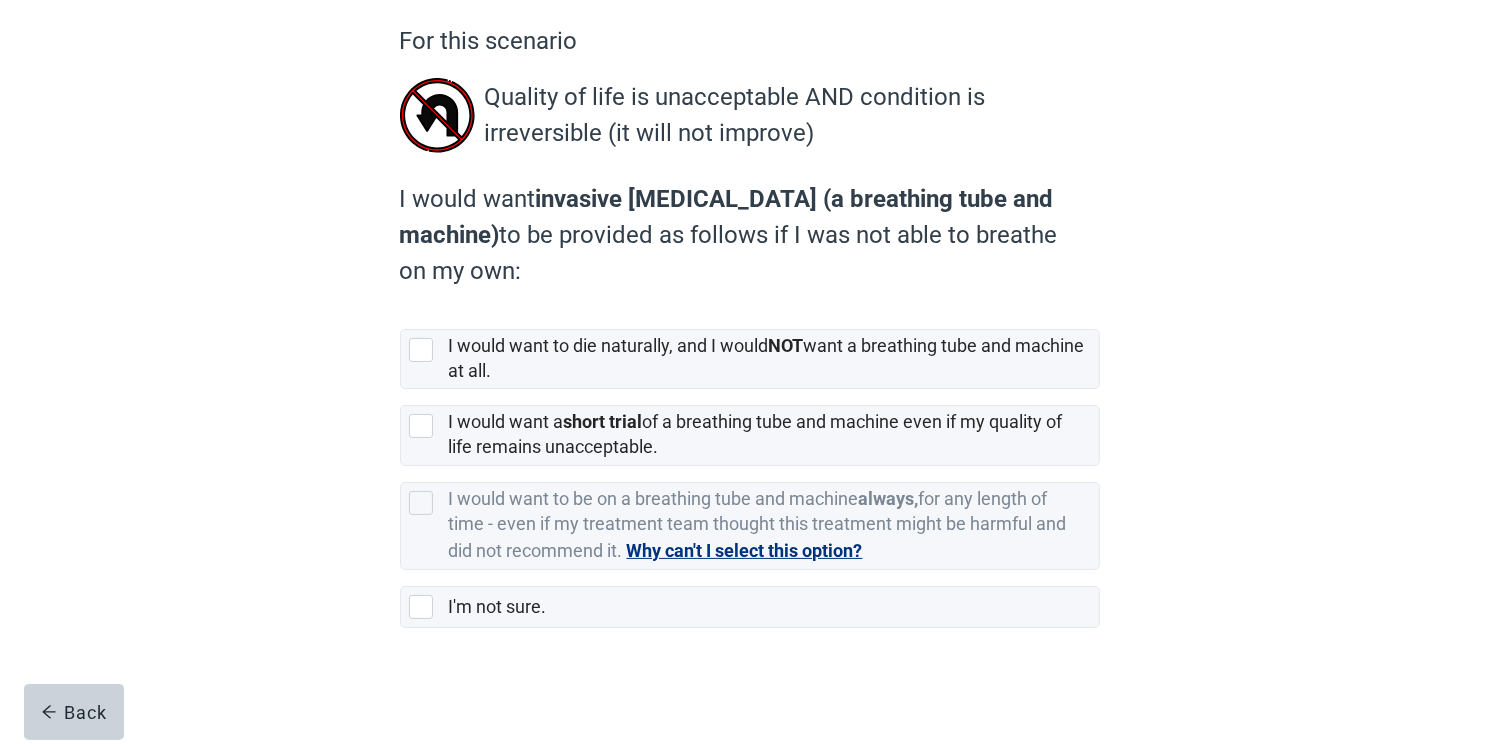 scroll, scrollTop: 0, scrollLeft: 0, axis: both 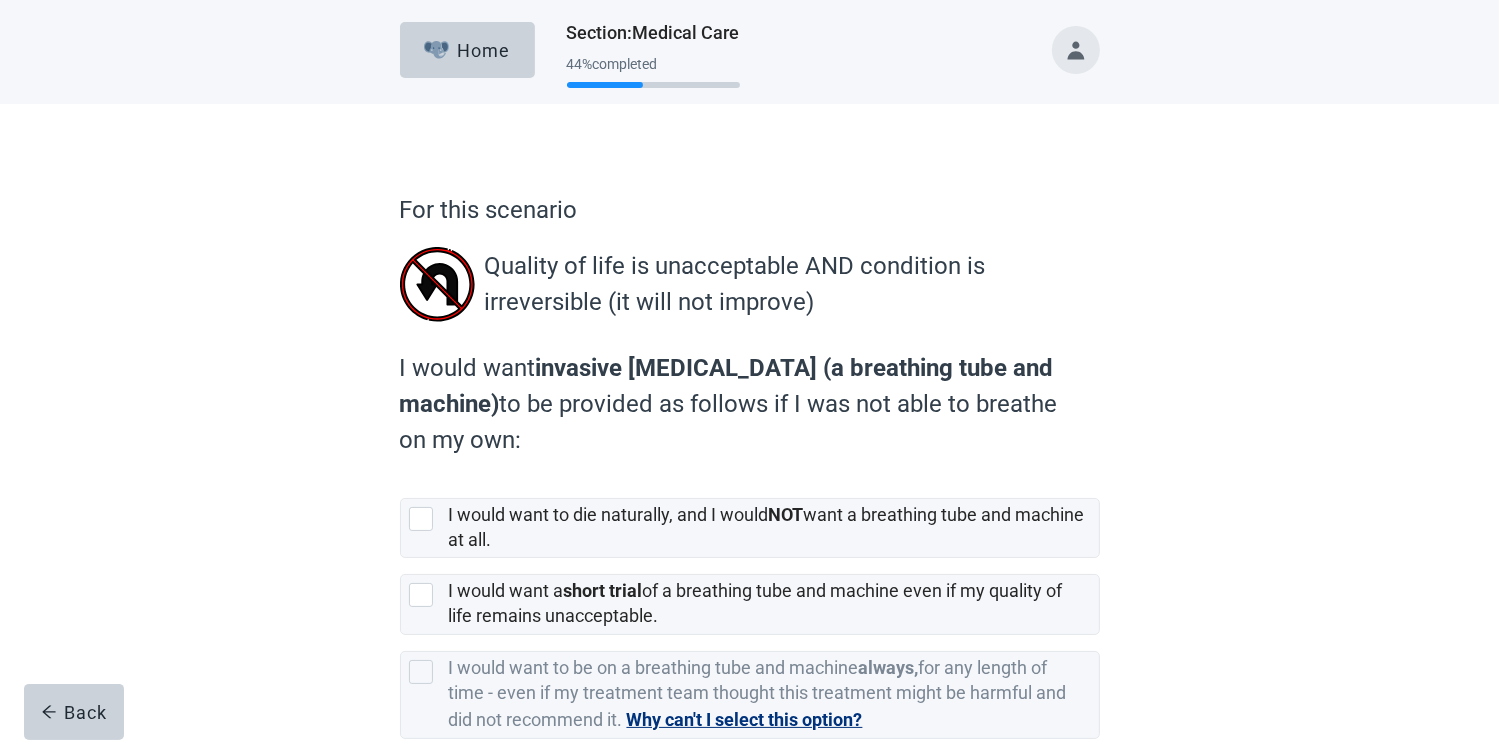 click on "For this scenario Quality of life is unacceptable AND condition is irreversible (it will not improve) I would want  invasive [MEDICAL_DATA] (a breathing tube and machine)  to be provided as follows if I was not able to breathe on my own:   I would want to die naturally, and I would  NOT  want a breathing tube and machine at all.   I would want a  short trial  of a breathing tube and machine even if my quality of life remains unacceptable.   I would want to be on a breathing tube and machine  always,  for any length of time - even if my treatment team thought this treatment might be harmful and did not recommend it.   Why can't I select this option? I'm not sure.   Back" at bounding box center [750, 552] 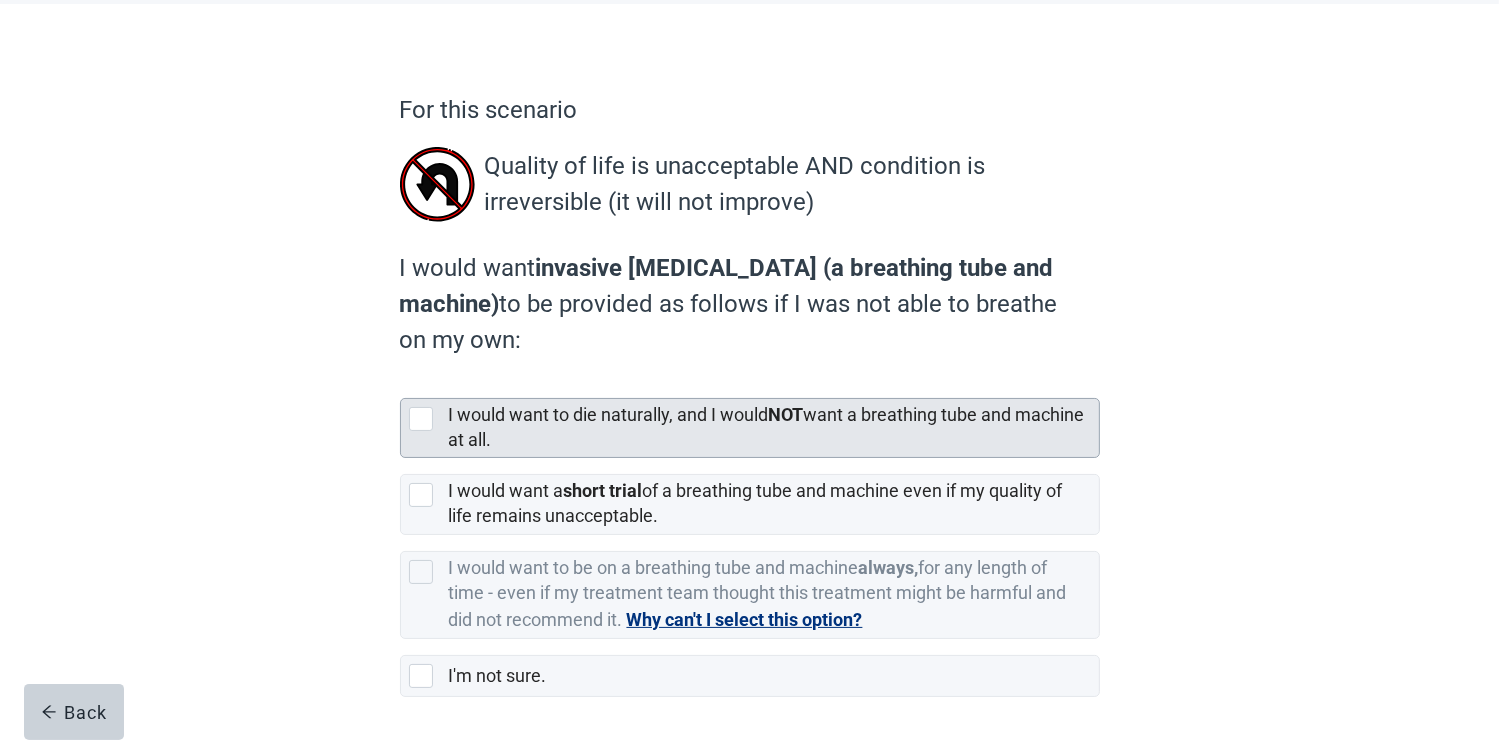 click at bounding box center [421, 419] 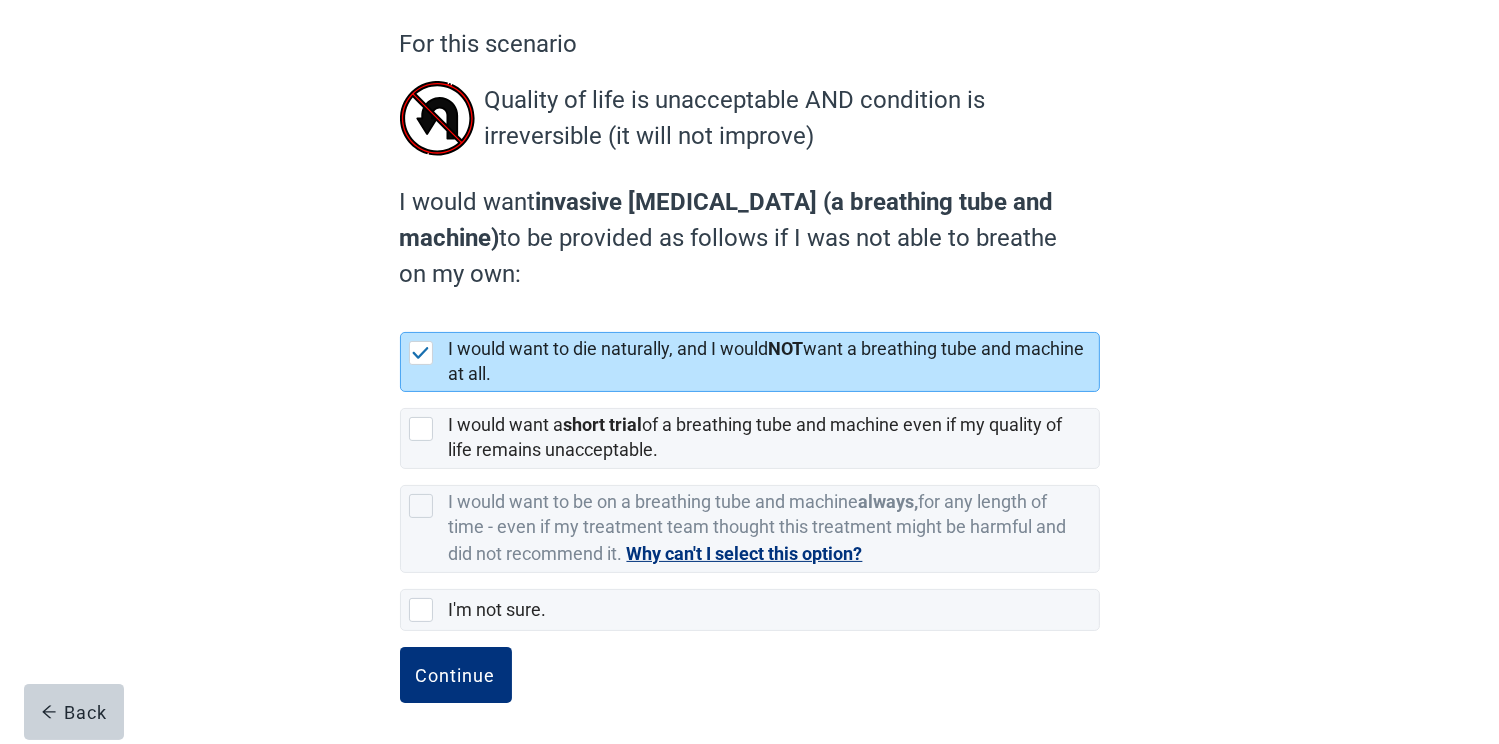 scroll, scrollTop: 167, scrollLeft: 0, axis: vertical 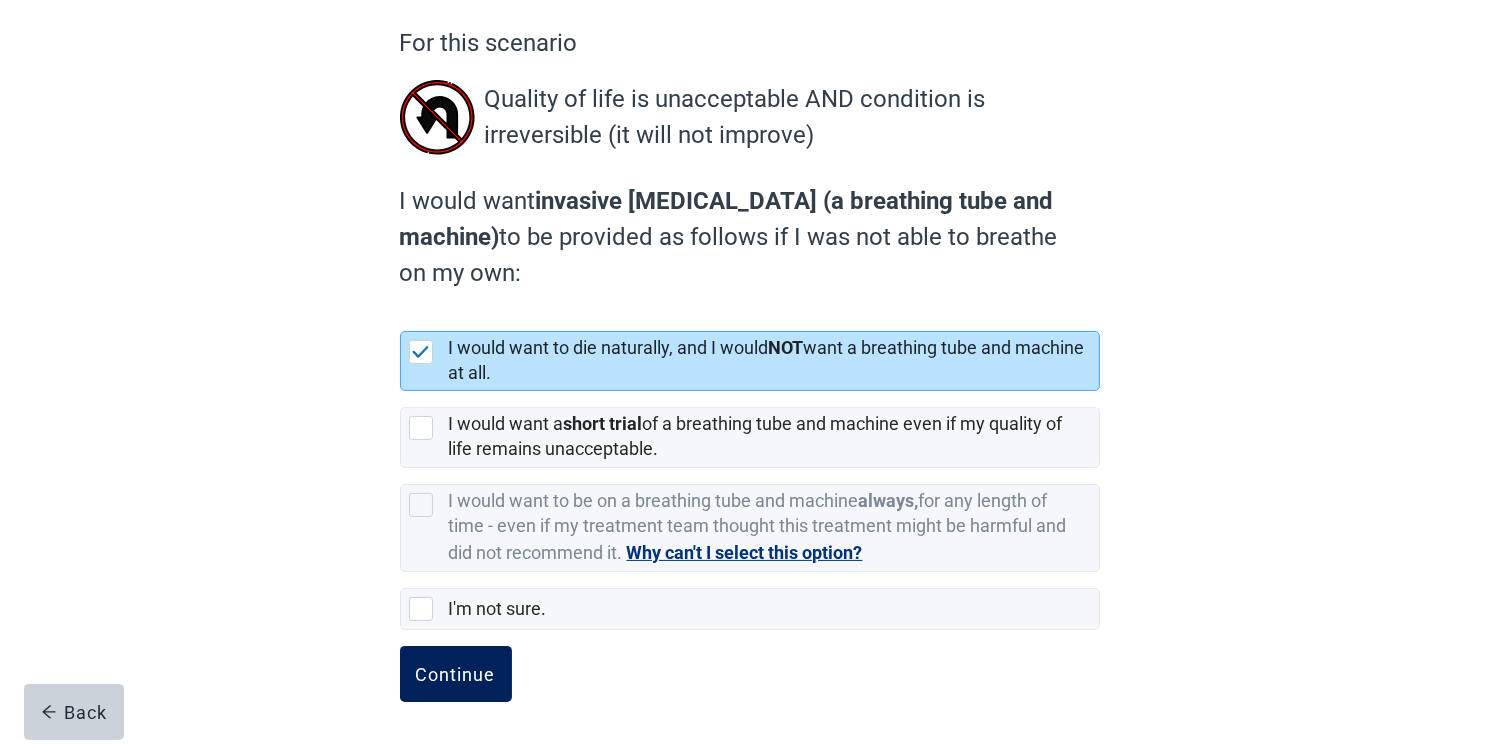 click on "Continue" at bounding box center [456, 674] 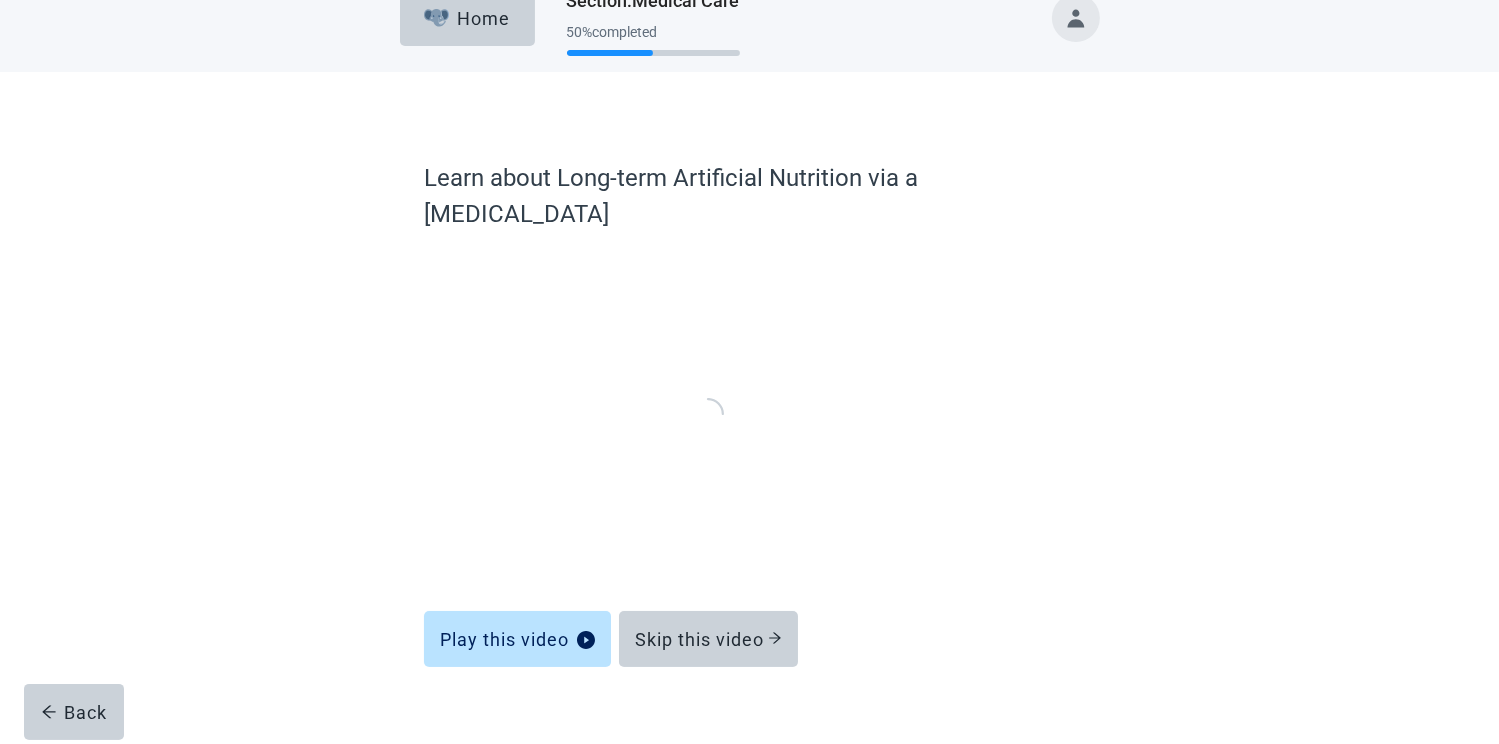 scroll, scrollTop: 27, scrollLeft: 0, axis: vertical 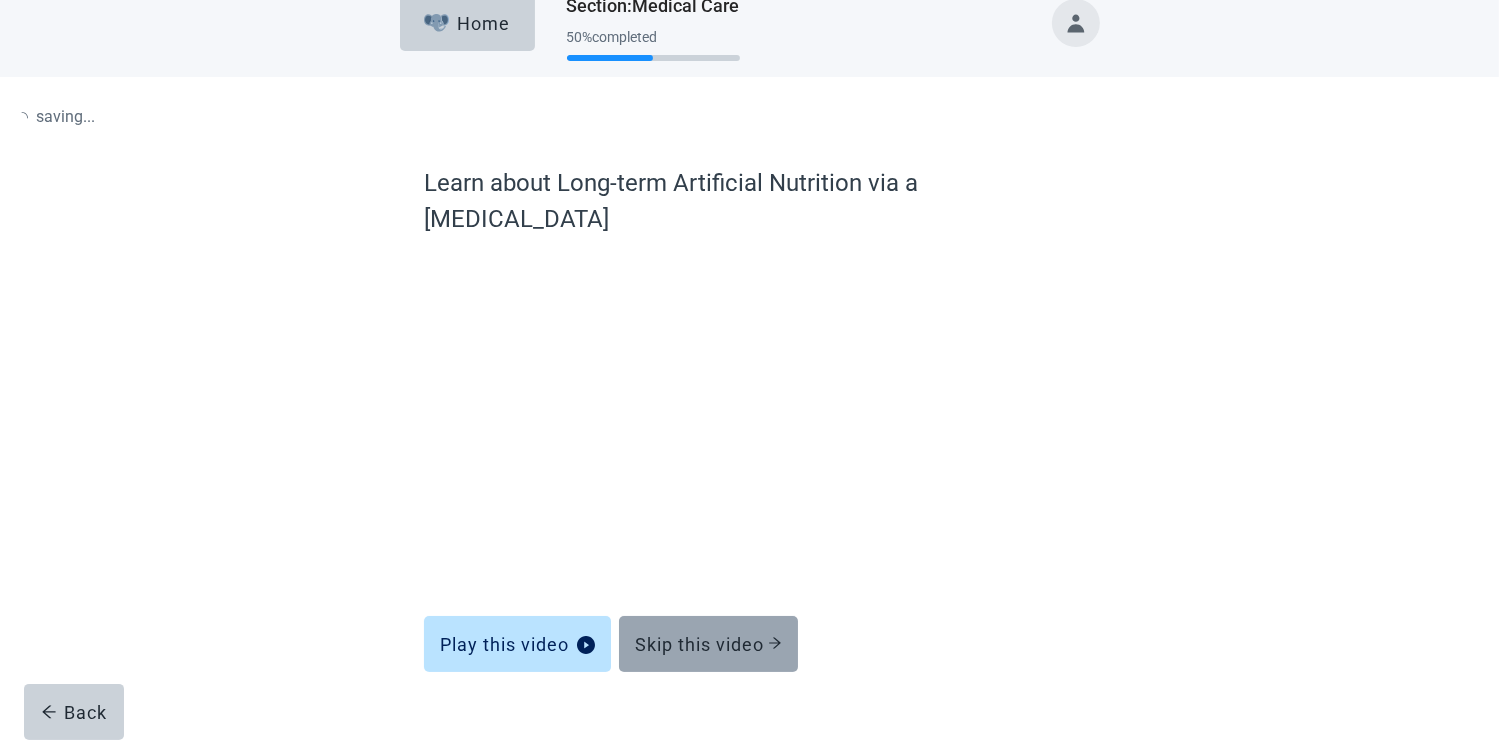 click on "Skip this video" at bounding box center [708, 644] 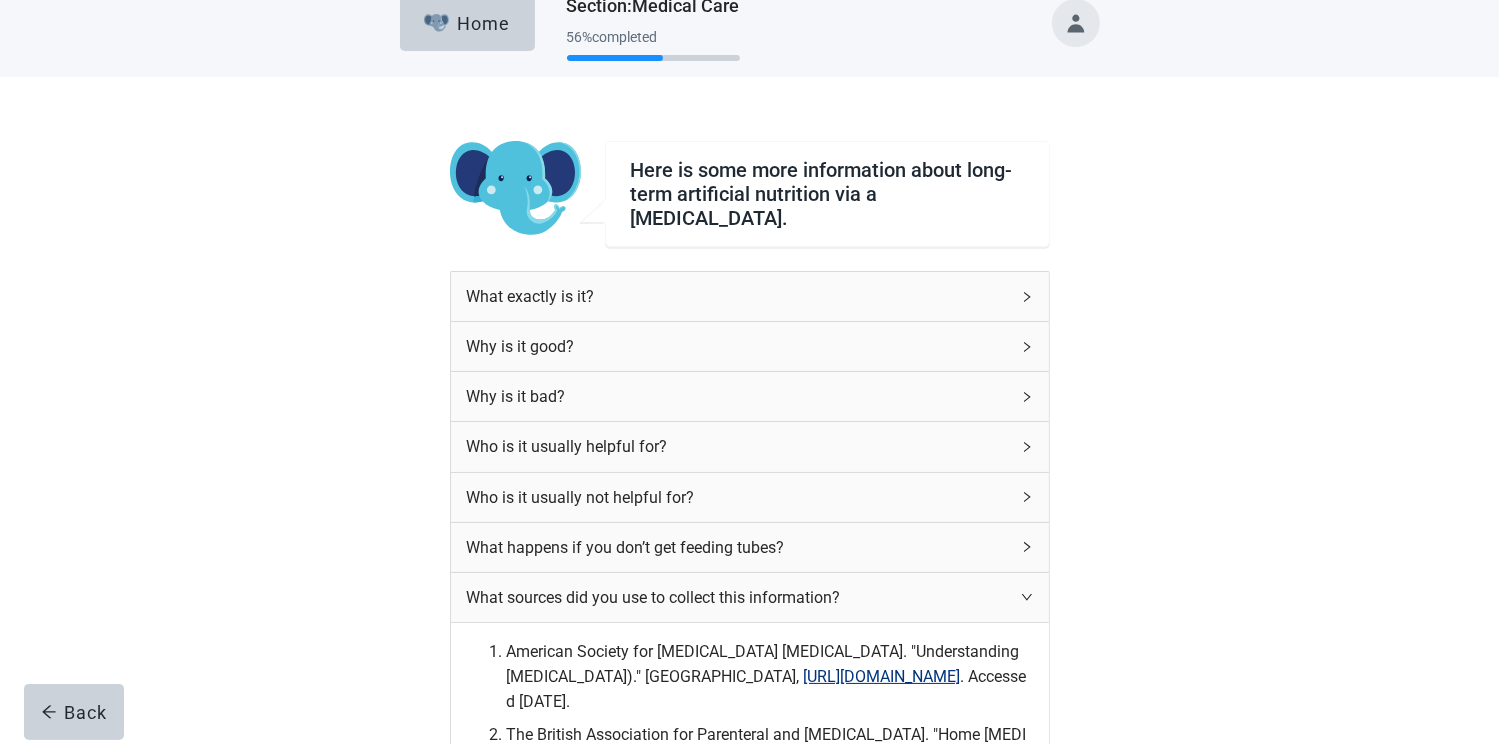 click on "Continue" at bounding box center (506, 1074) 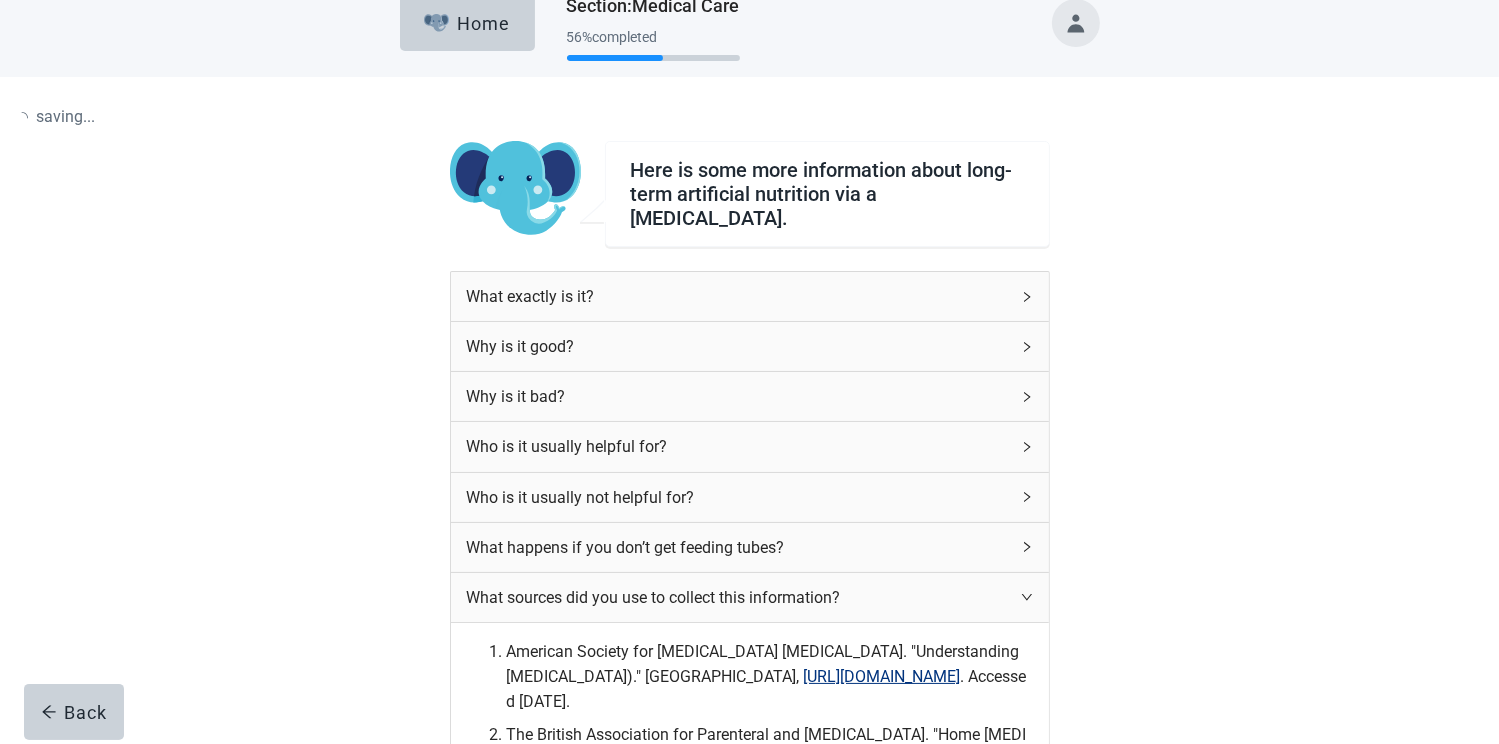 click on "What happens if you don’t get feeding tubes?" at bounding box center [738, 547] 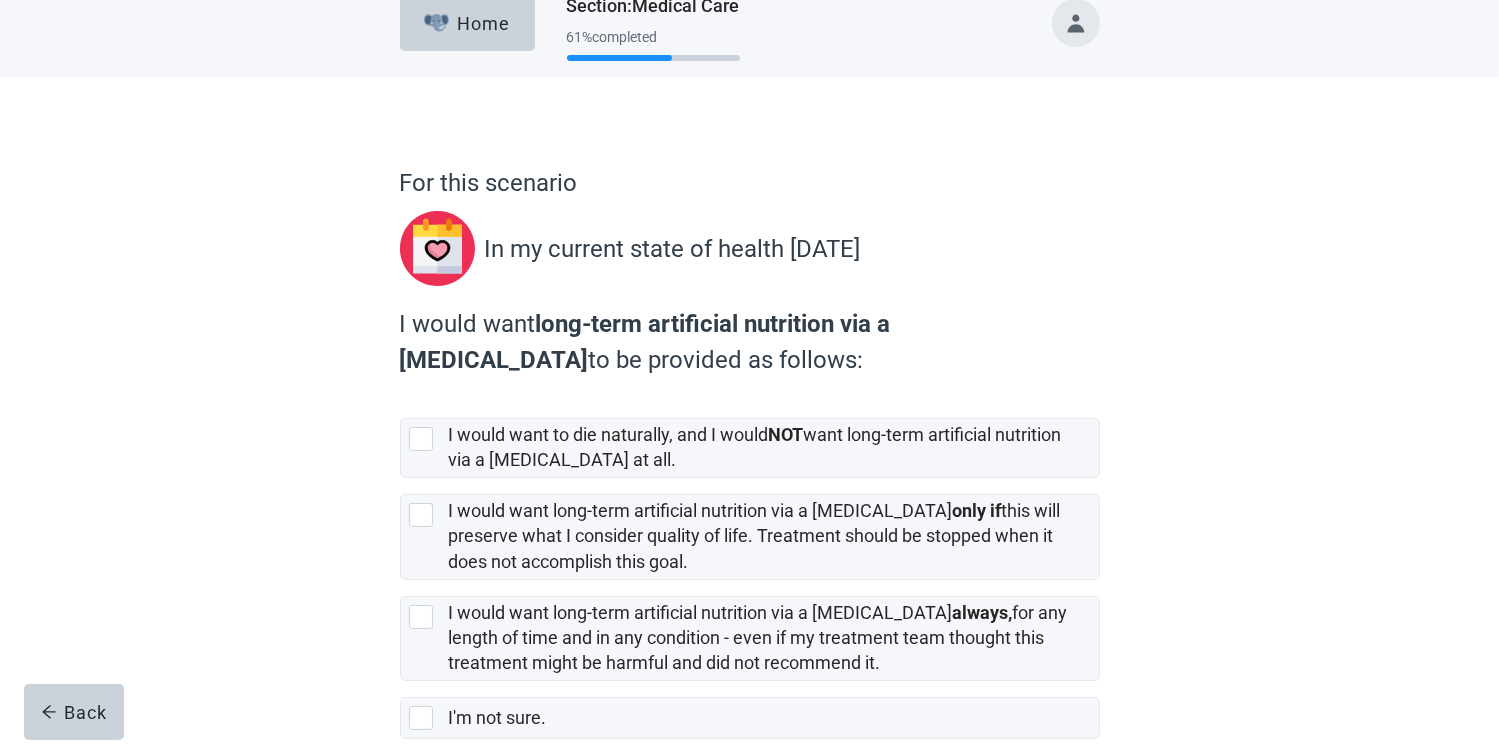 scroll, scrollTop: 557, scrollLeft: 0, axis: vertical 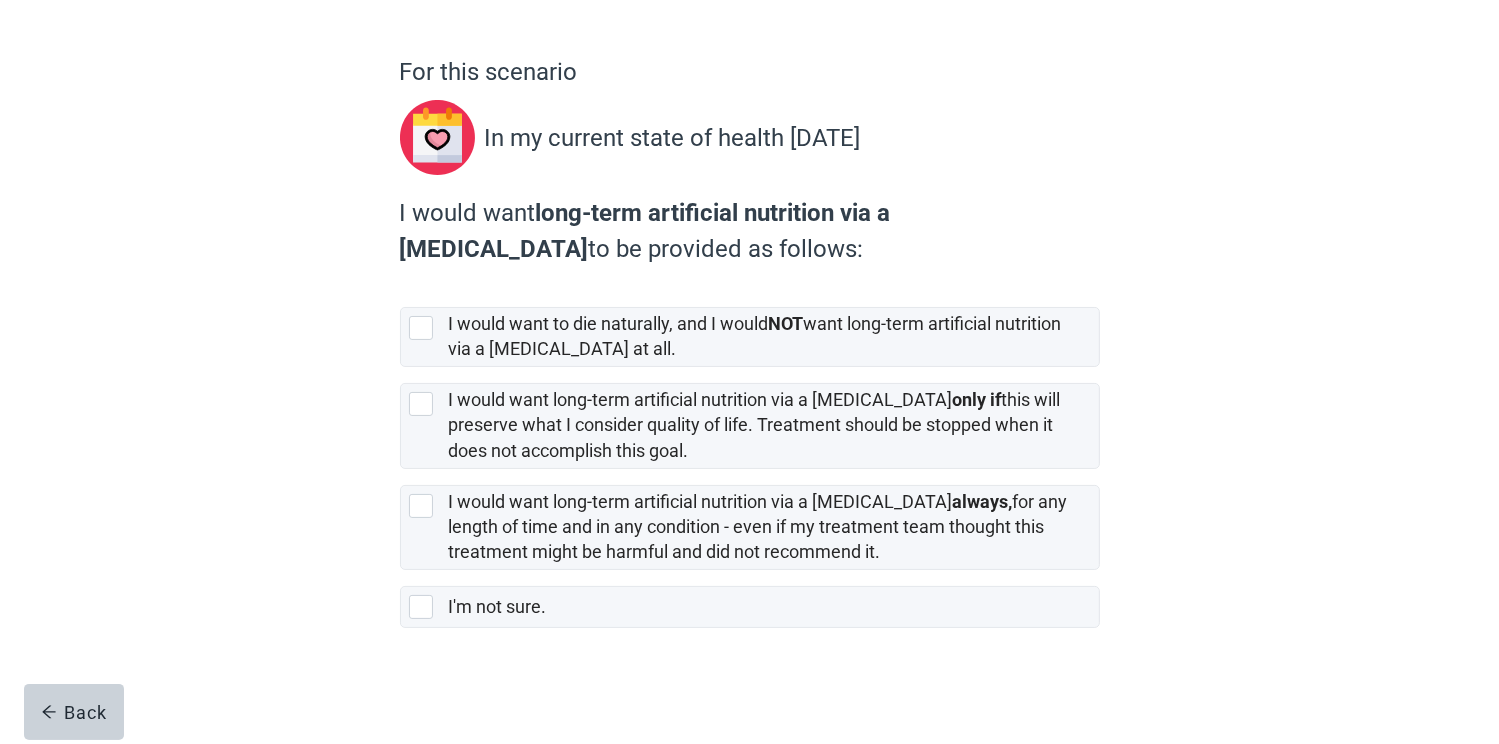 click on "For this scenario In my current state of health [DATE] I would want  long-term artificial nutrition via a [MEDICAL_DATA]   to be provided as follows:   I would want to die naturally, and I would  NOT  want long-term artificial nutrition via a [MEDICAL_DATA] at all.   I would want long-term artificial nutrition via a [MEDICAL_DATA]  only if  this will preserve what I consider quality of life. Treatment should be stopped when it does not accomplish this goal.   I would want long-term artificial nutrition via a [MEDICAL_DATA]  always,  for any length of time and in any condition - even if my treatment team thought this treatment might be harmful and did not recommend it.   I'm not sure.   Back" at bounding box center [750, 399] 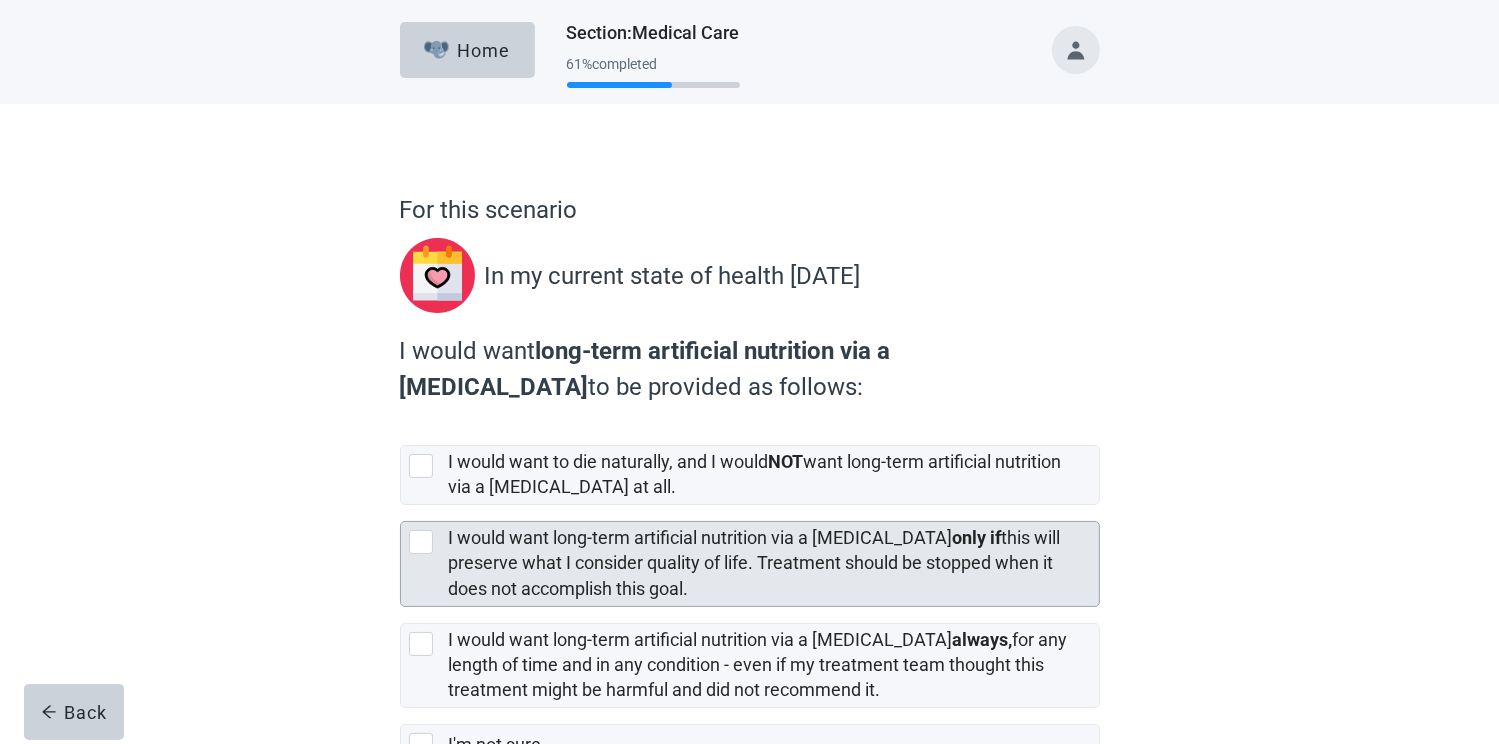 click at bounding box center [421, 542] 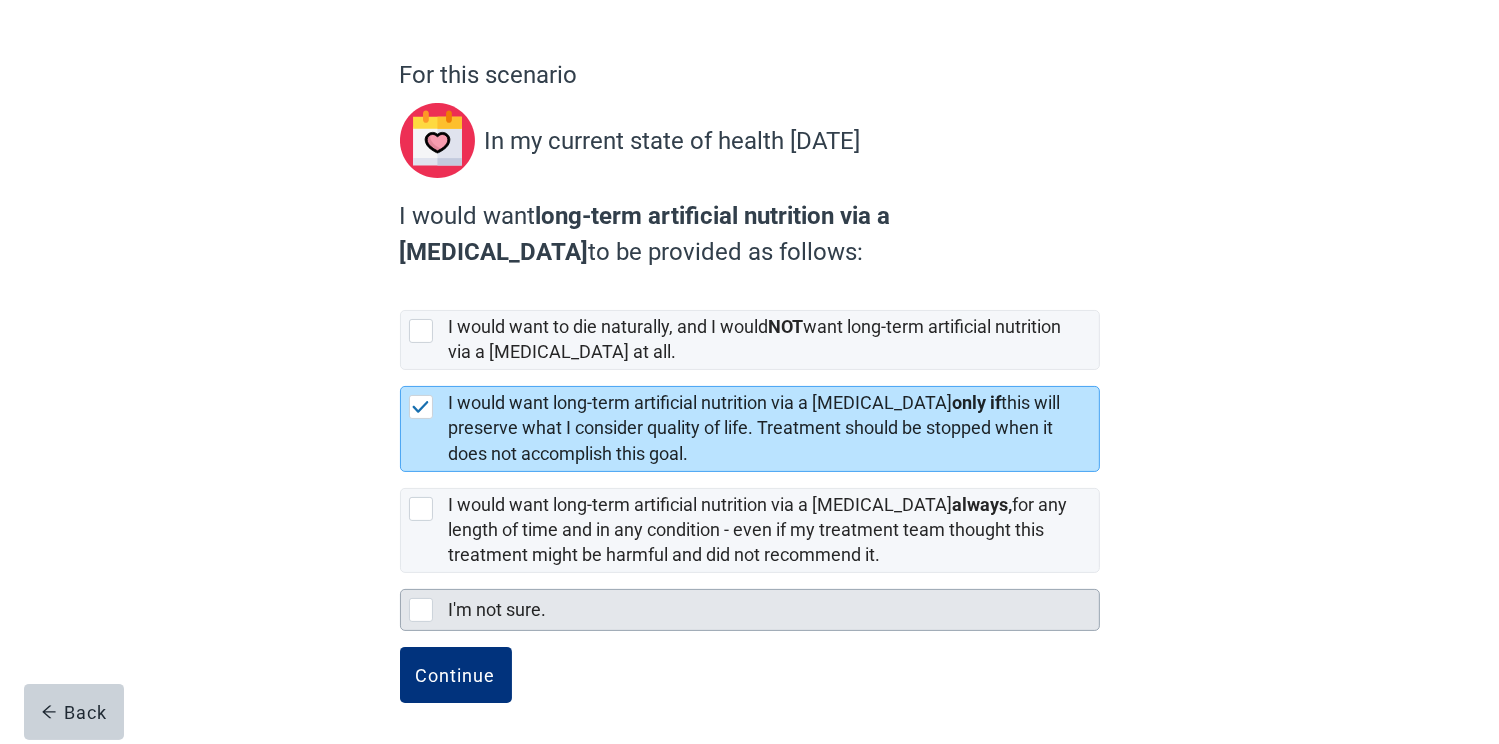 scroll, scrollTop: 136, scrollLeft: 0, axis: vertical 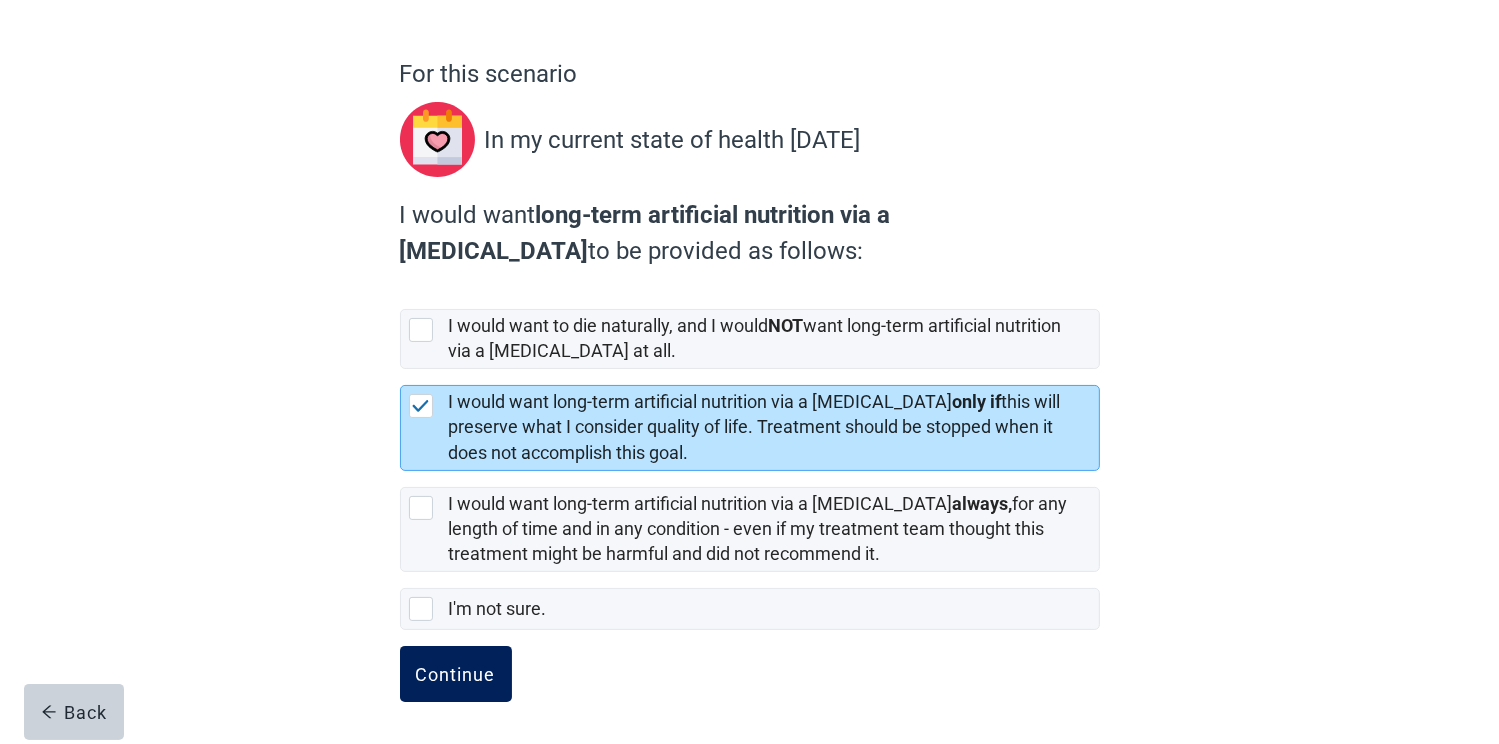 click on "Continue" at bounding box center [456, 674] 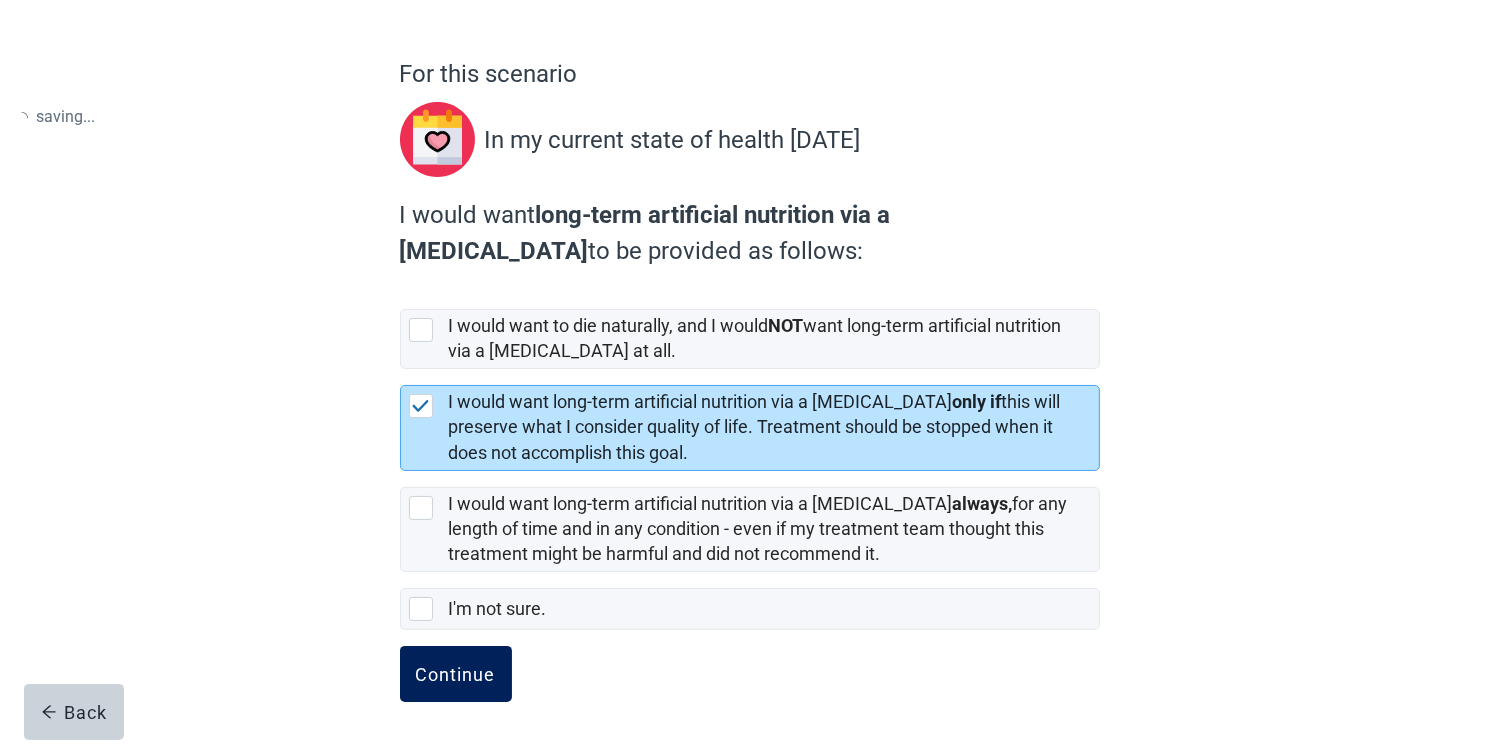click on "Continue" at bounding box center (456, 674) 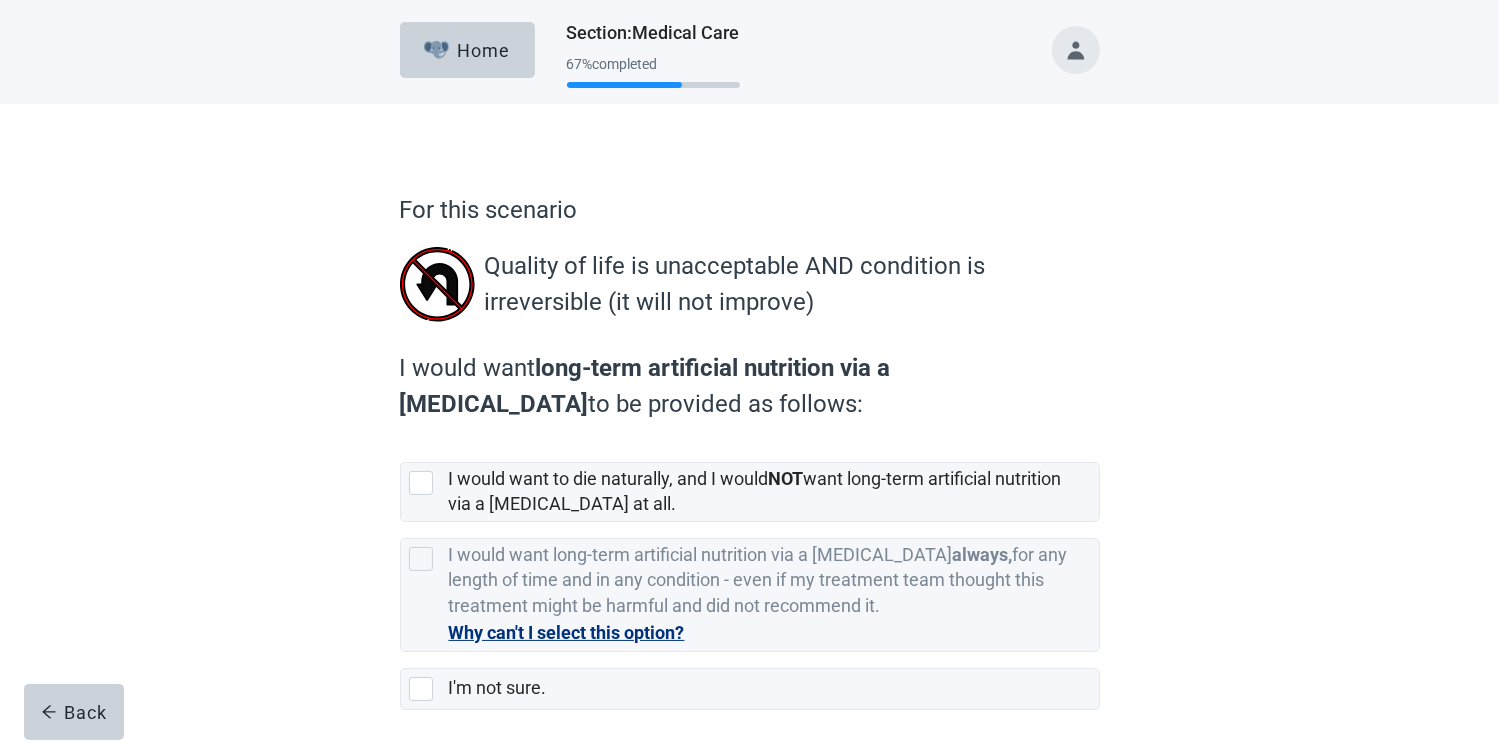 scroll, scrollTop: 80, scrollLeft: 0, axis: vertical 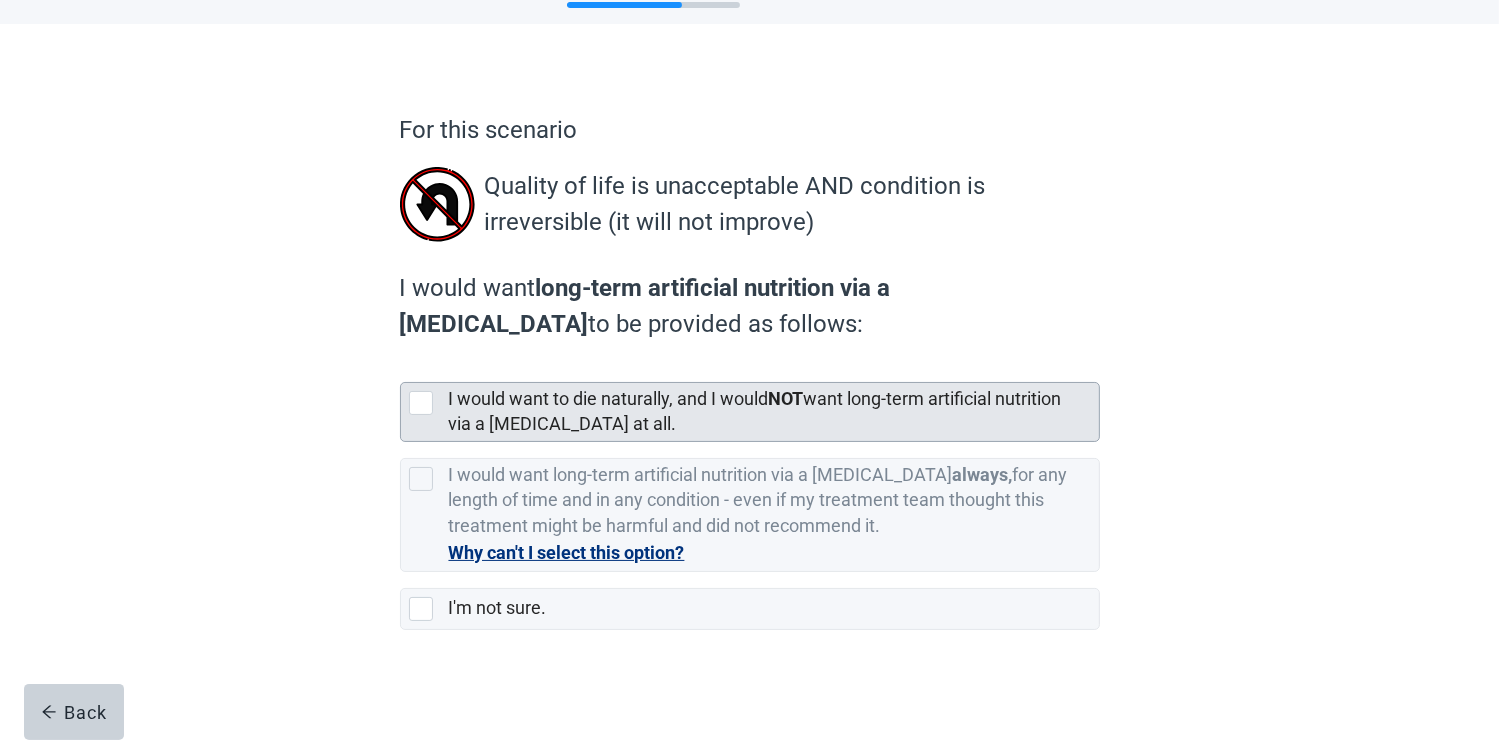 click at bounding box center [421, 403] 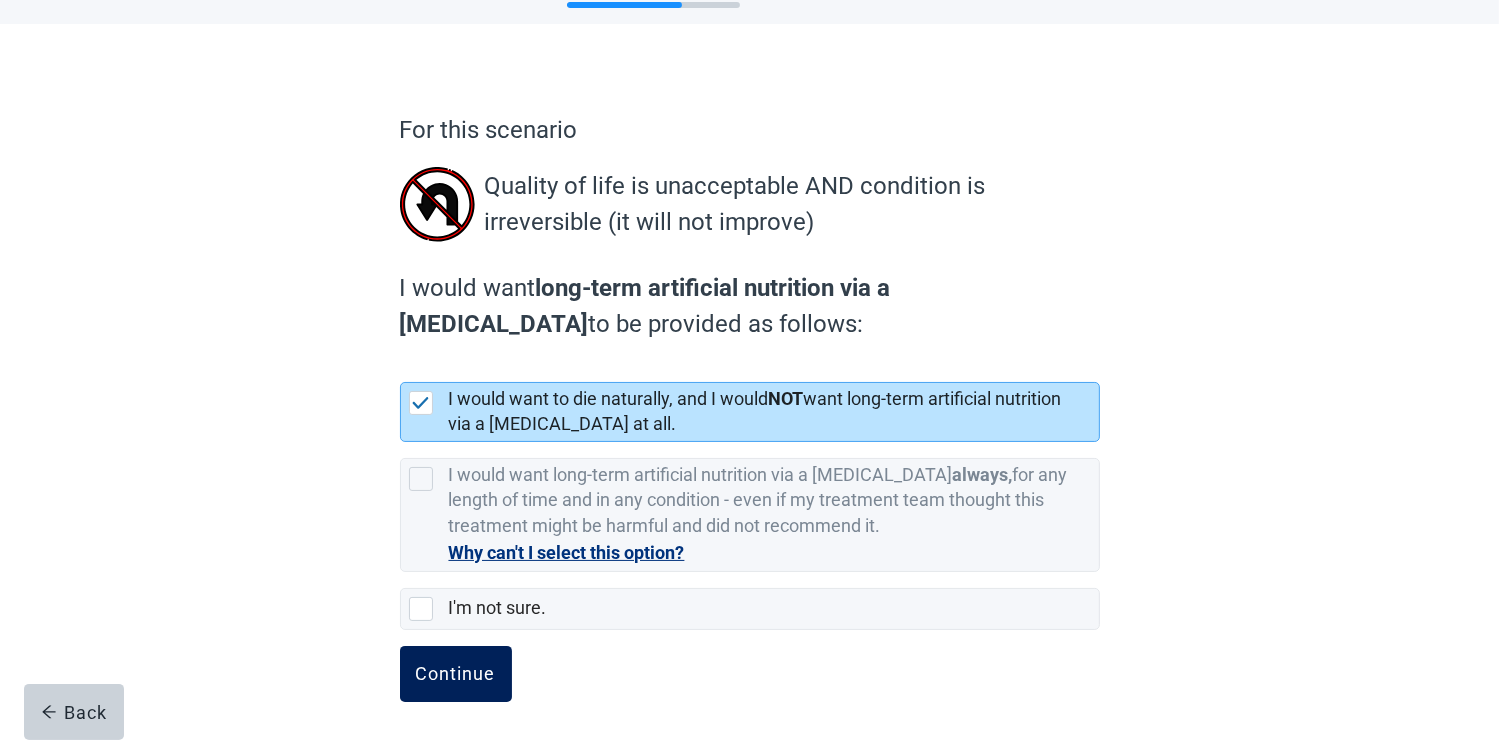 click on "Continue" at bounding box center (456, 674) 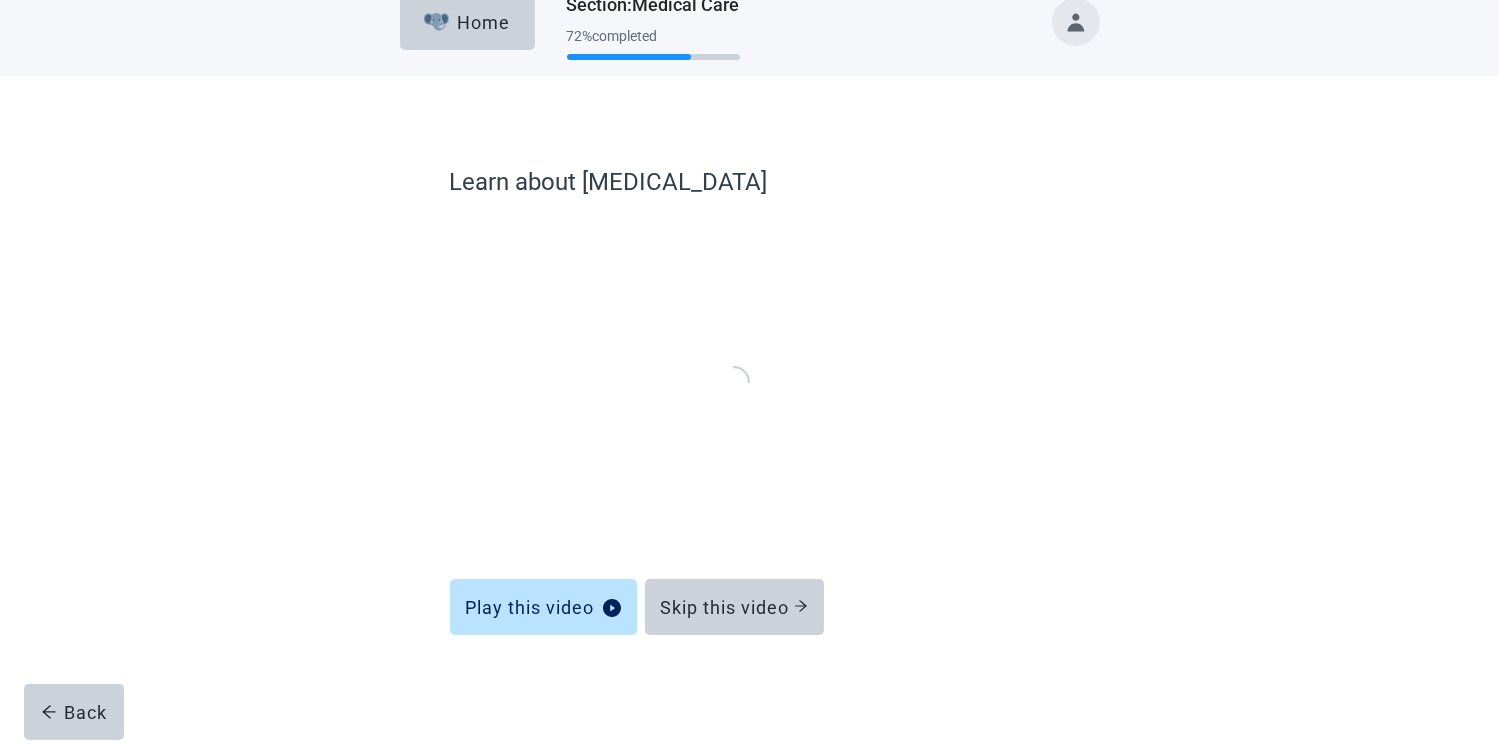scroll, scrollTop: 27, scrollLeft: 0, axis: vertical 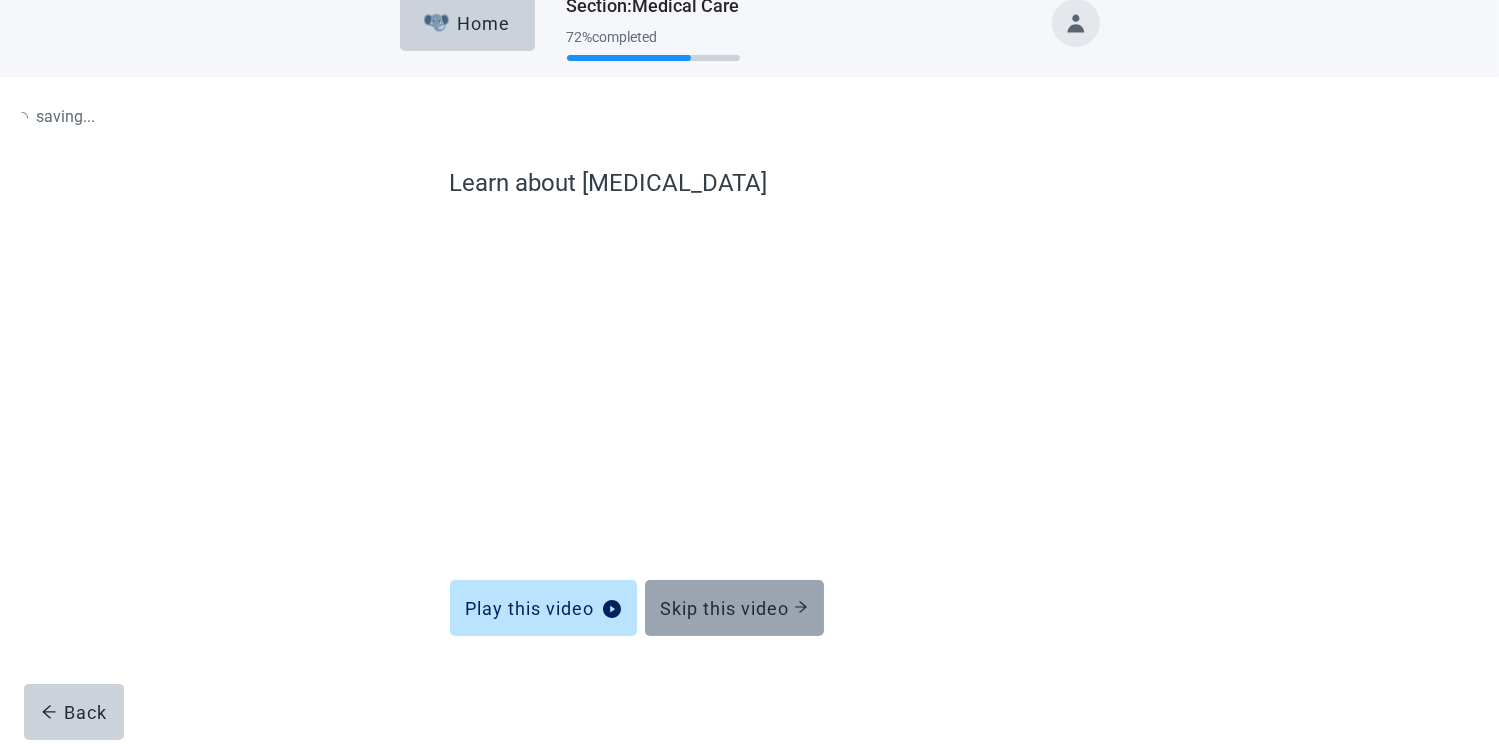 click on "Skip this video" at bounding box center (734, 608) 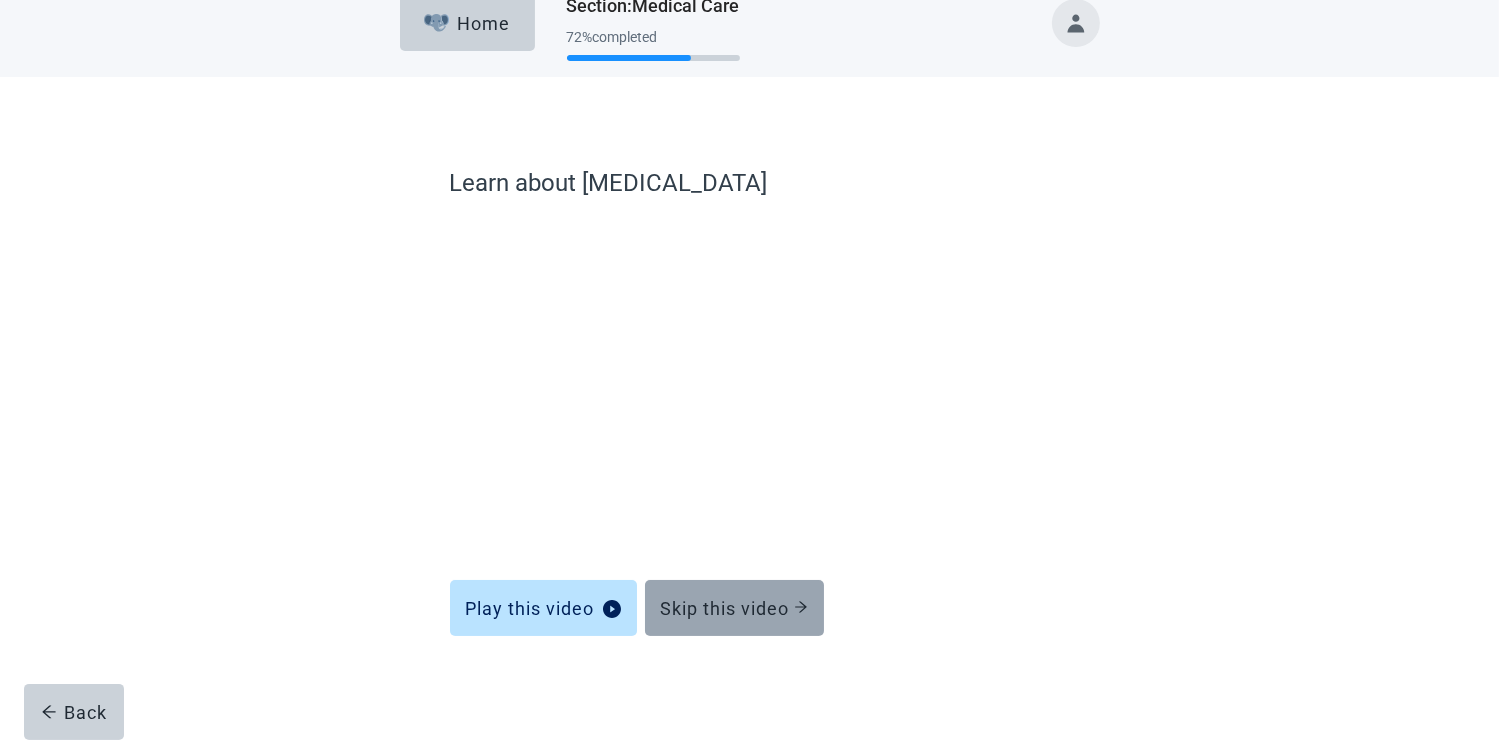 click on "Skip this video" at bounding box center (734, 608) 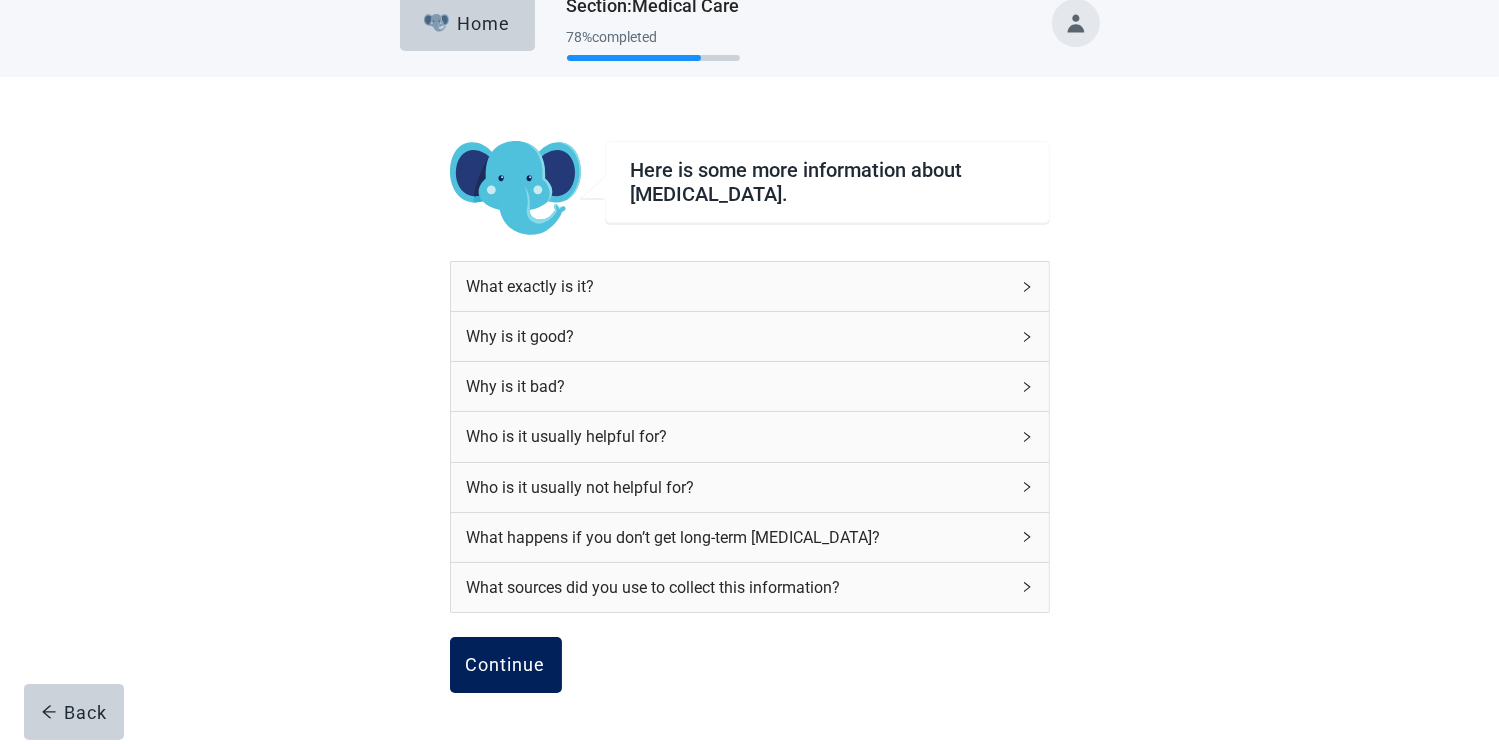 click on "Continue" at bounding box center (506, 665) 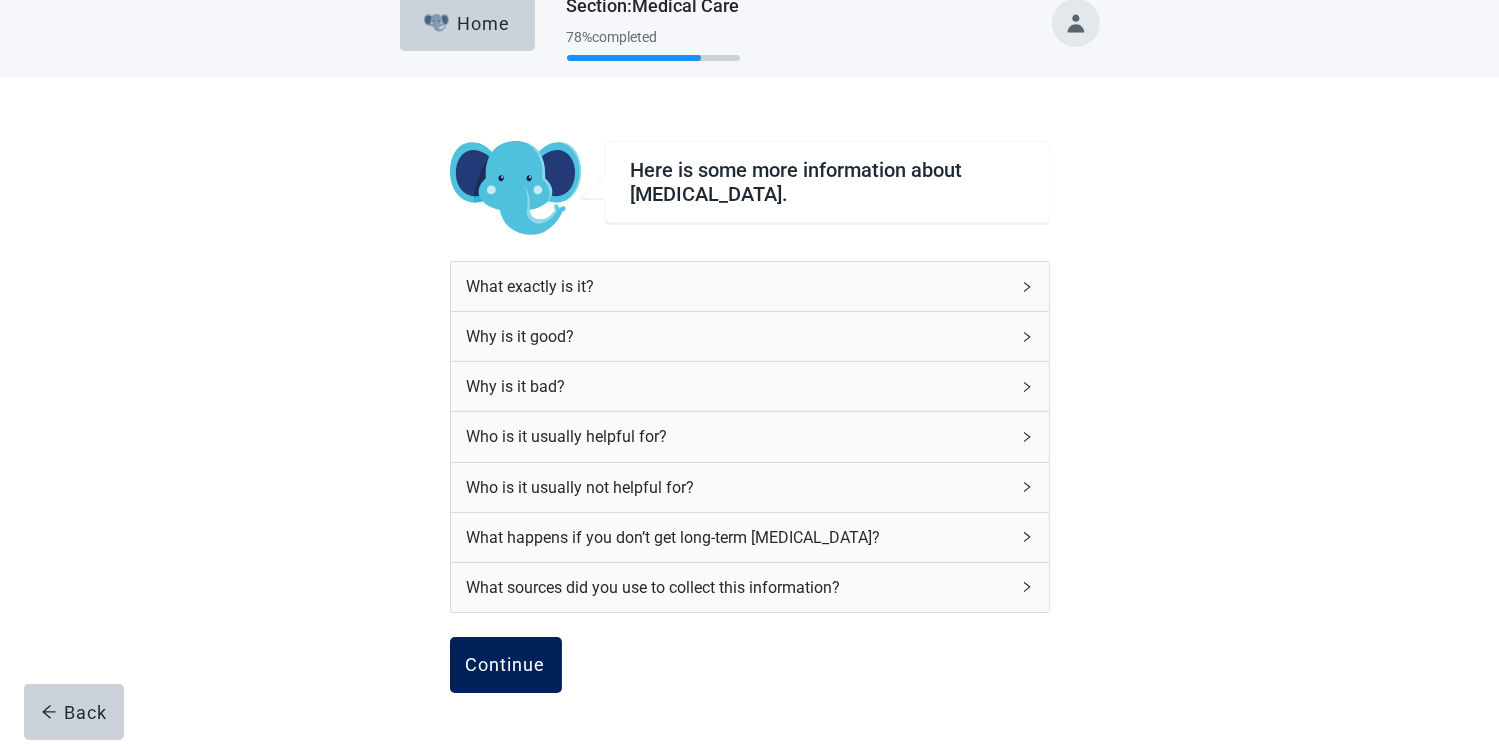 click on "Continue" at bounding box center (506, 665) 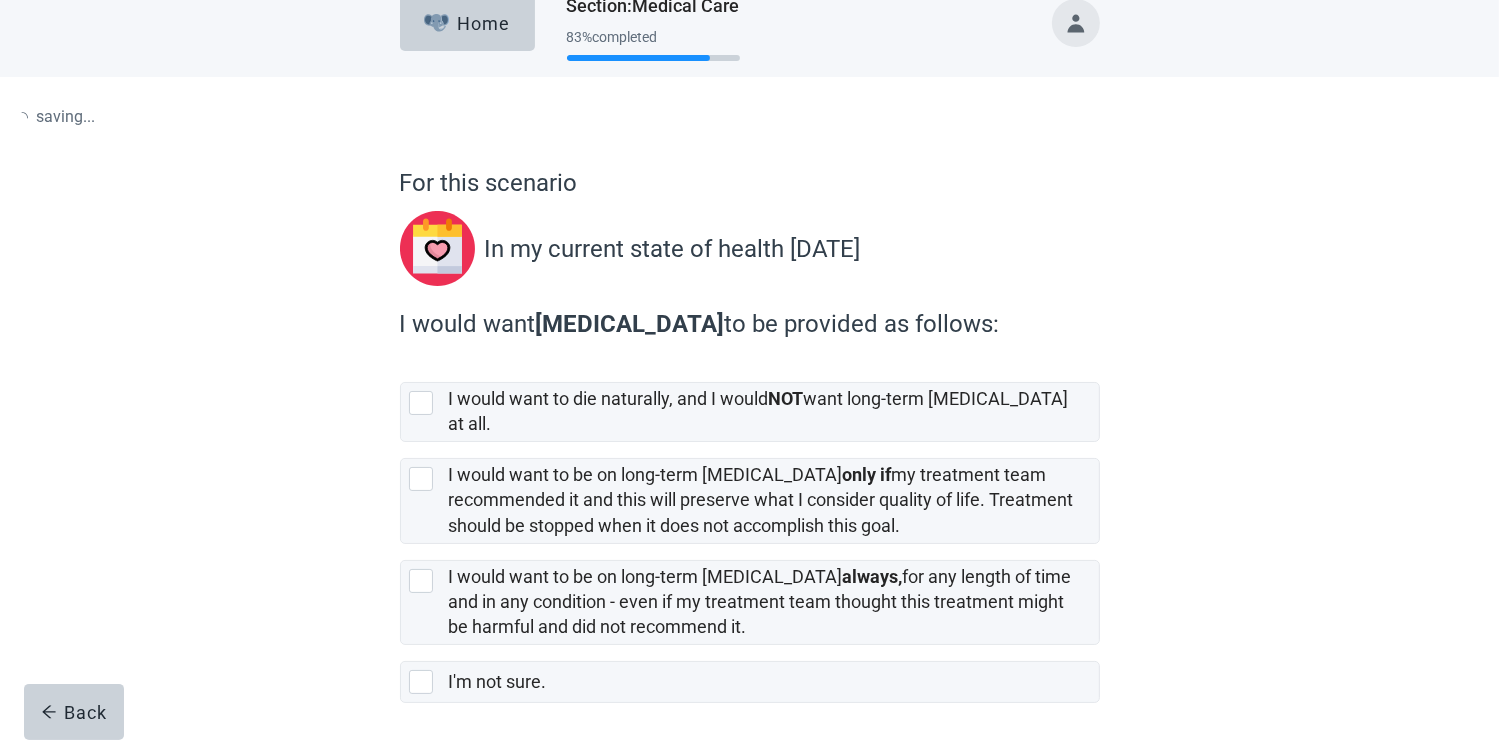 scroll, scrollTop: 0, scrollLeft: 0, axis: both 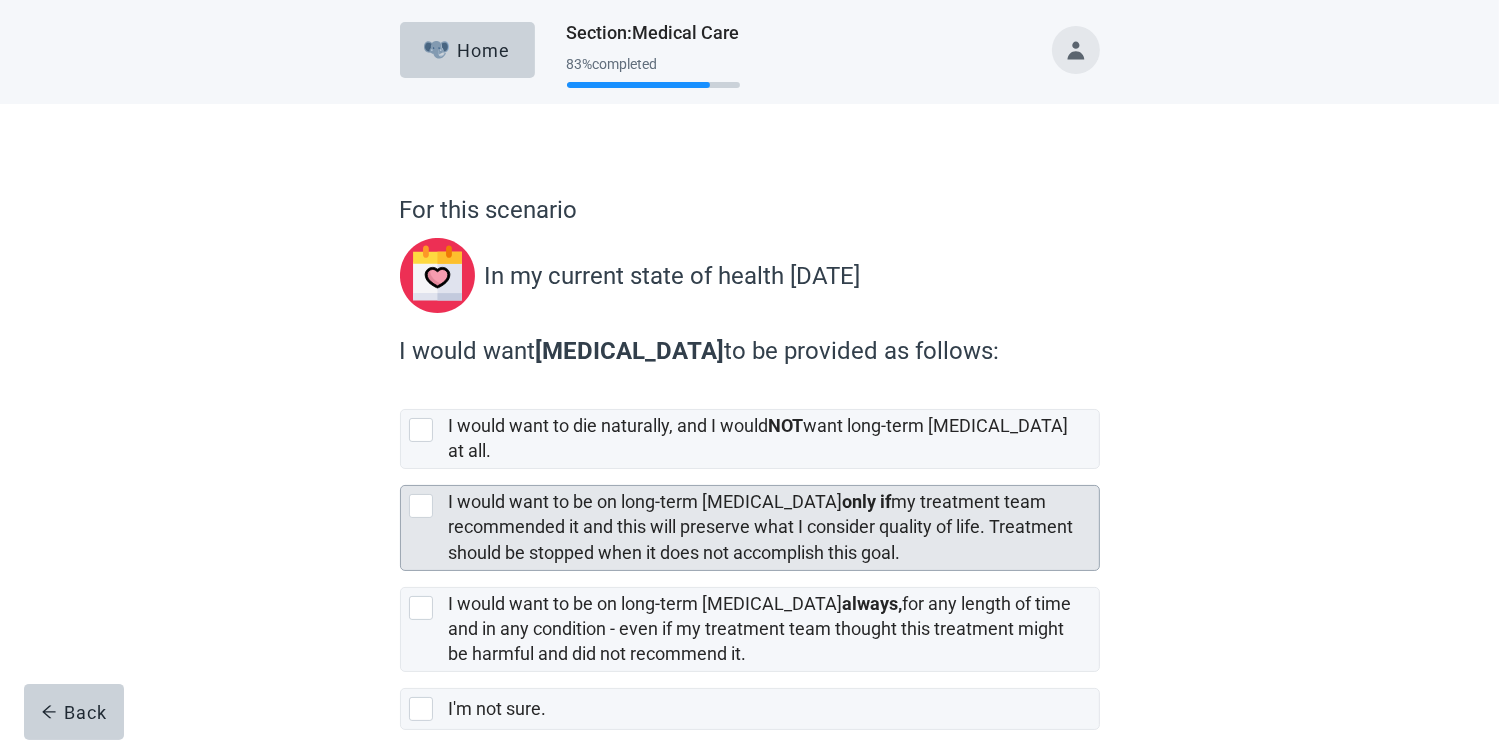 click at bounding box center (421, 506) 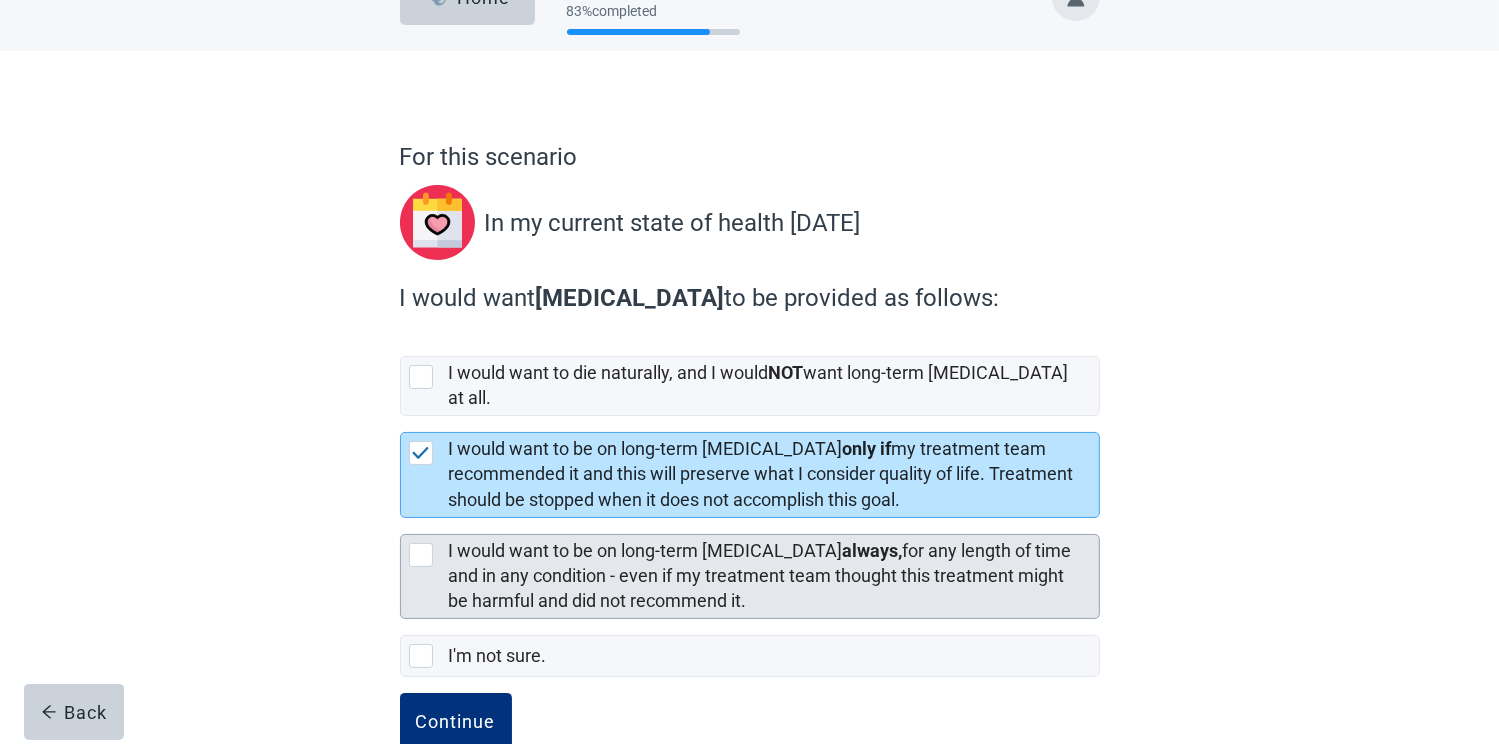 scroll, scrollTop: 82, scrollLeft: 0, axis: vertical 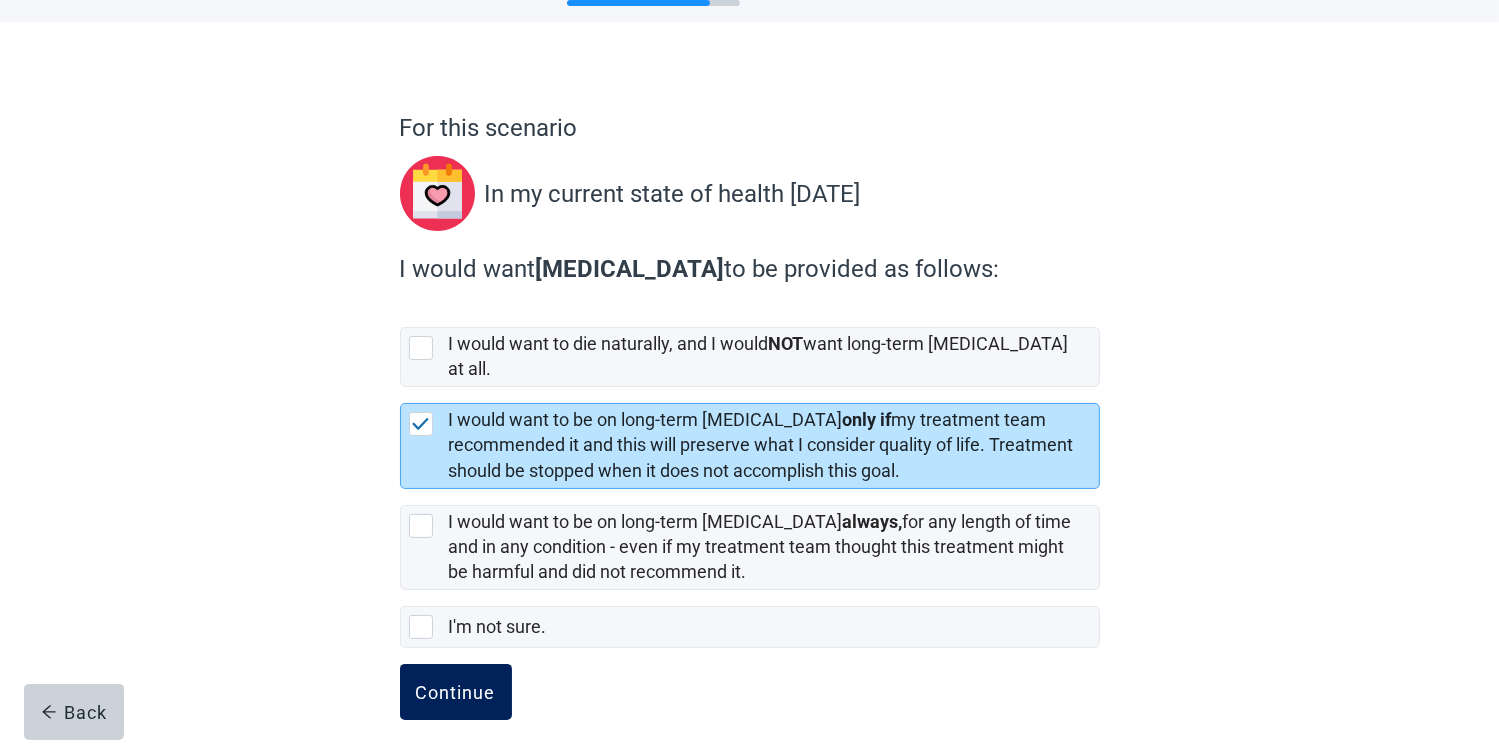 click on "Continue" at bounding box center [456, 692] 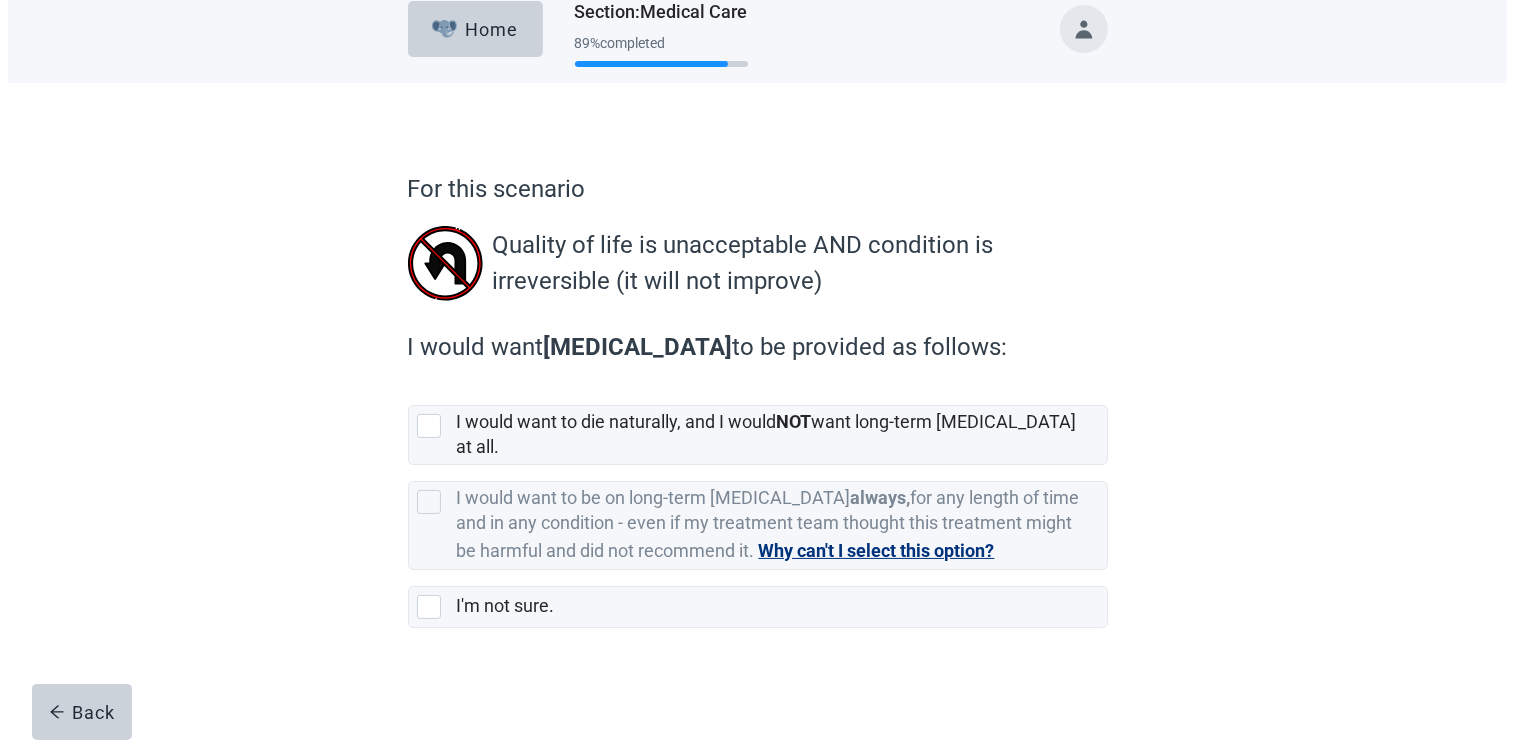 scroll, scrollTop: 0, scrollLeft: 0, axis: both 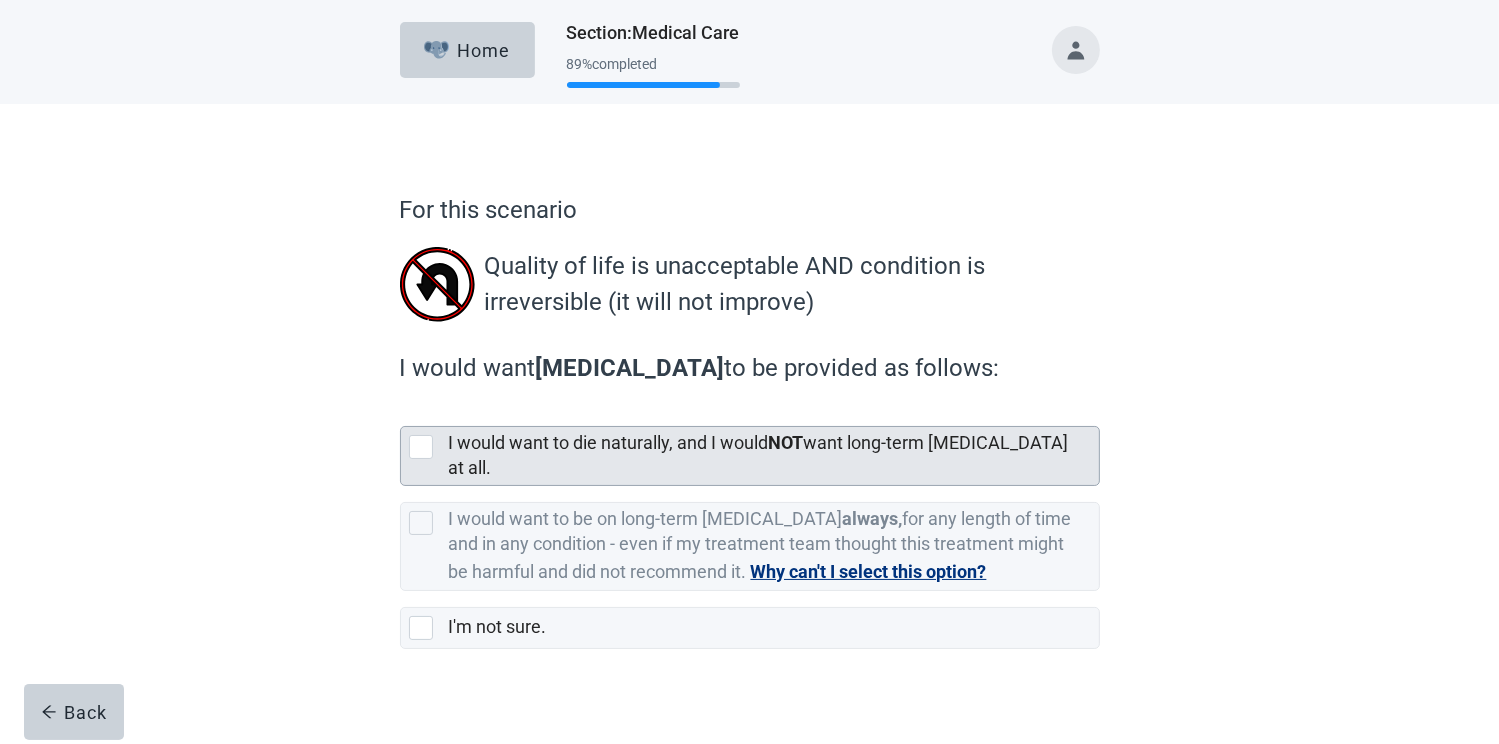 click at bounding box center [421, 447] 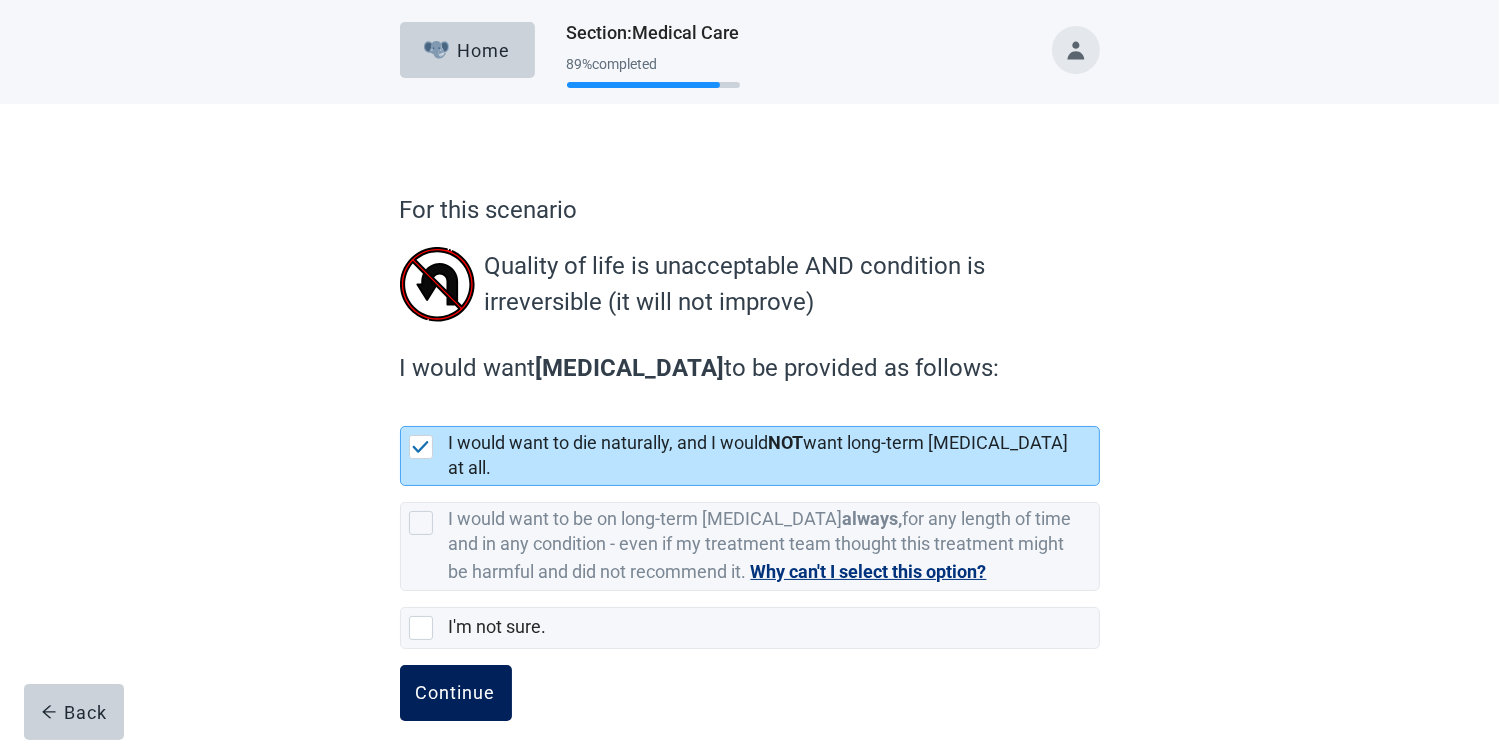 click on "Continue" at bounding box center [456, 693] 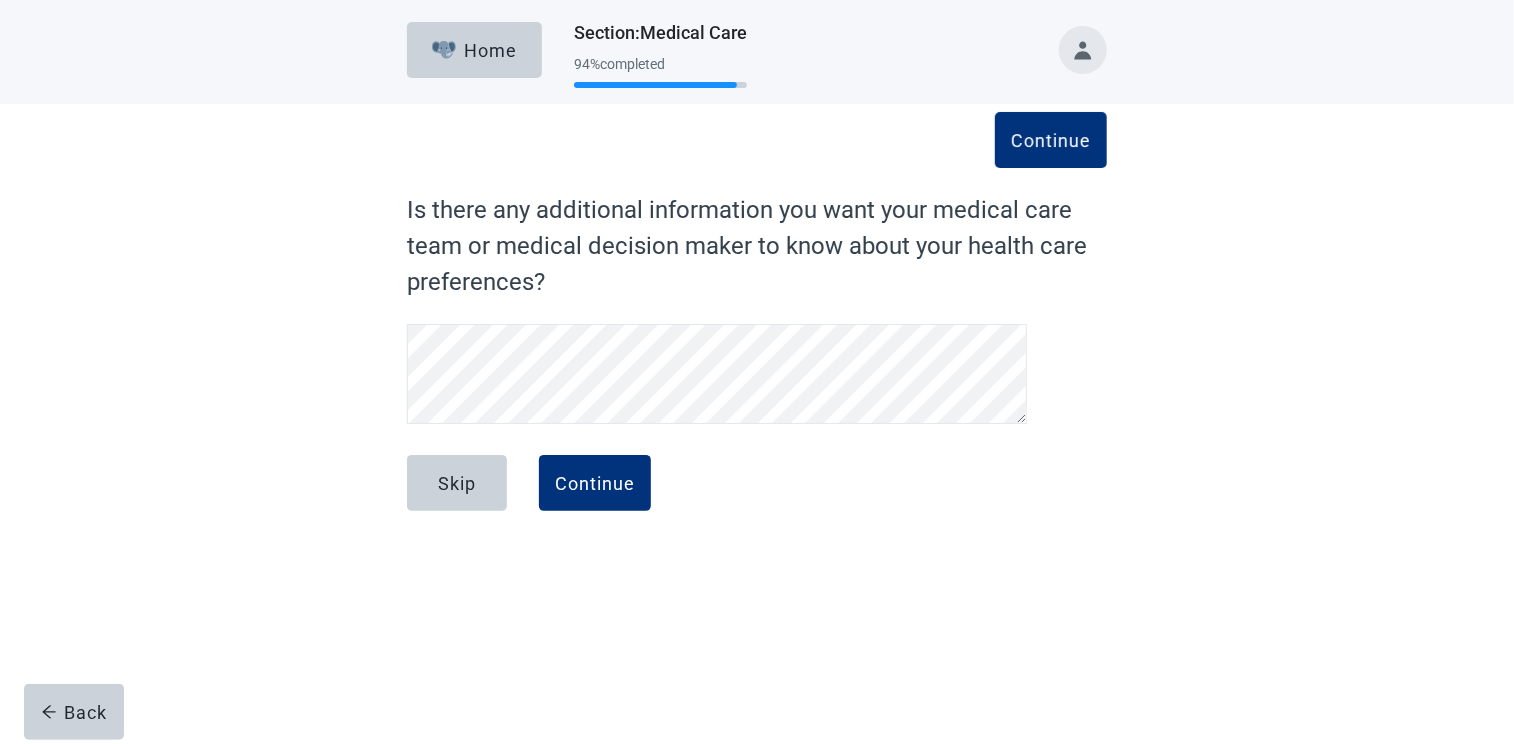click on "Home Section :  Medical Care 94 %  completed Continue Is there any additional information you want your medical care team or medical decision maker to know about your health care preferences? Back Skip Continue" at bounding box center [757, 372] 